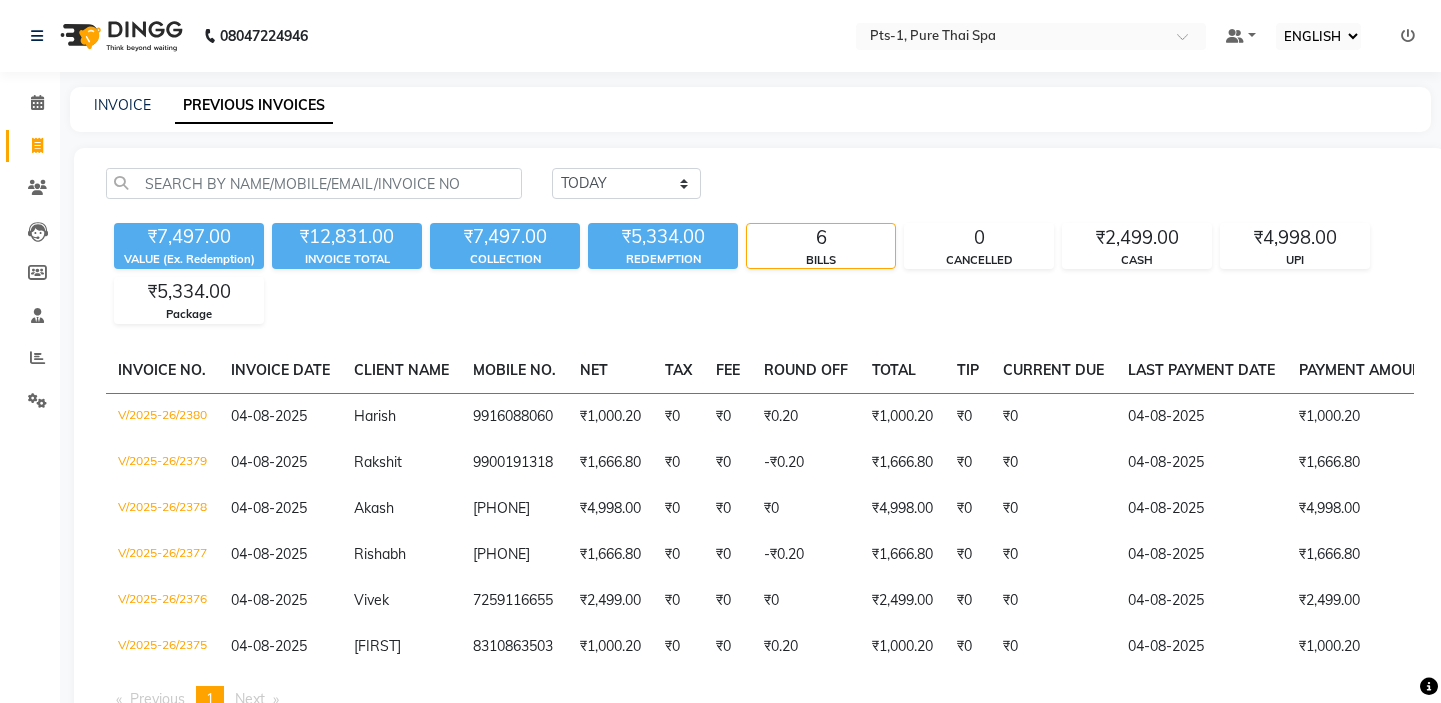 select on "ec" 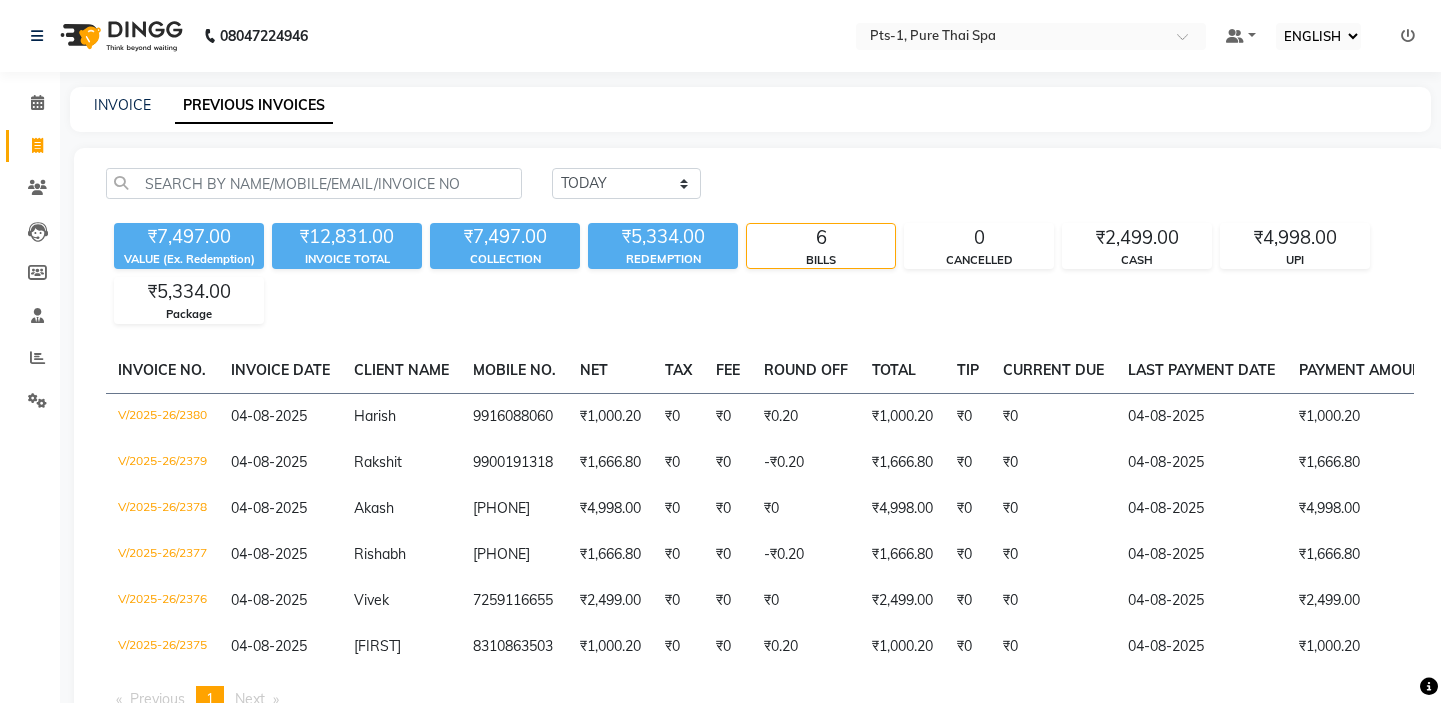 scroll, scrollTop: 0, scrollLeft: 0, axis: both 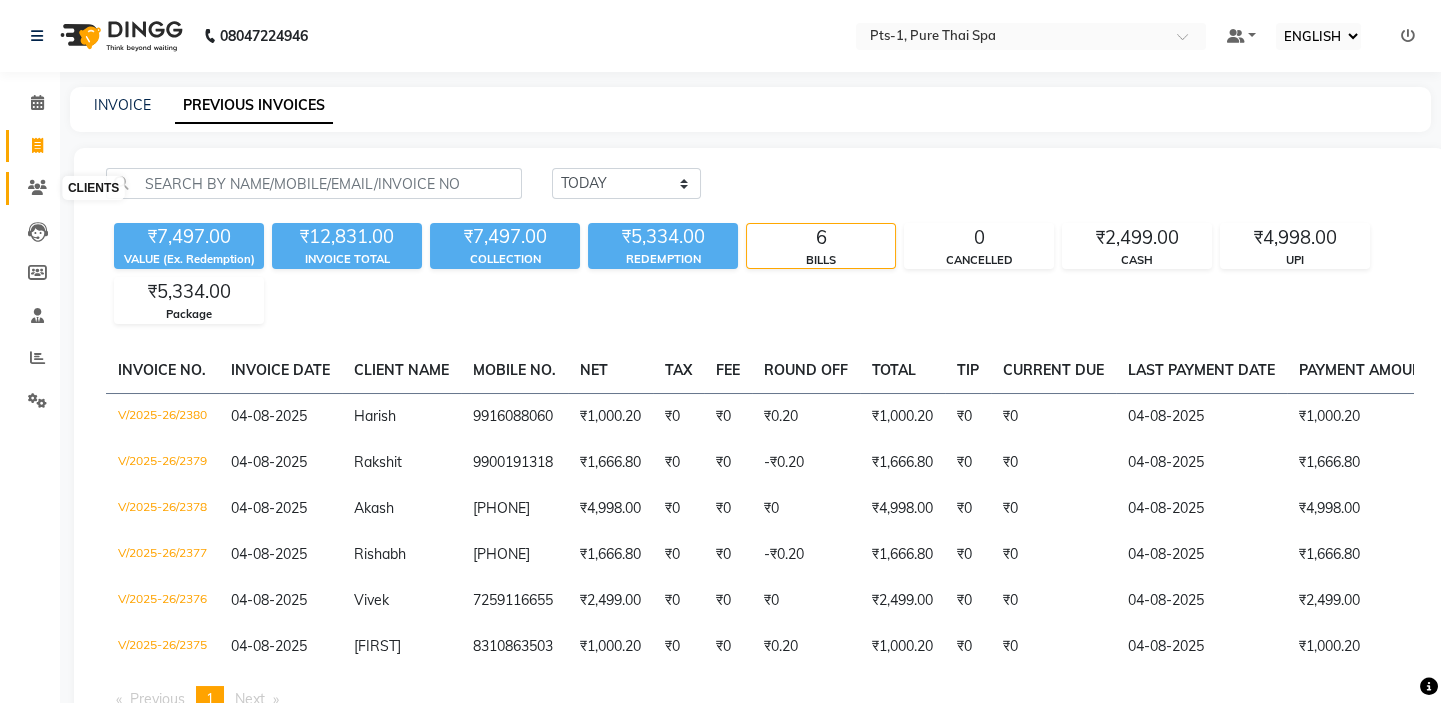 click 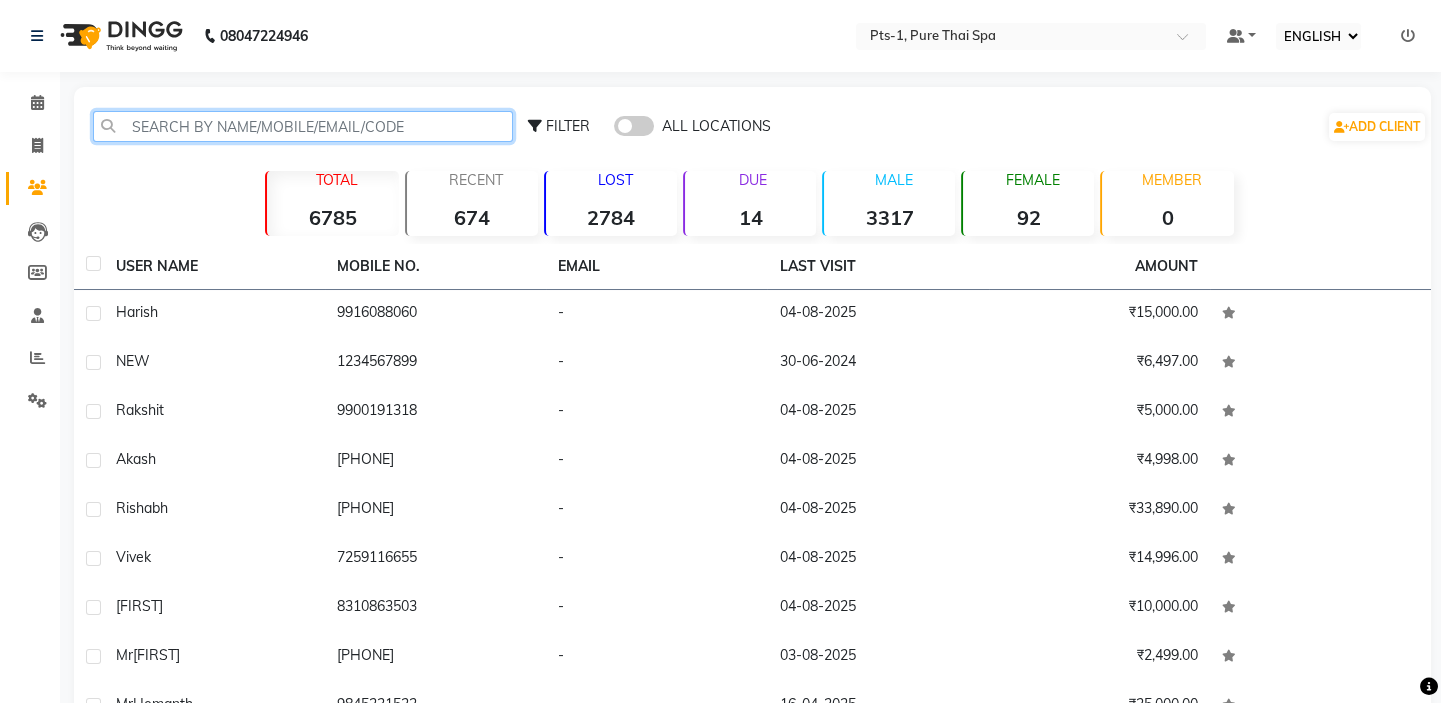 click 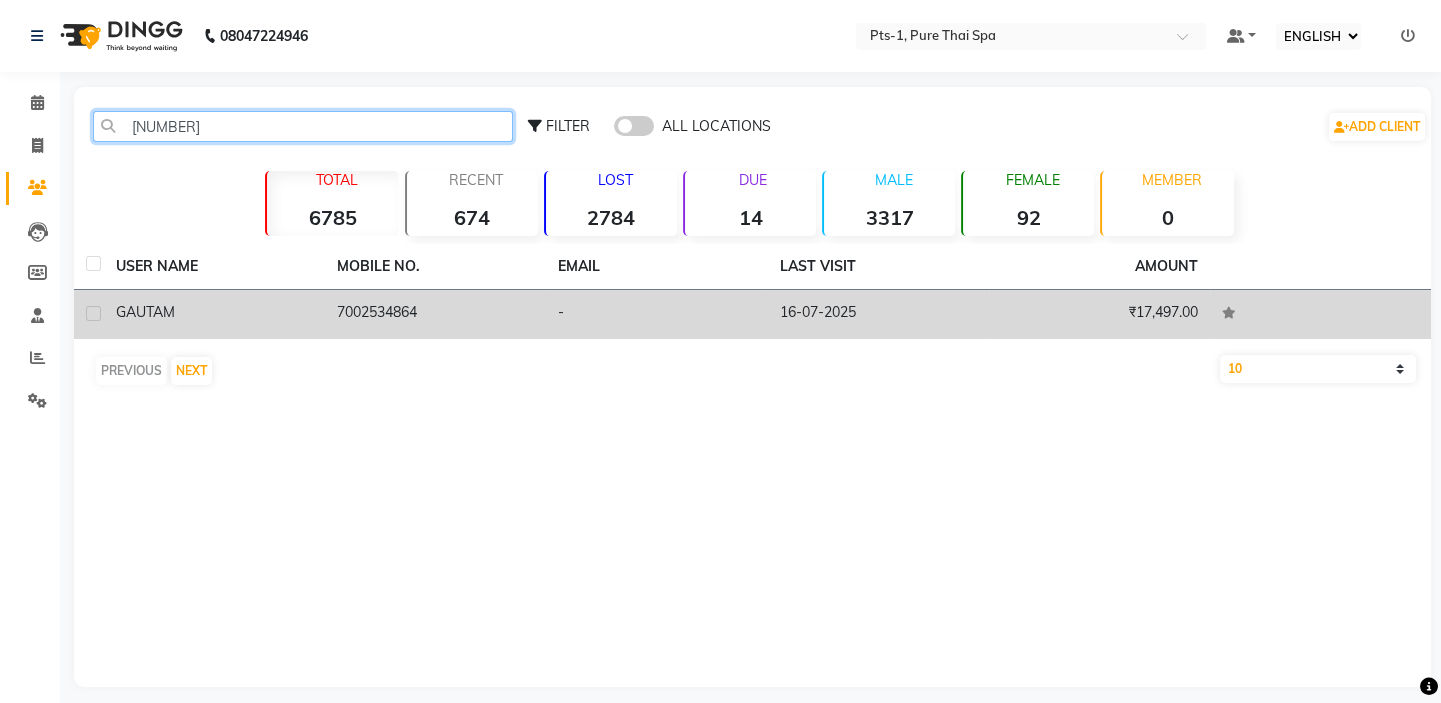 type on "[NUMBER]" 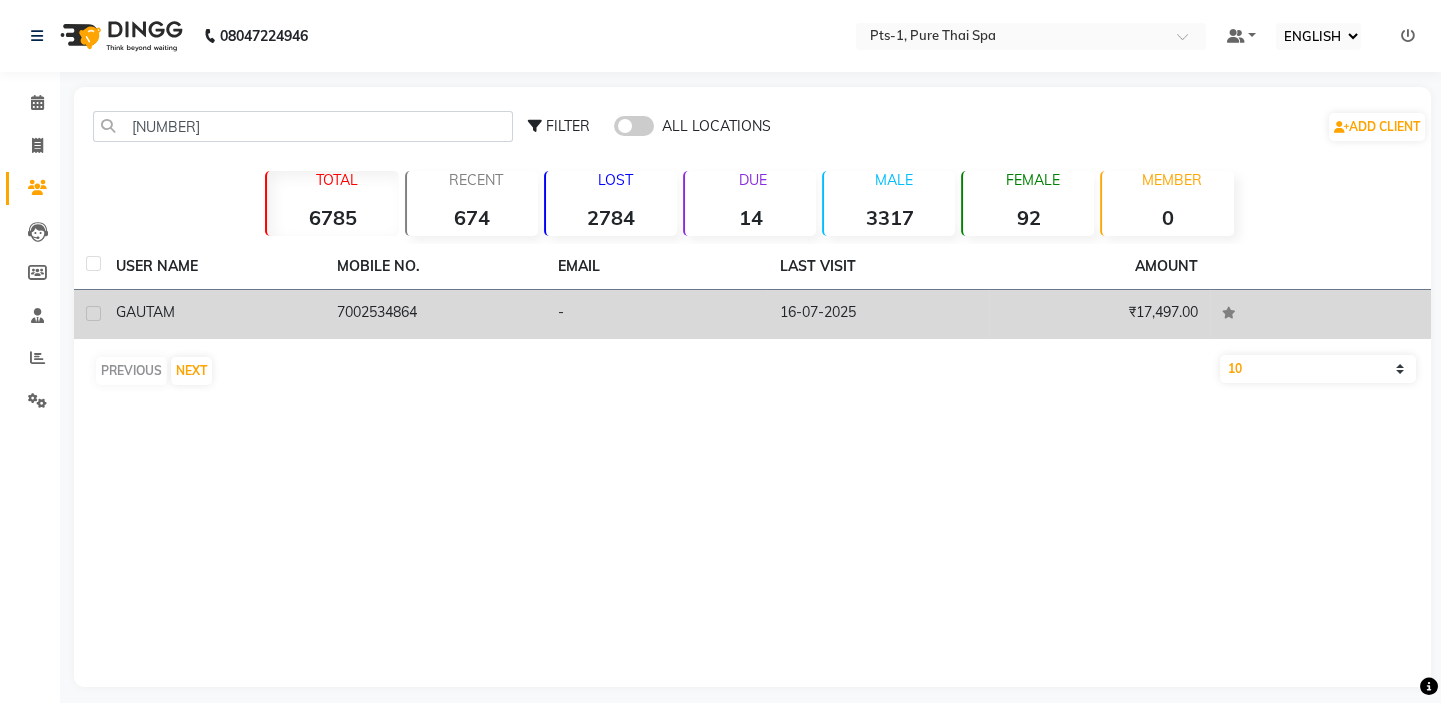 click on "7002534864" 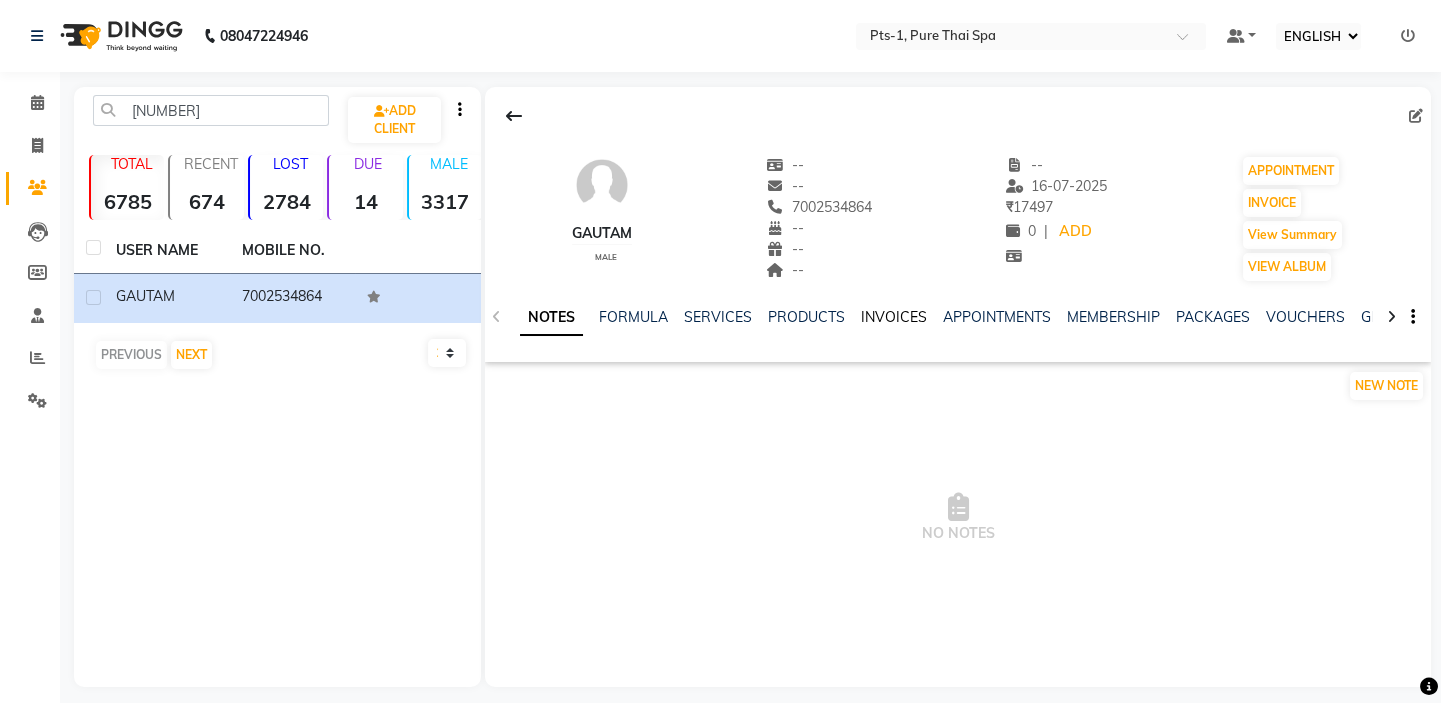 click on "INVOICES" 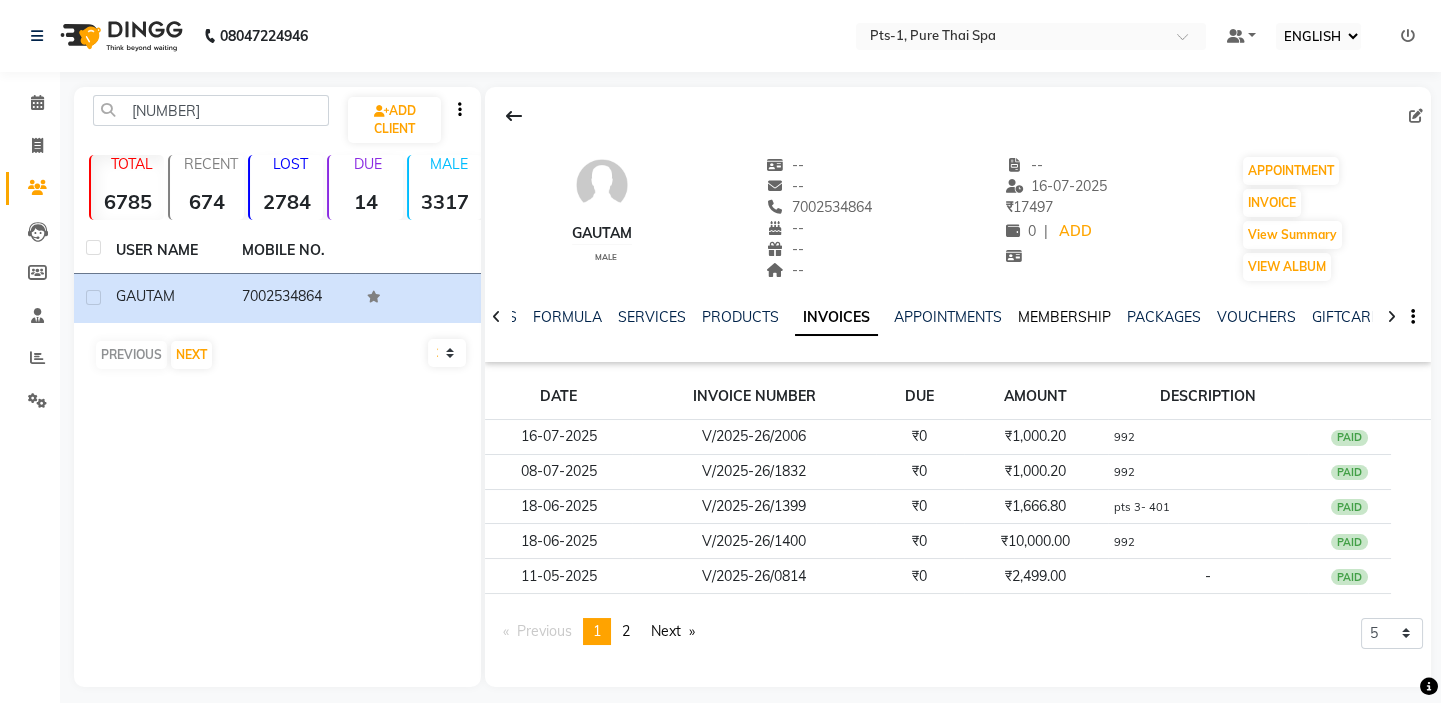 click on "MEMBERSHIP" 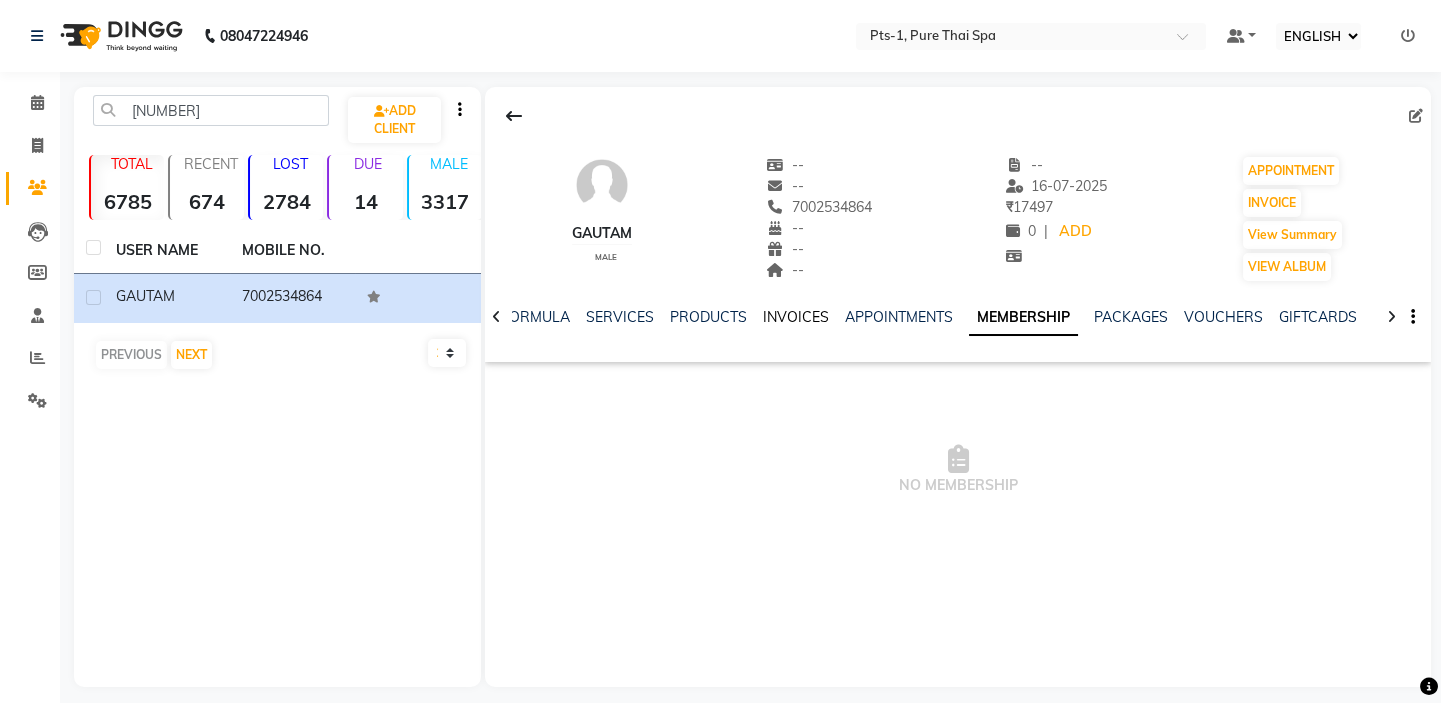 click on "INVOICES" 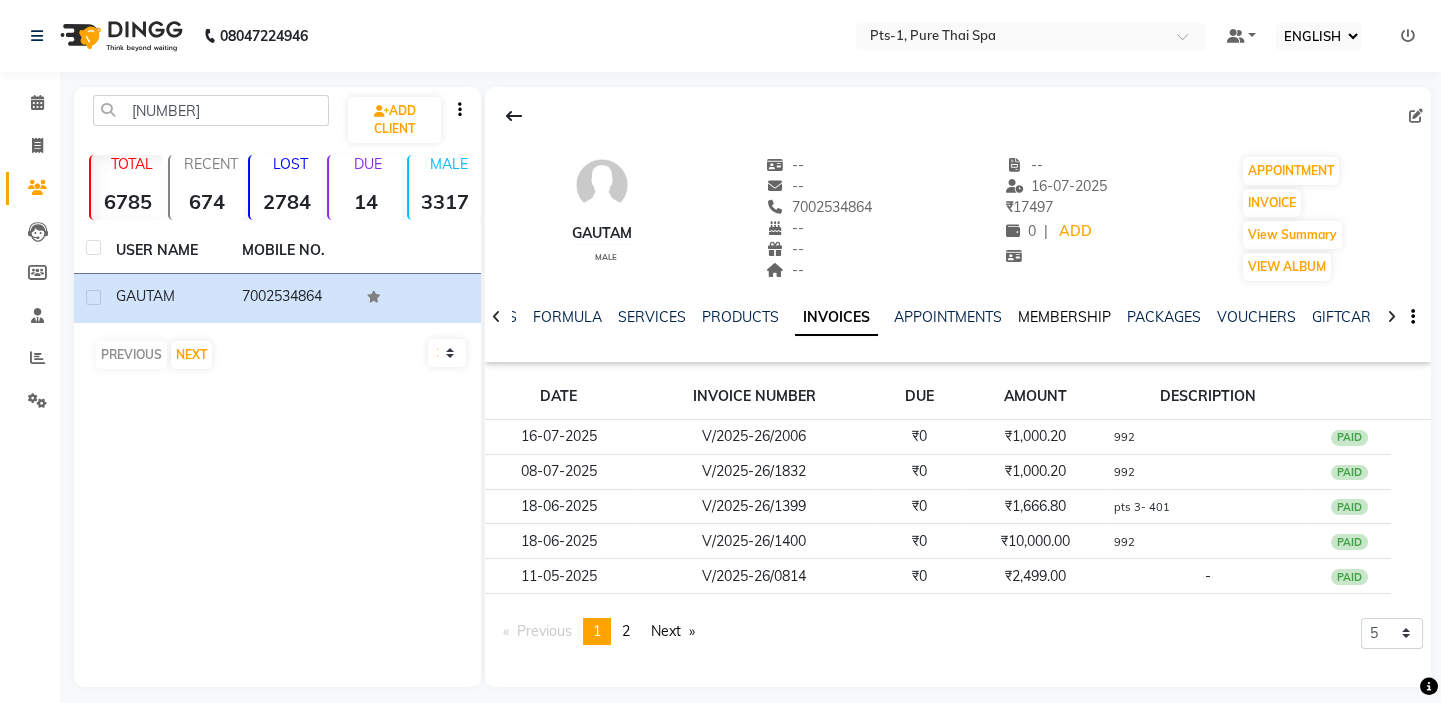 click on "MEMBERSHIP" 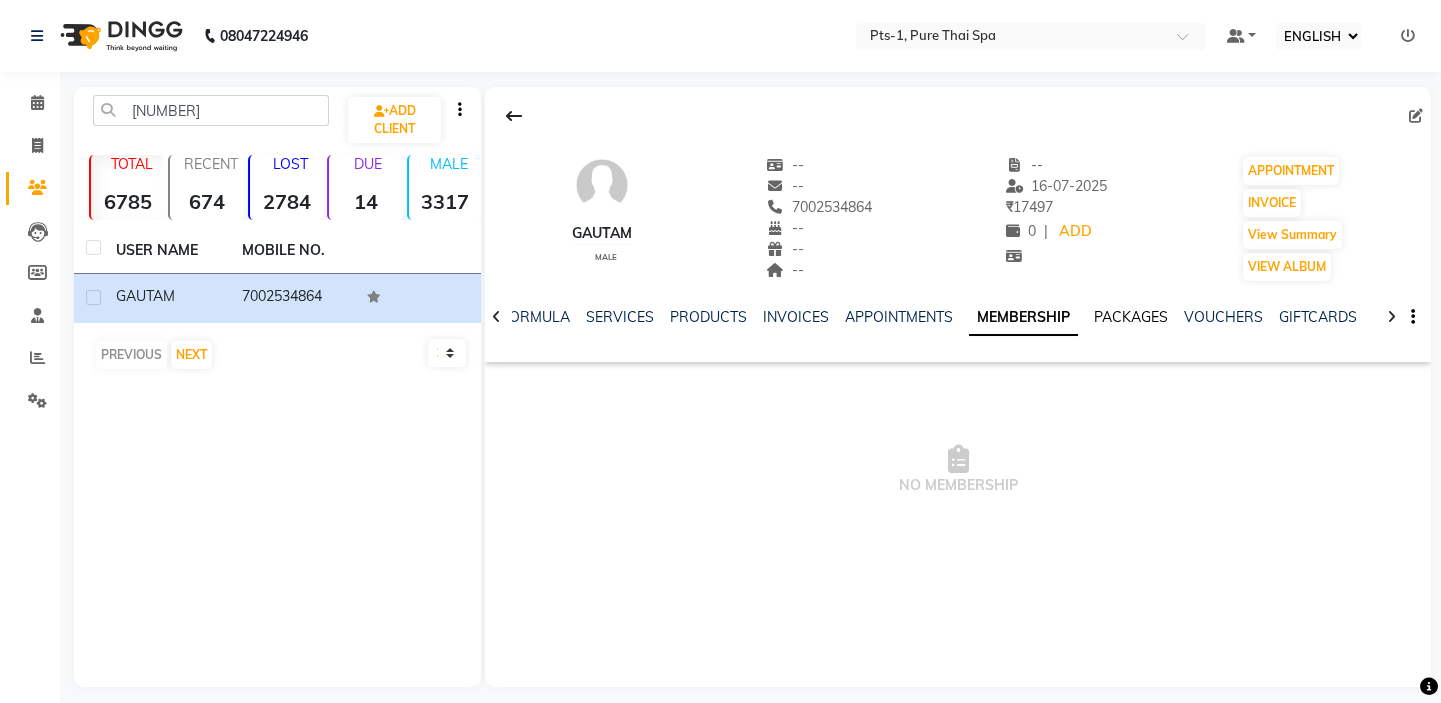 click on "PACKAGES" 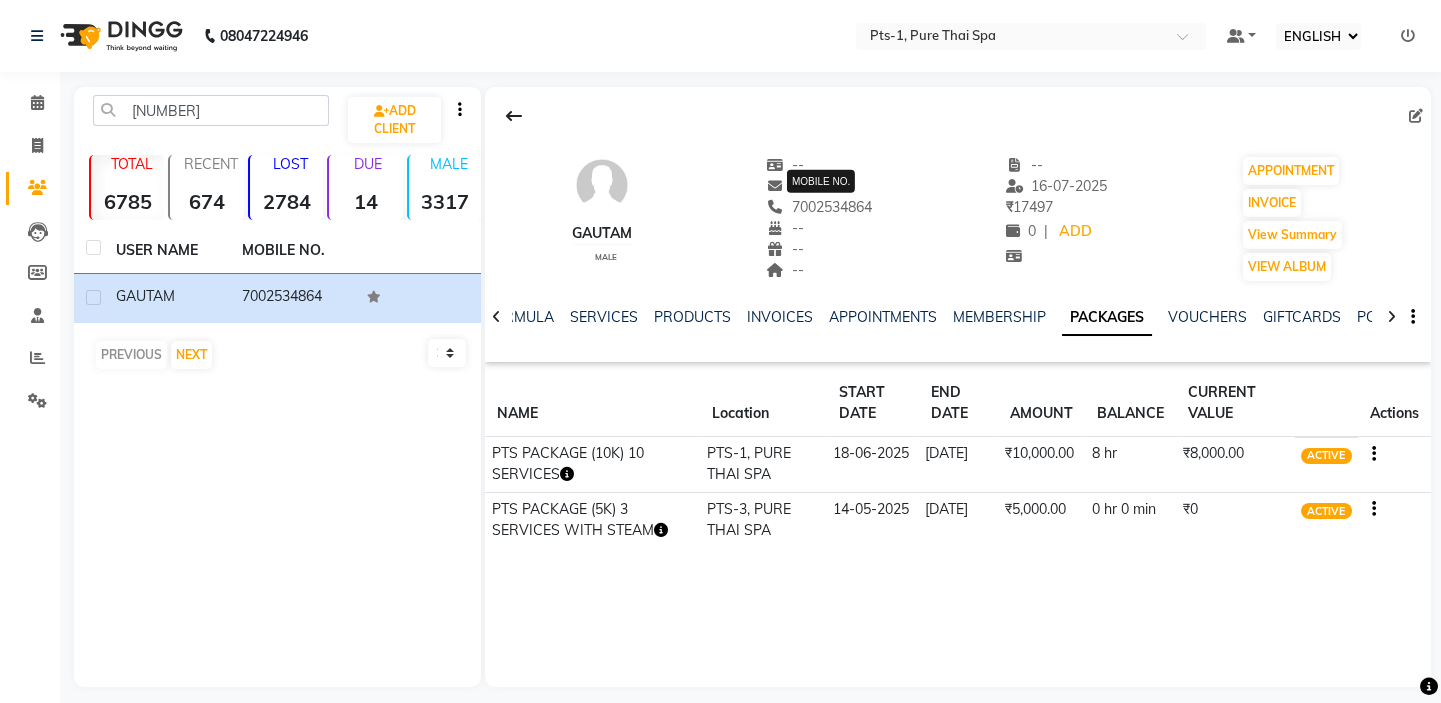 drag, startPoint x: 884, startPoint y: 204, endPoint x: 790, endPoint y: 210, distance: 94.19129 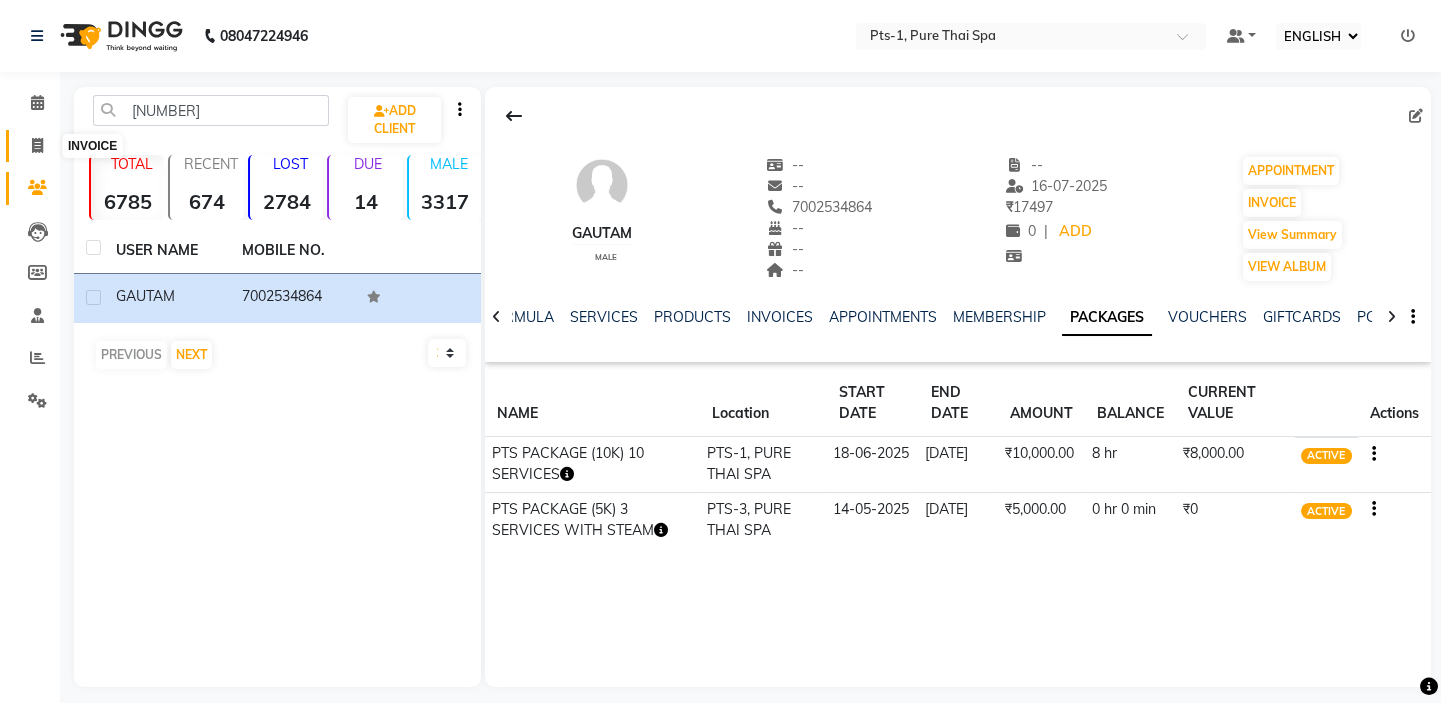 click 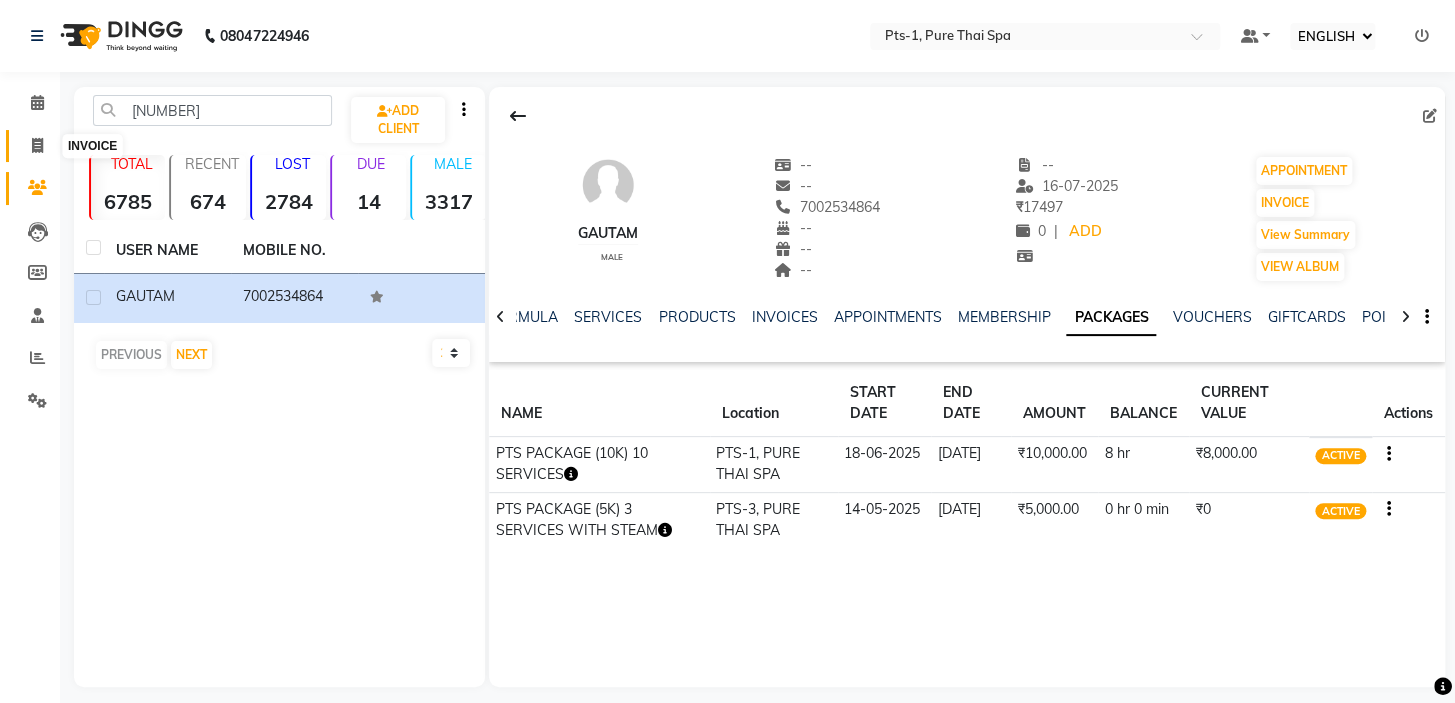 select on "5296" 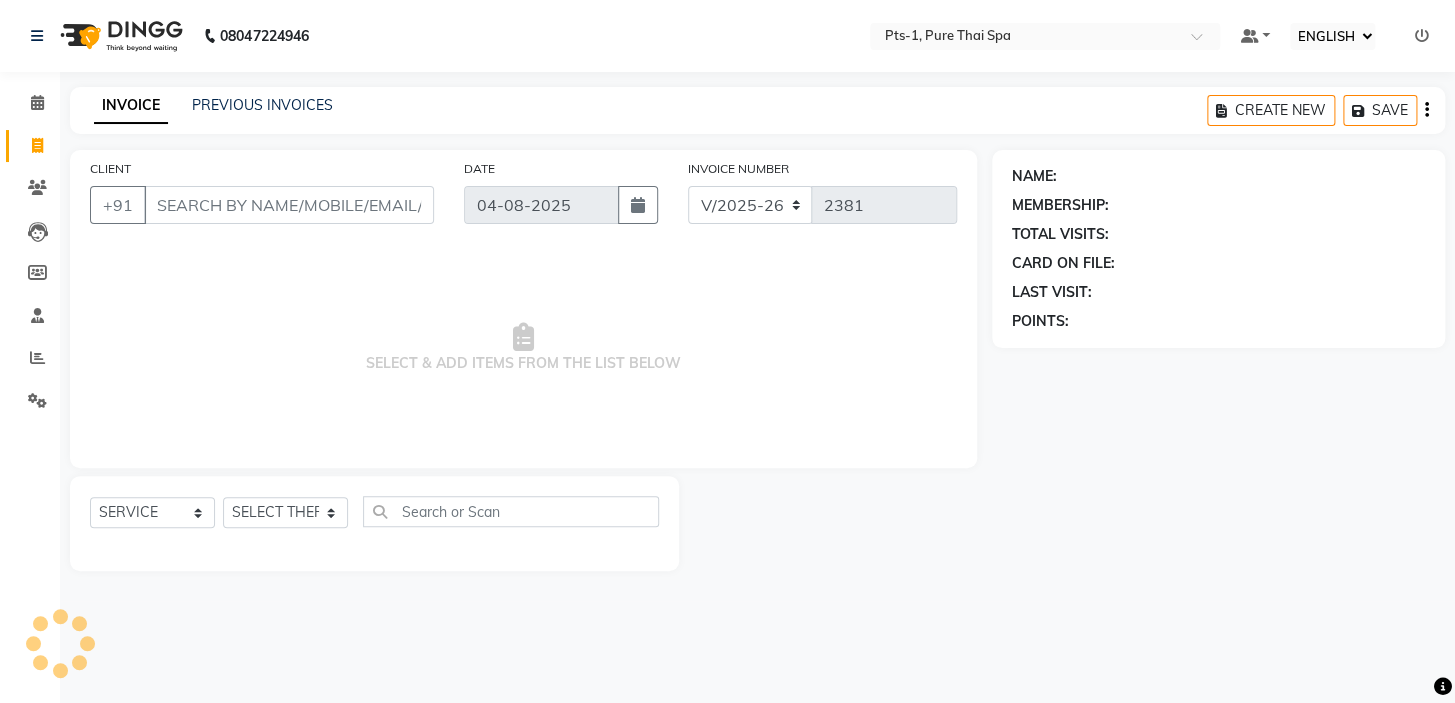 click on "CLIENT" at bounding box center (289, 205) 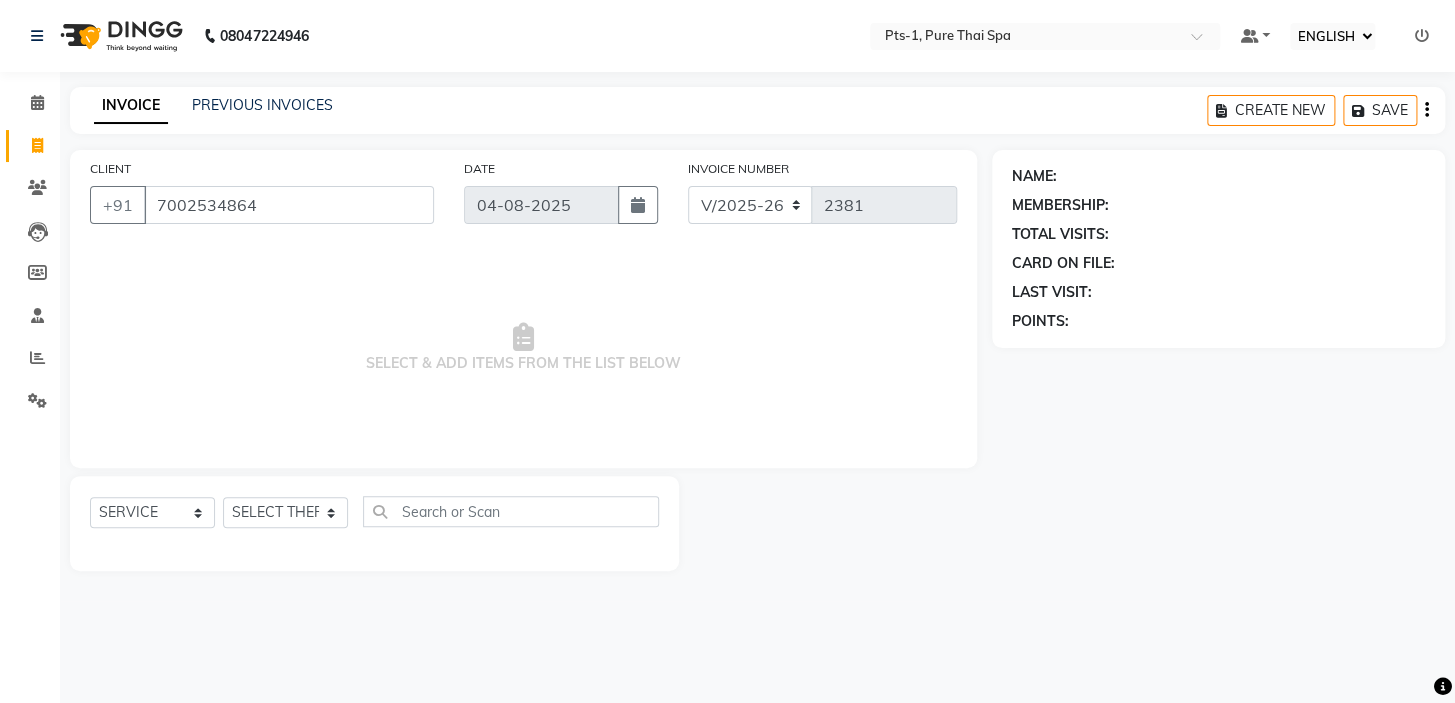 type on "7002534864" 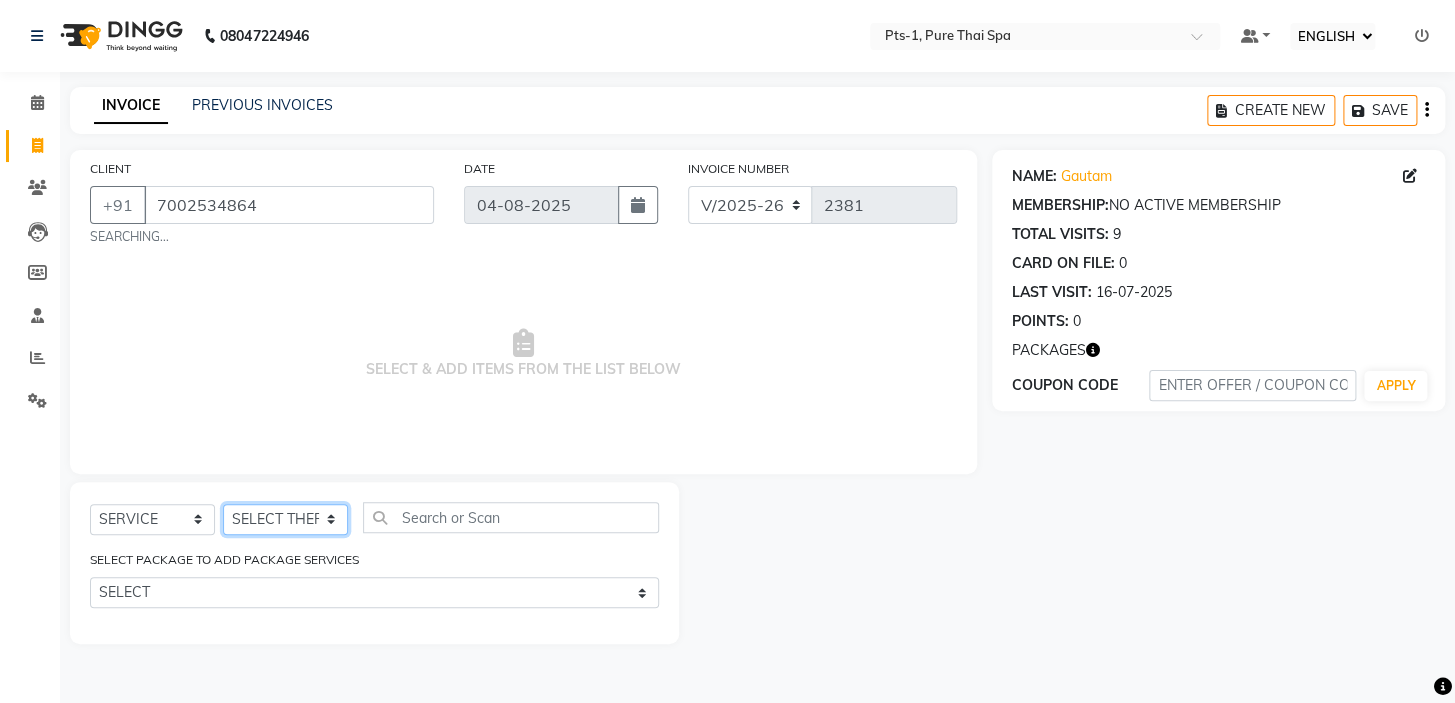 drag, startPoint x: 346, startPoint y: 520, endPoint x: 335, endPoint y: 521, distance: 11.045361 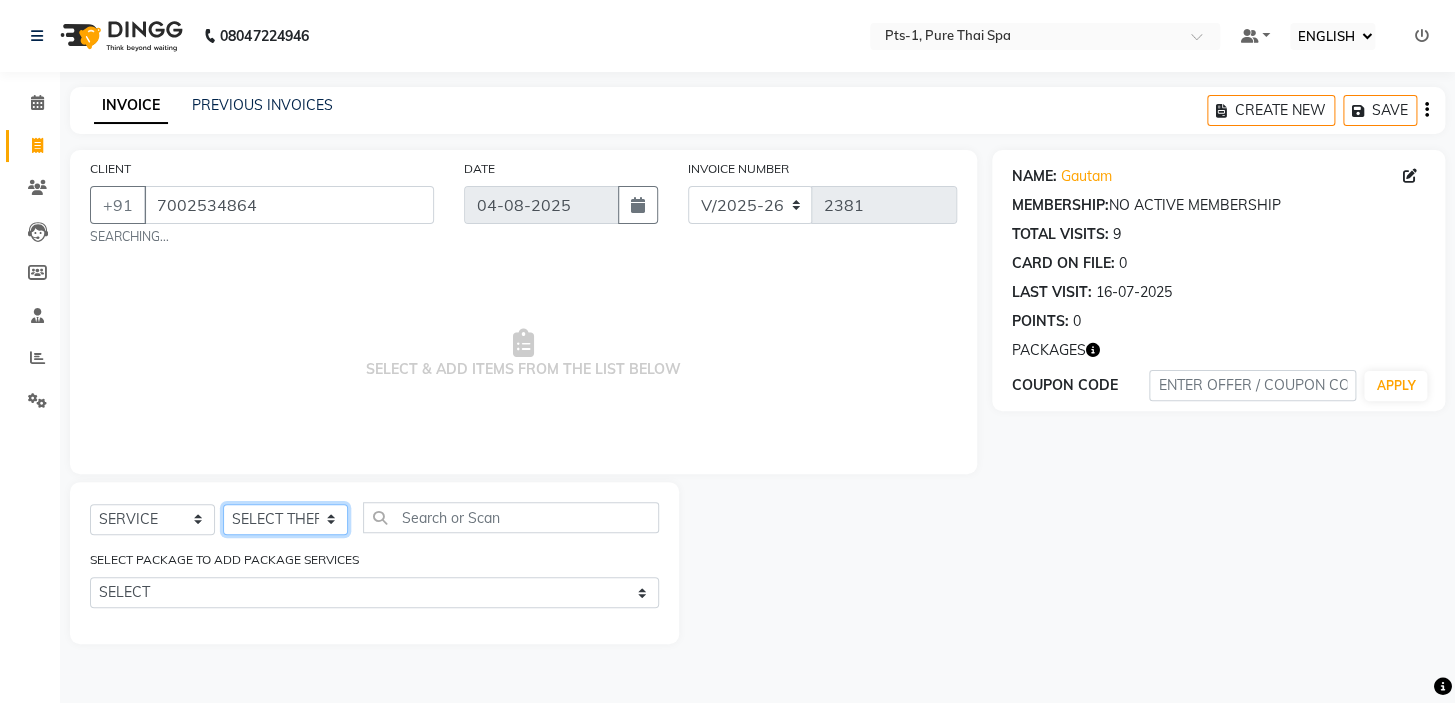 select on "51729" 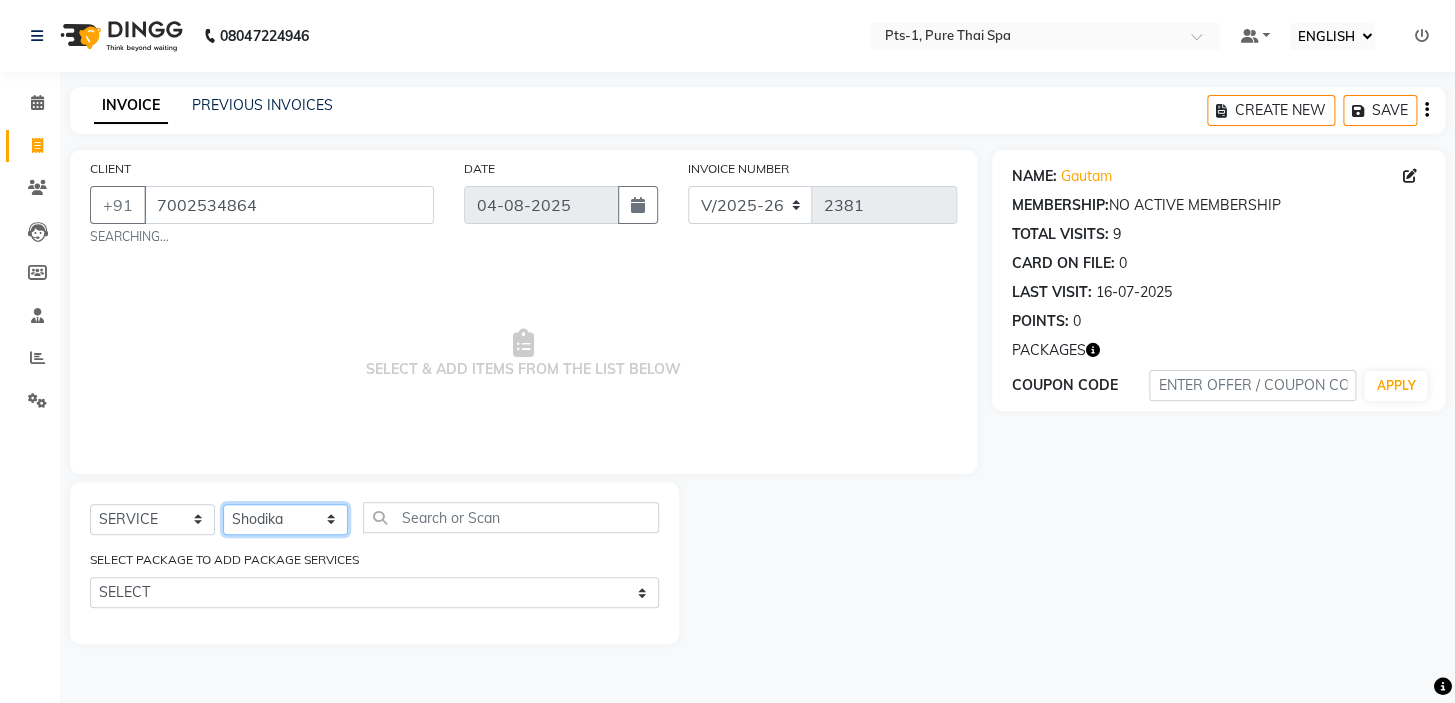 click on "SELECT THERAPIST [FIRST] [FIRST] [FIRST] [FIRST] [FIRST] [FIRST] [FIRST] [FIRST] [FIRST] [FIRST] [FIRST] [FIRST] [FIRST] [FIRST] [FIRST]" 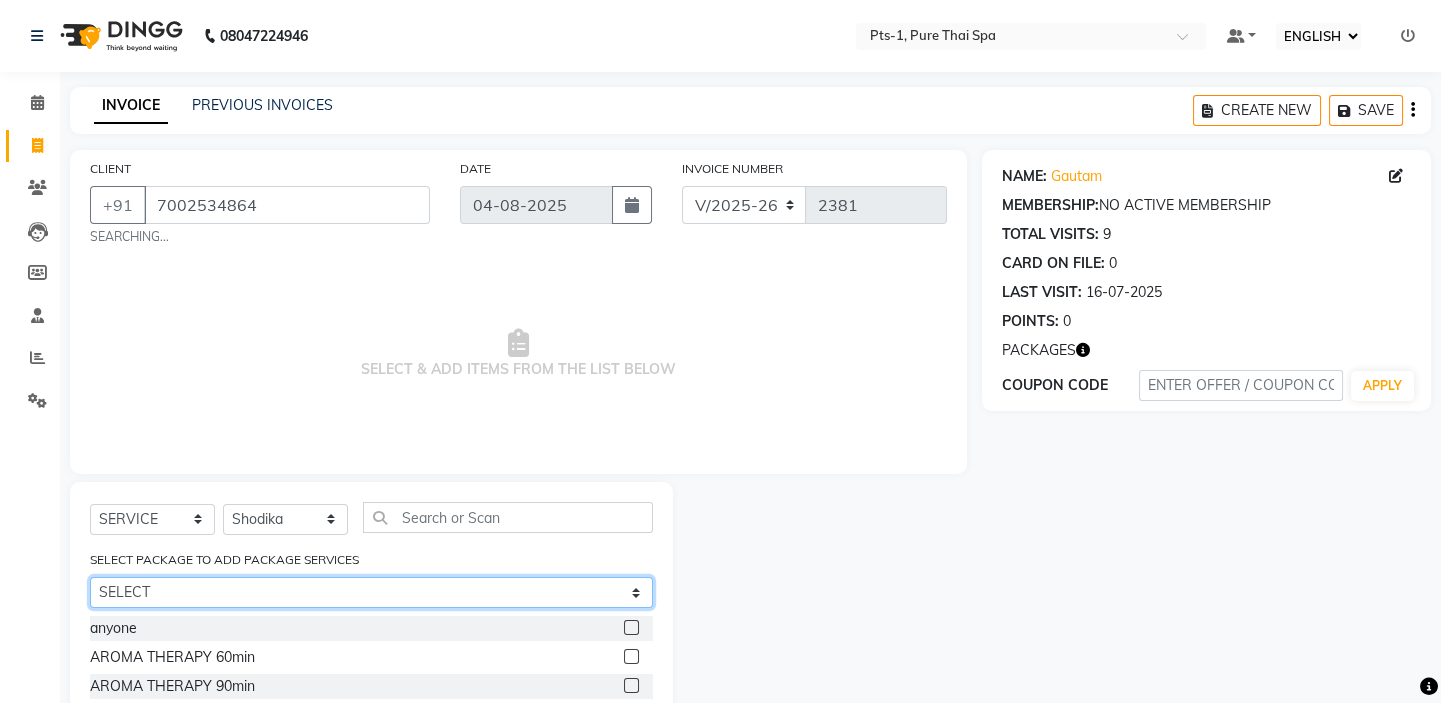 click on "SELECT PTS PACKAGE (10K) 10 SERVICES PTS PACKAGE (5K) 3 SERVICES WITH STEAM" 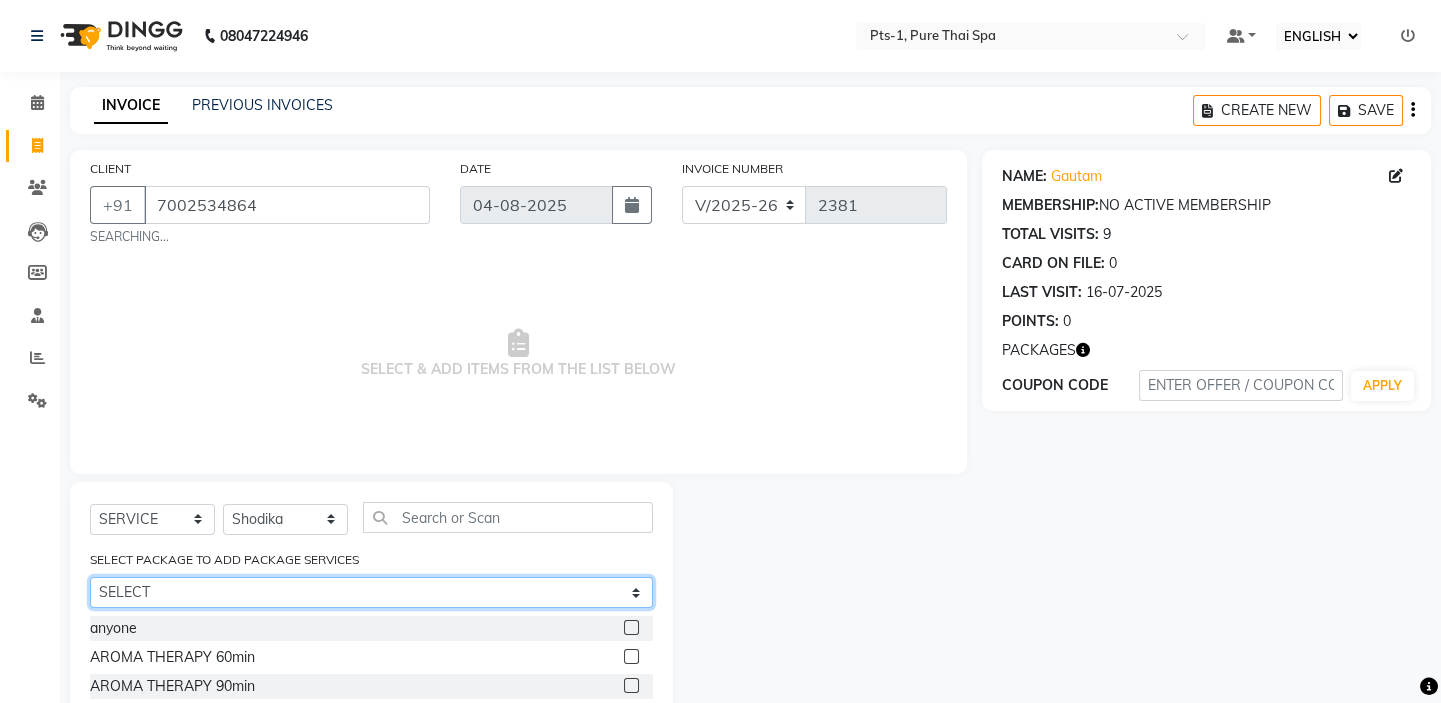 select on "1: Object" 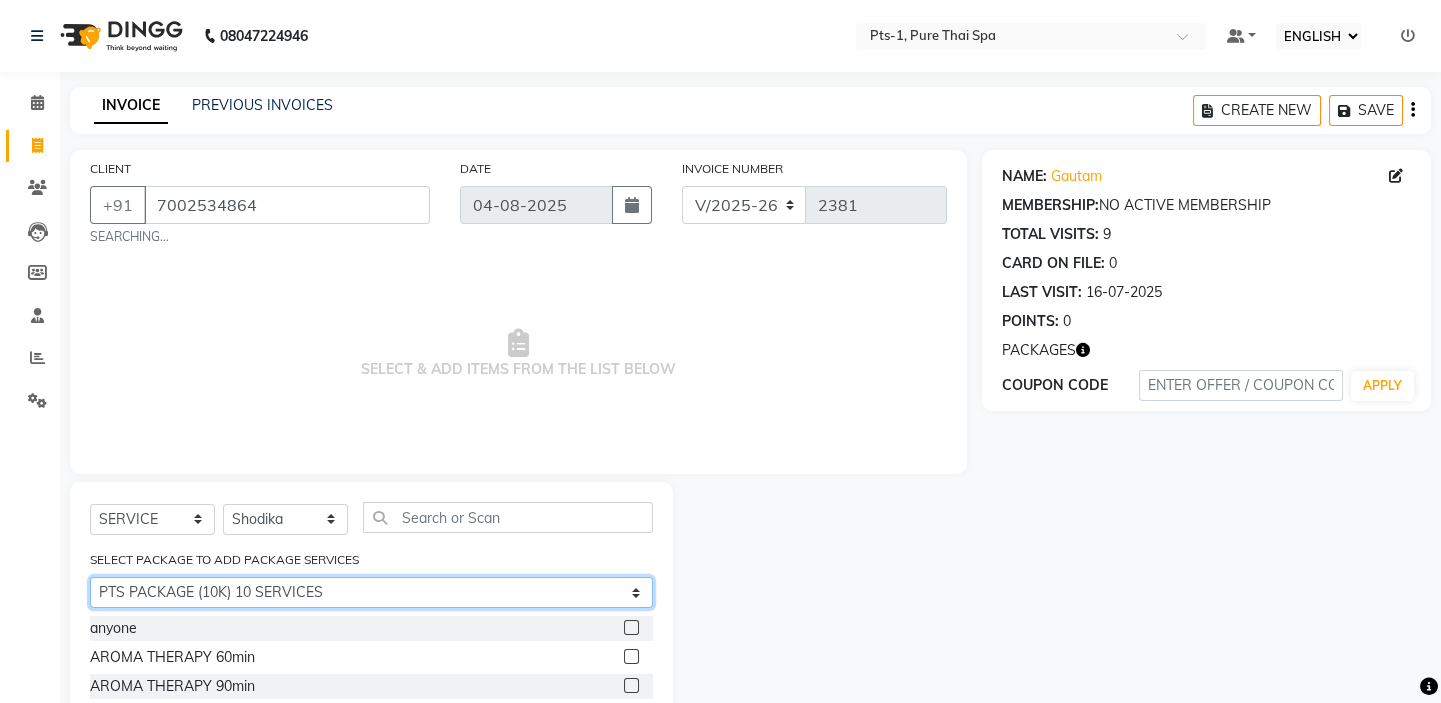 click on "SELECT PTS PACKAGE (10K) 10 SERVICES PTS PACKAGE (5K) 3 SERVICES WITH STEAM" 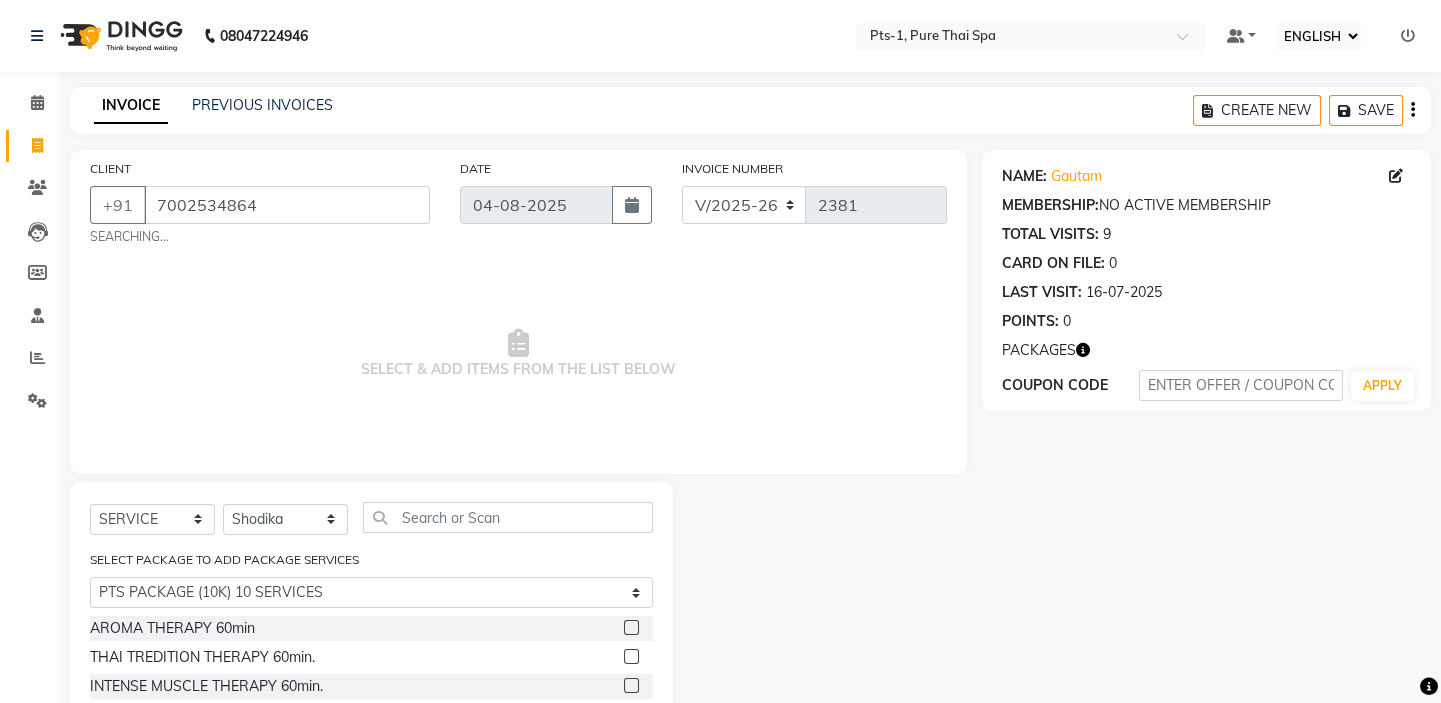 click on "INTENSE MUSCLE THERAPY 60min." 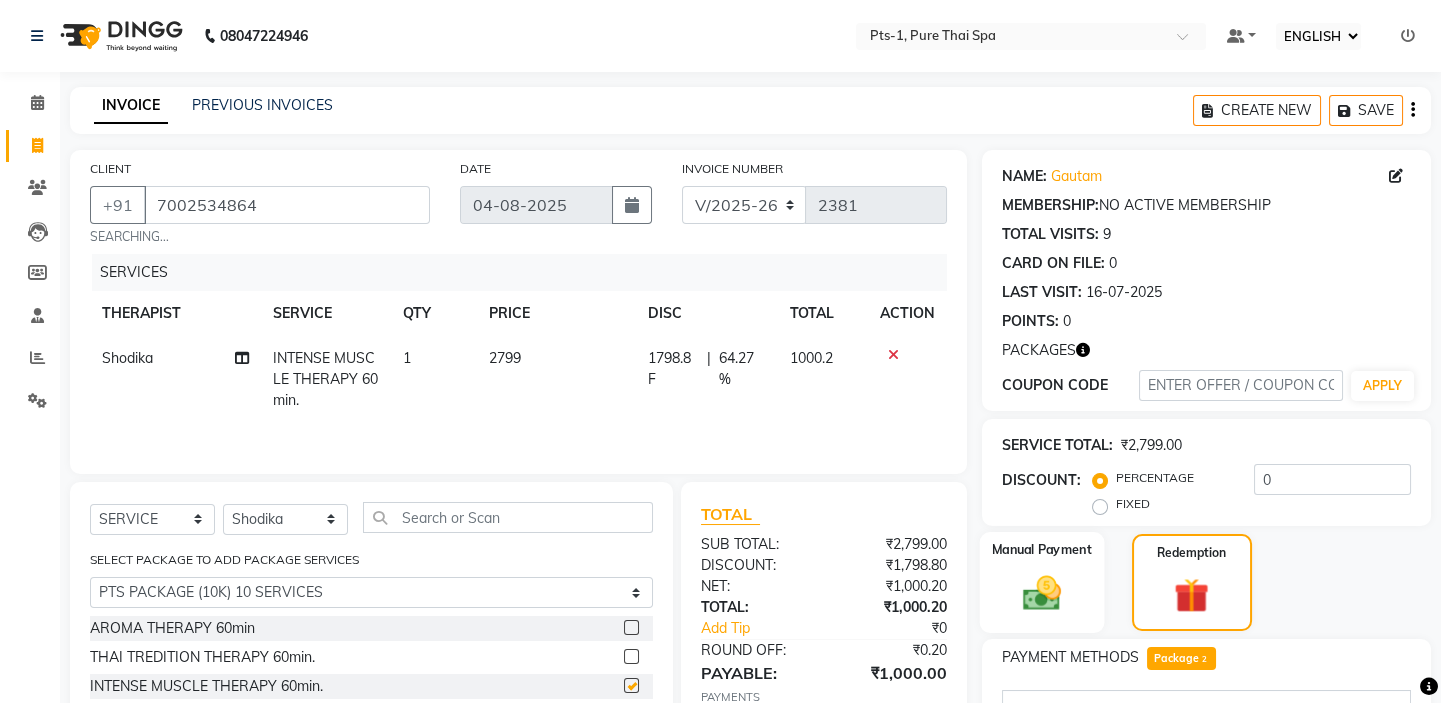 checkbox on "false" 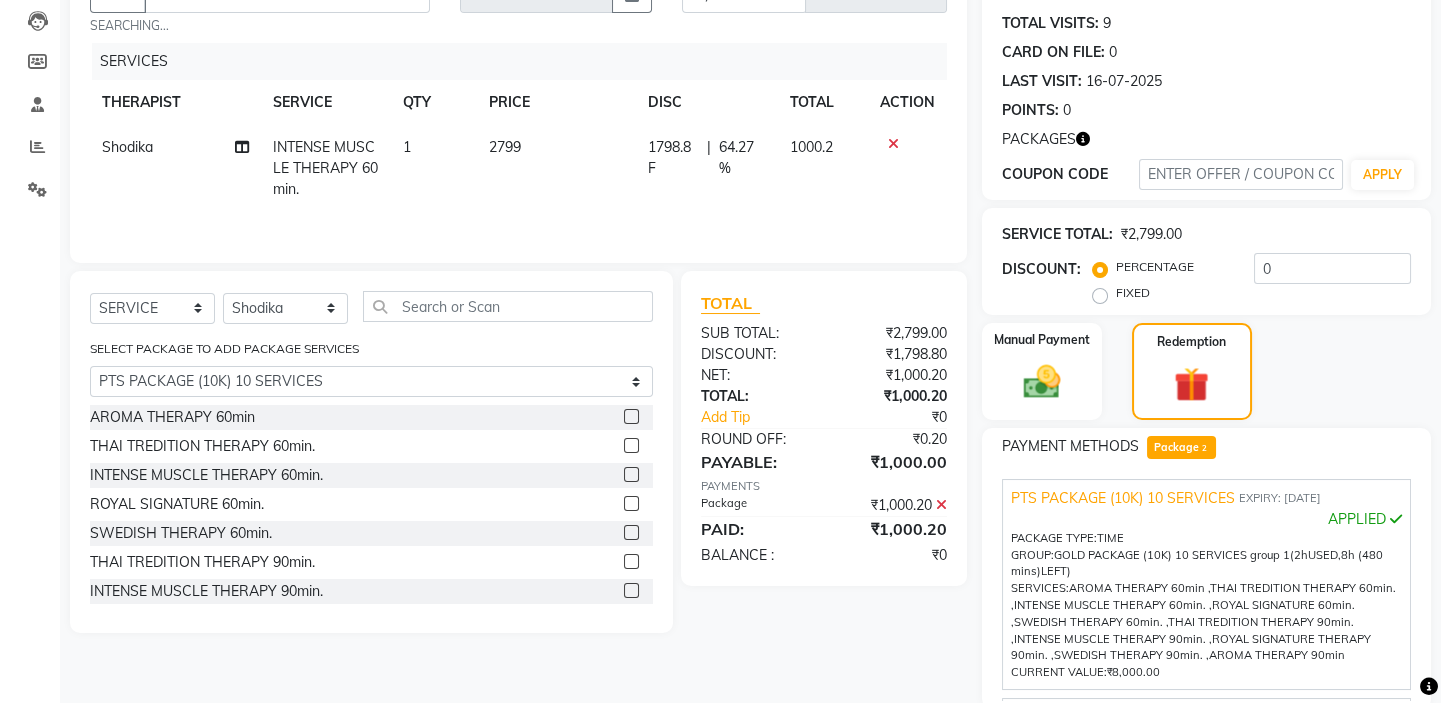 scroll, scrollTop: 400, scrollLeft: 0, axis: vertical 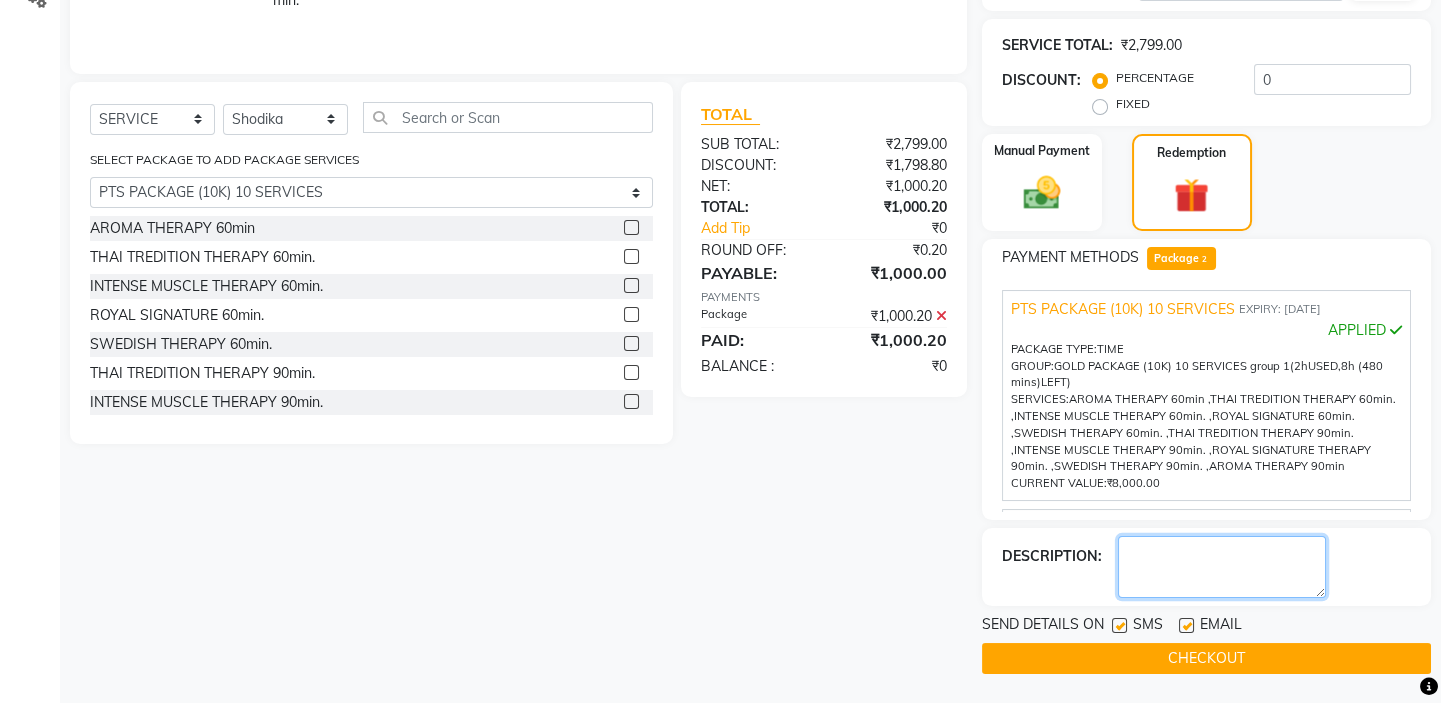 click 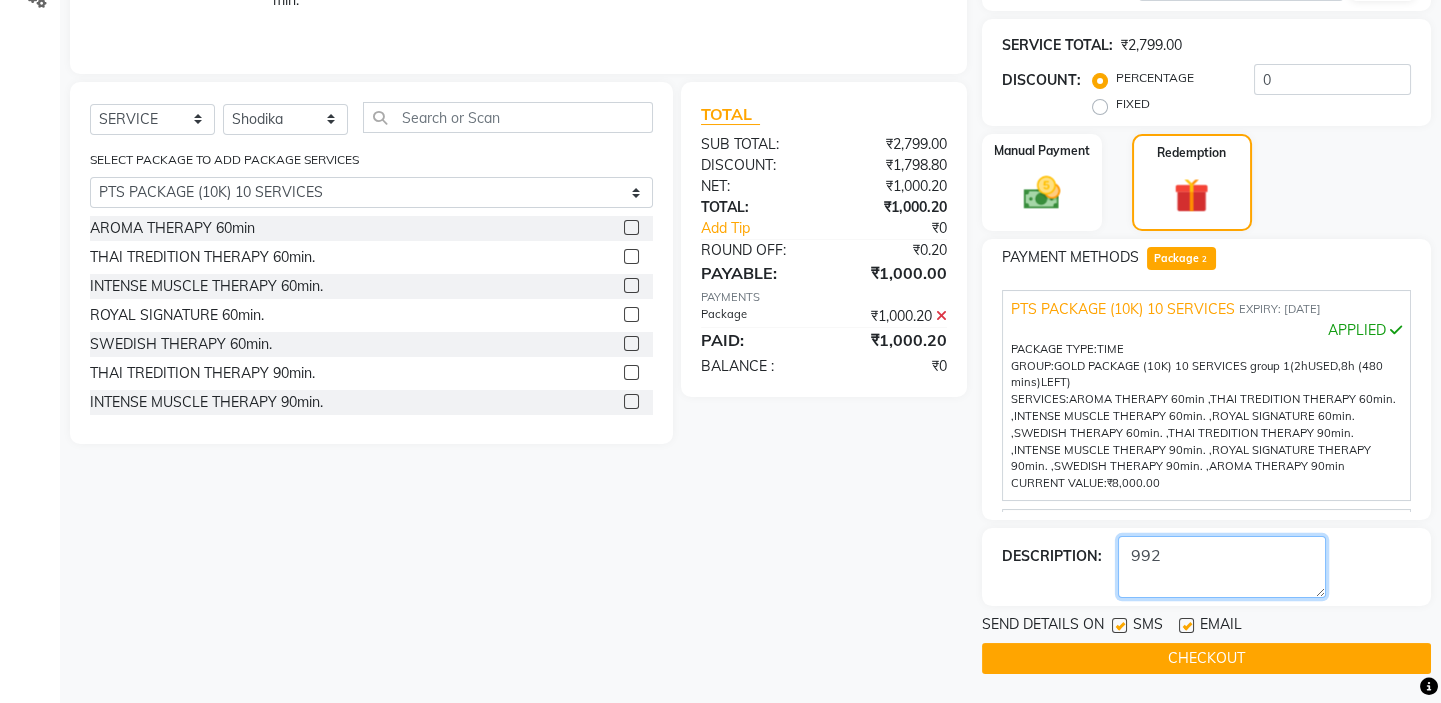 type on "992" 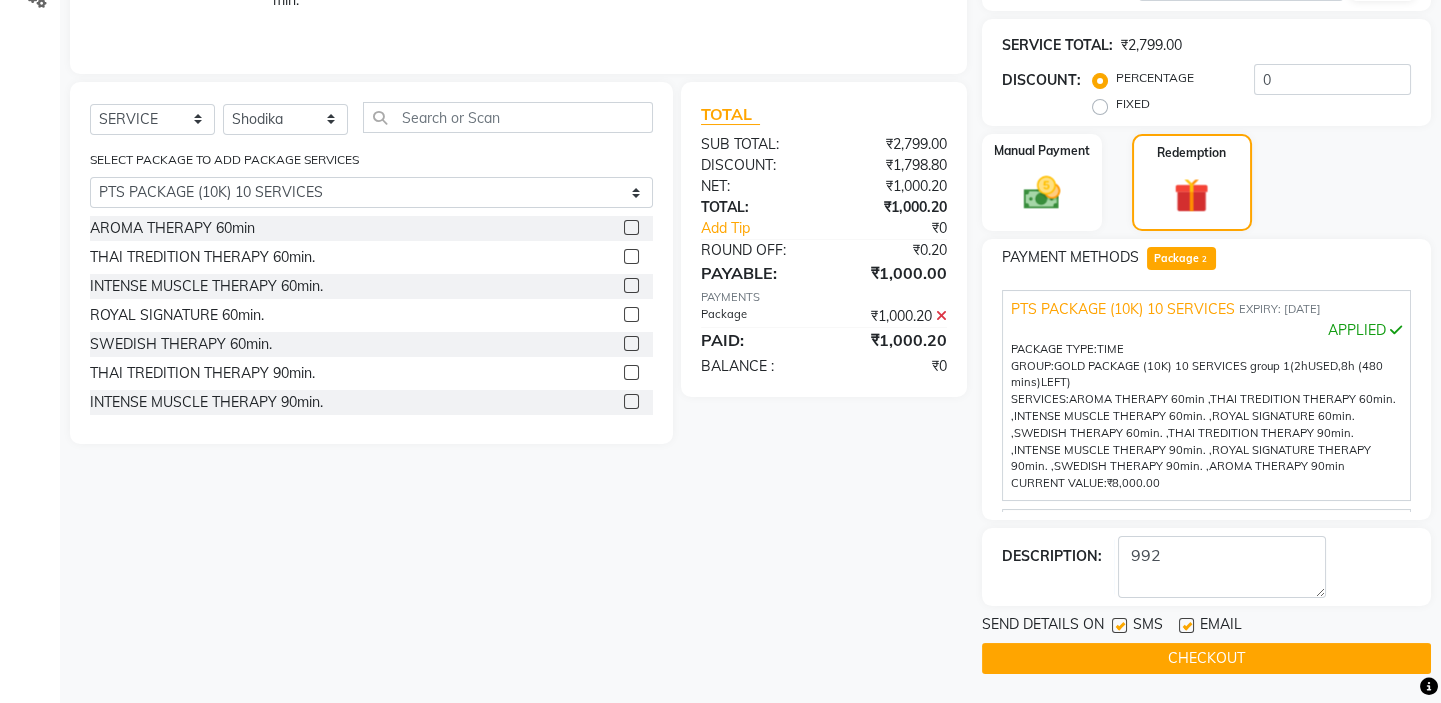 click 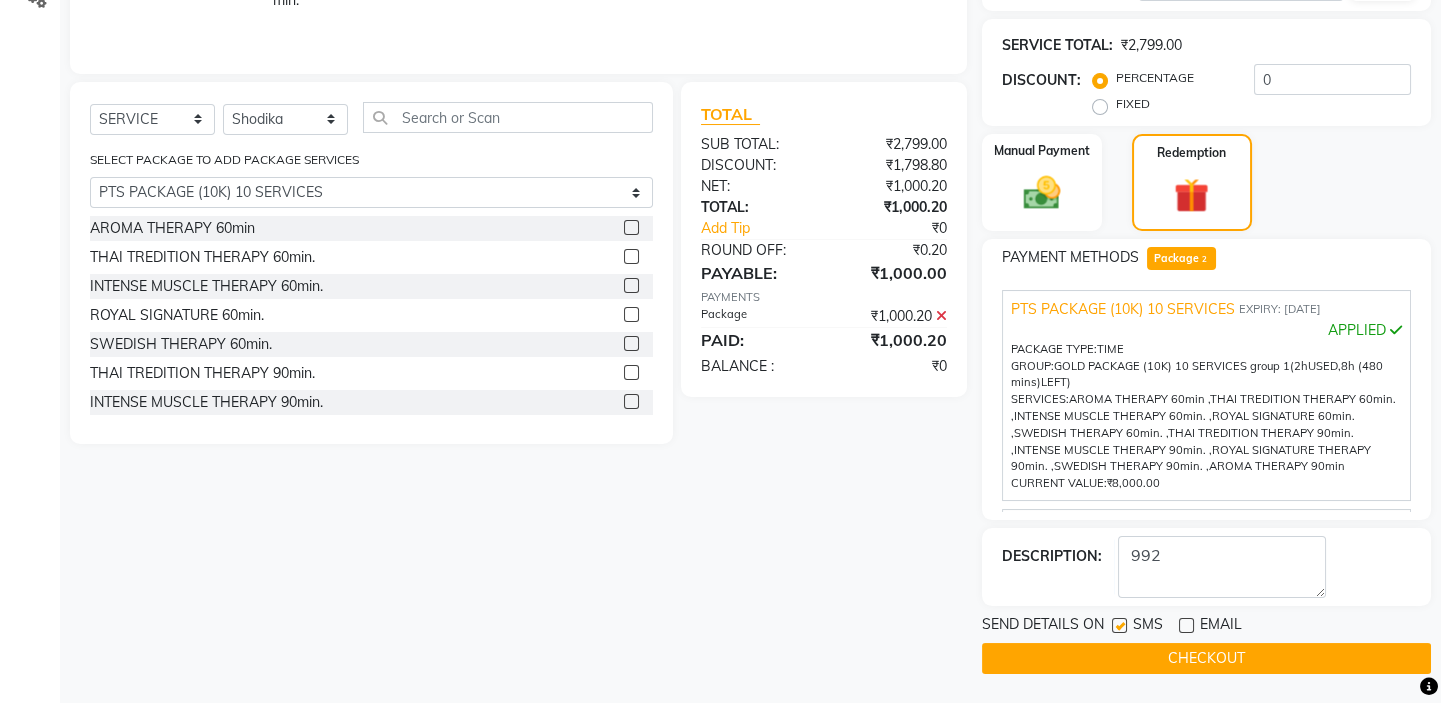 click 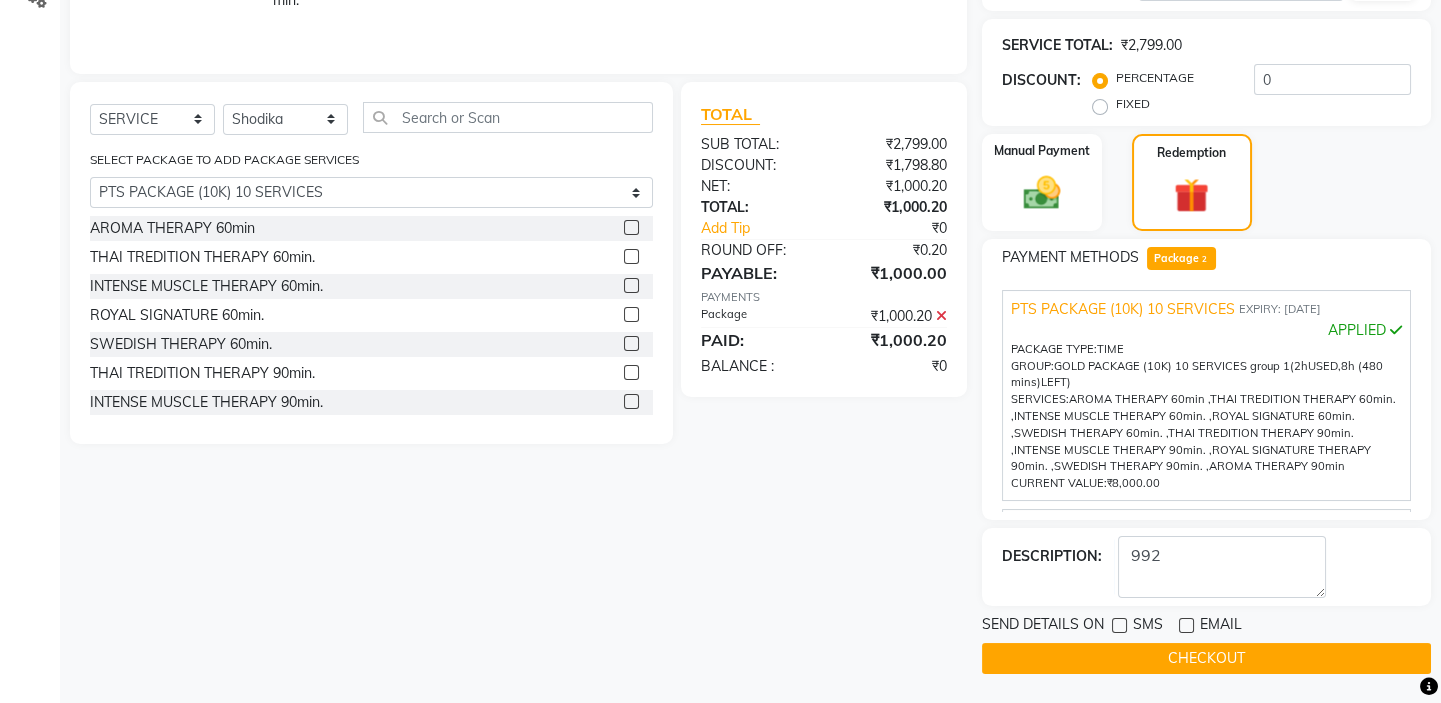 click on "CHECKOUT" 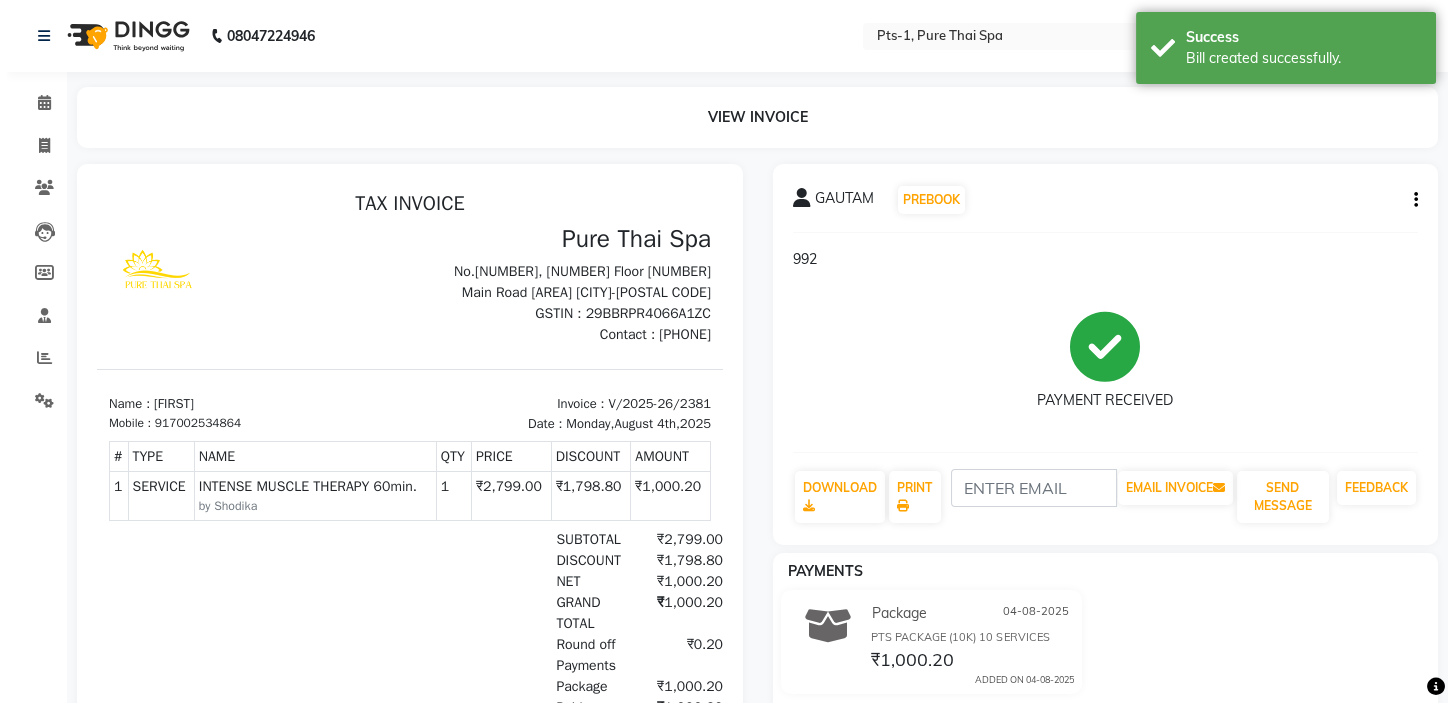 scroll, scrollTop: 0, scrollLeft: 0, axis: both 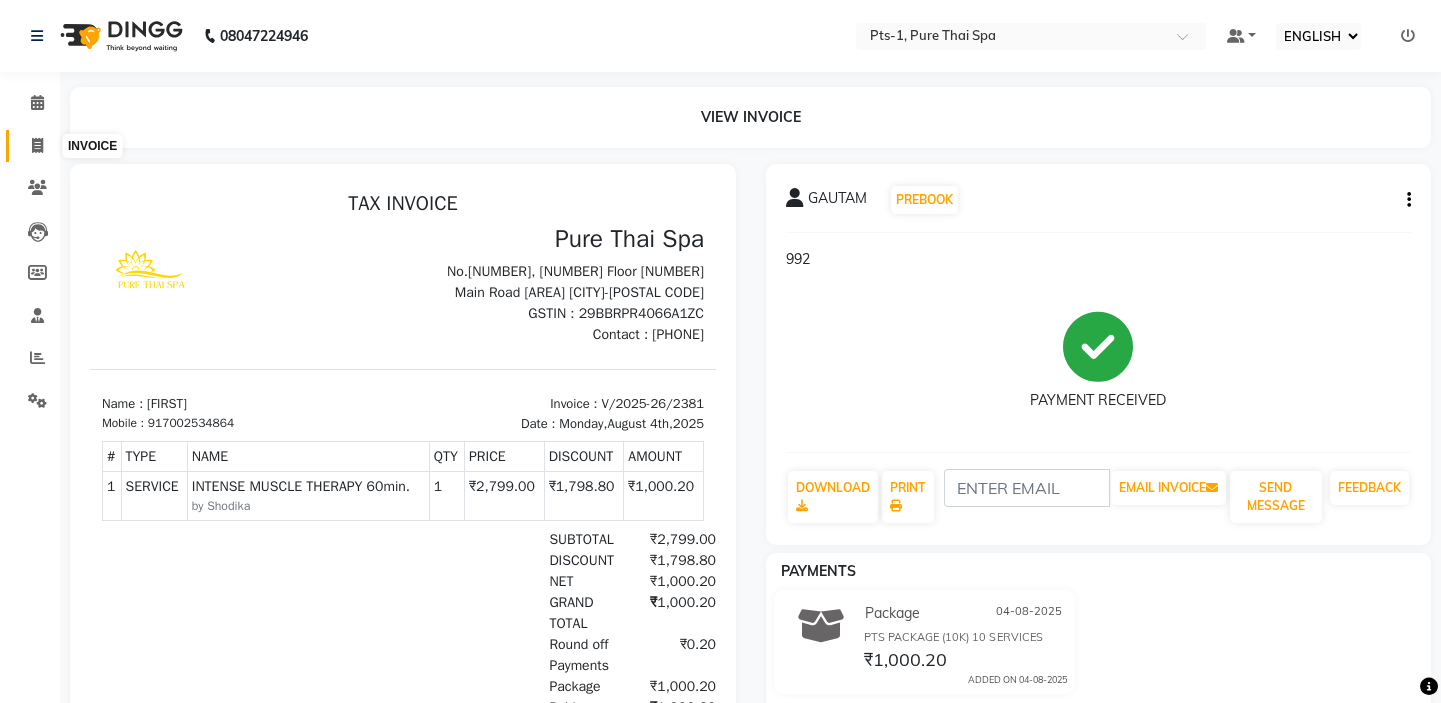 click 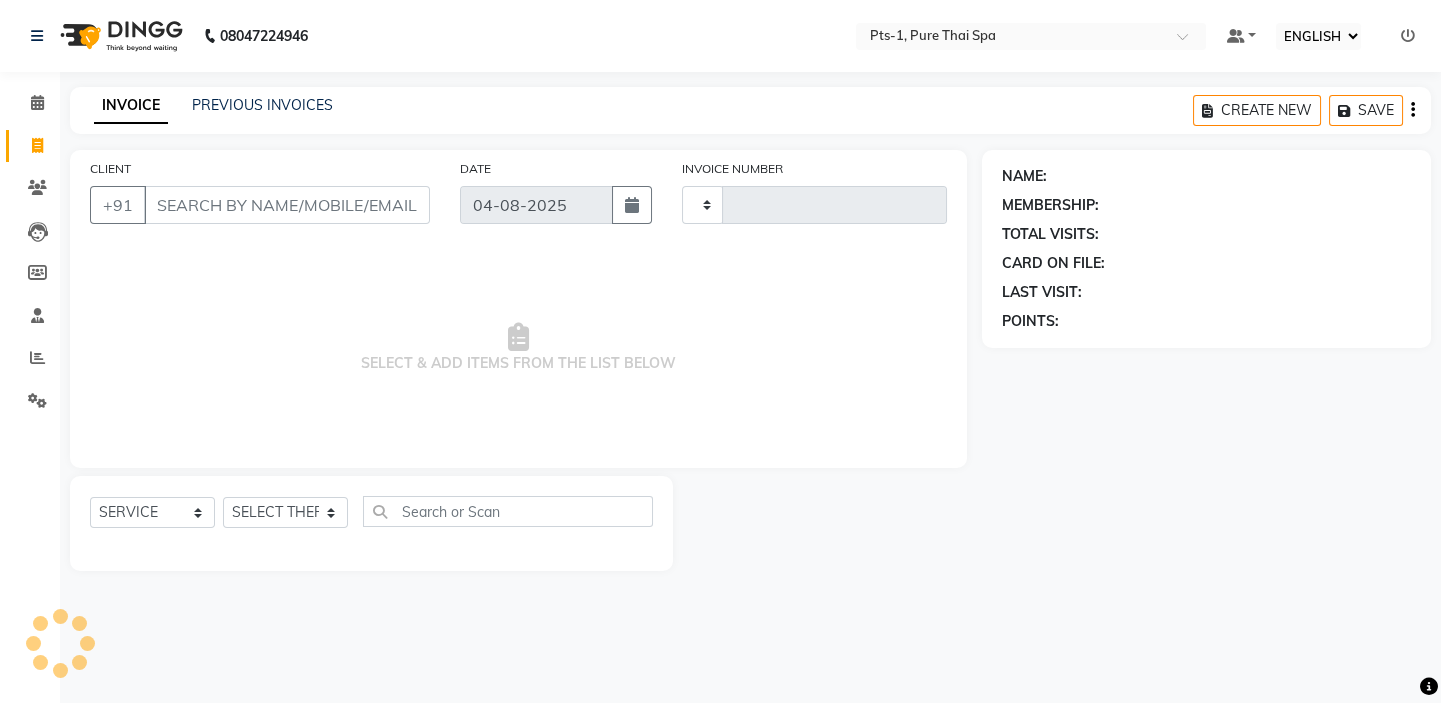 type on "2382" 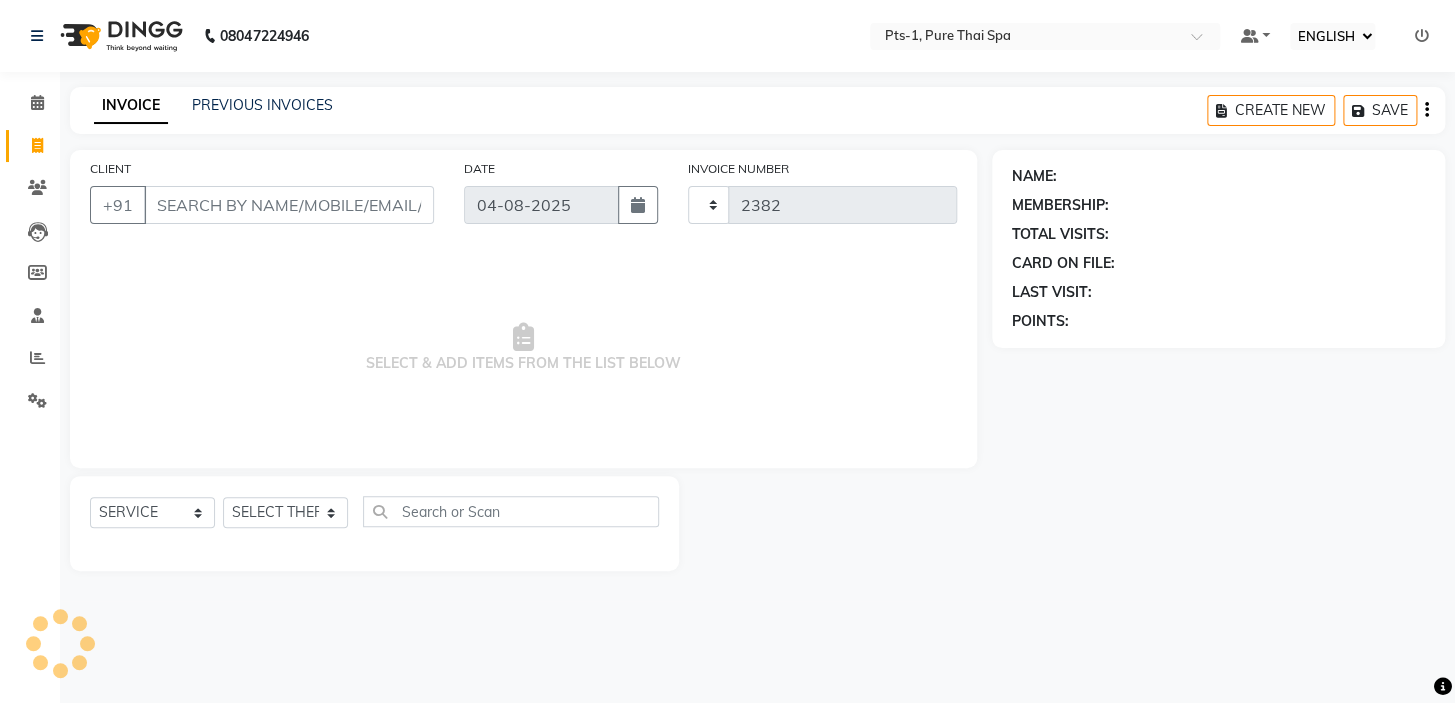 select on "5296" 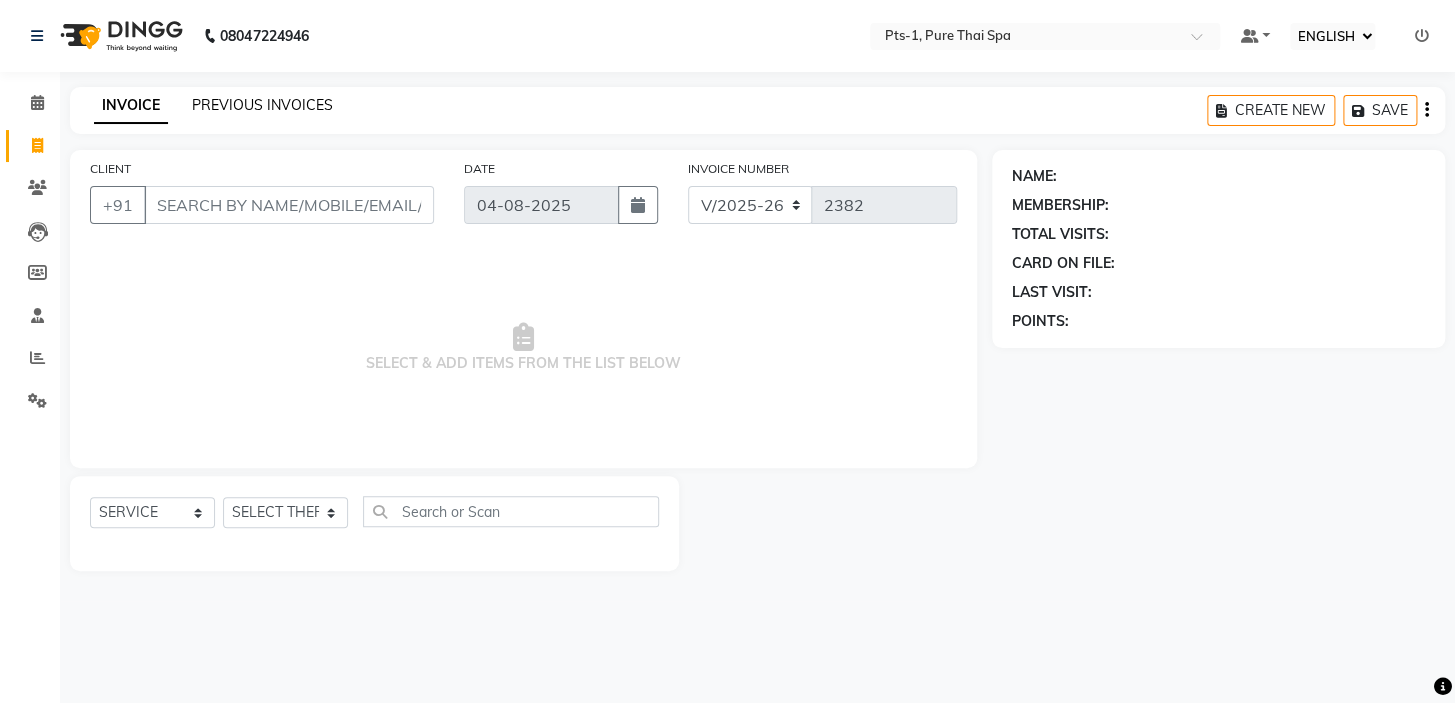 click on "PREVIOUS INVOICES" 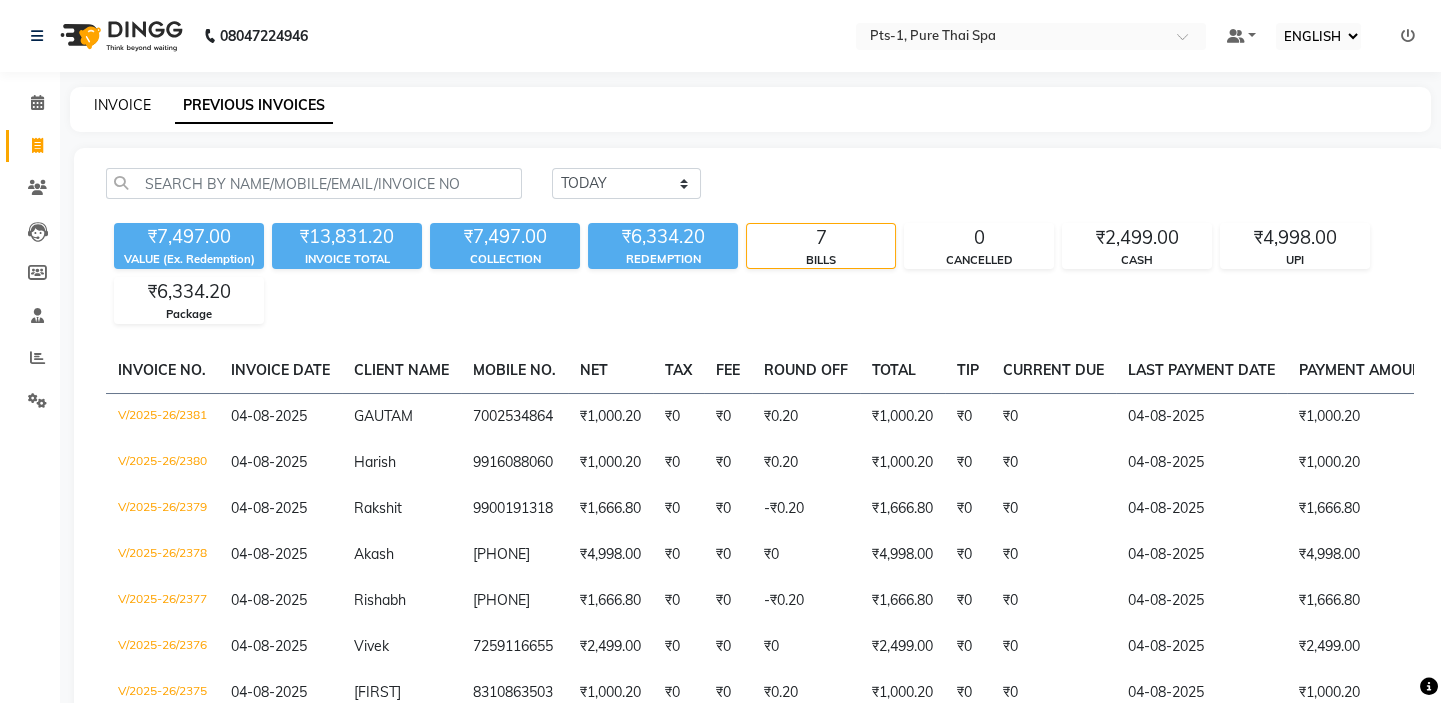 click on "INVOICE" 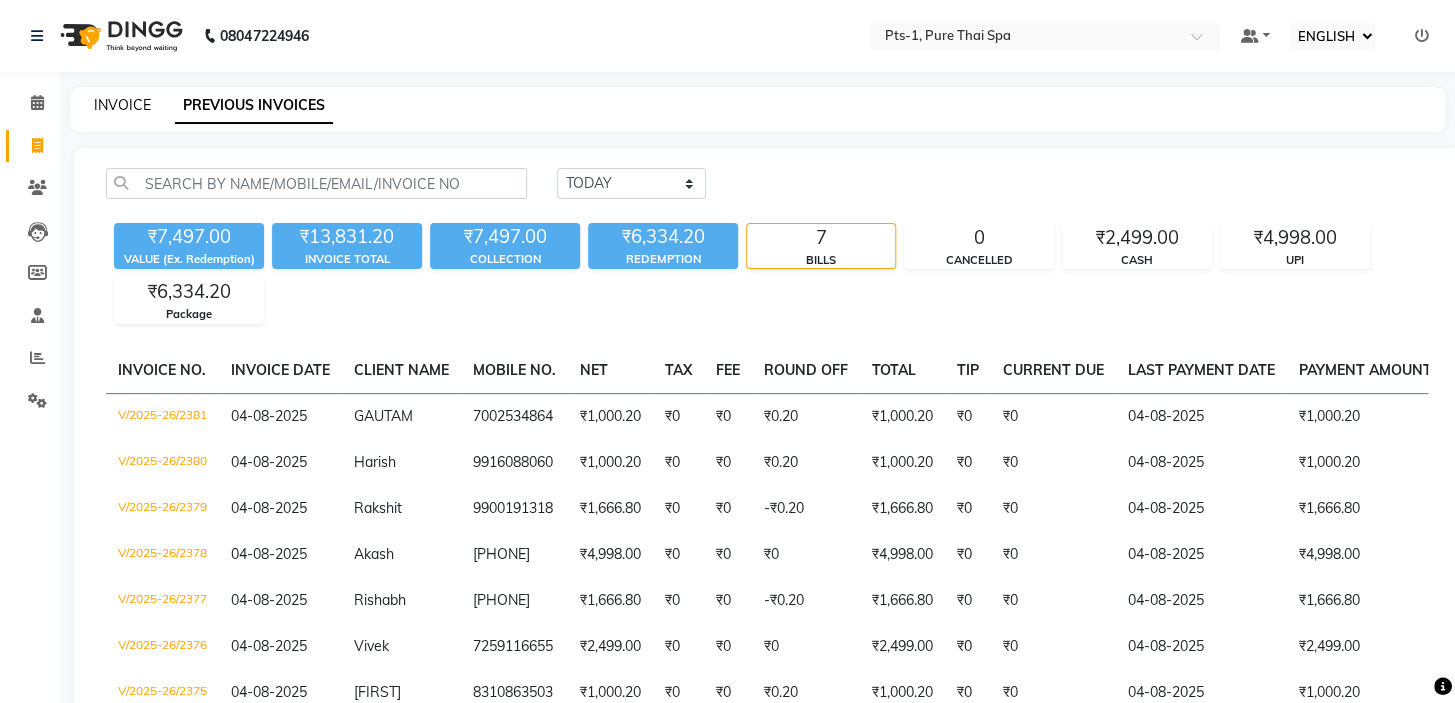 select on "service" 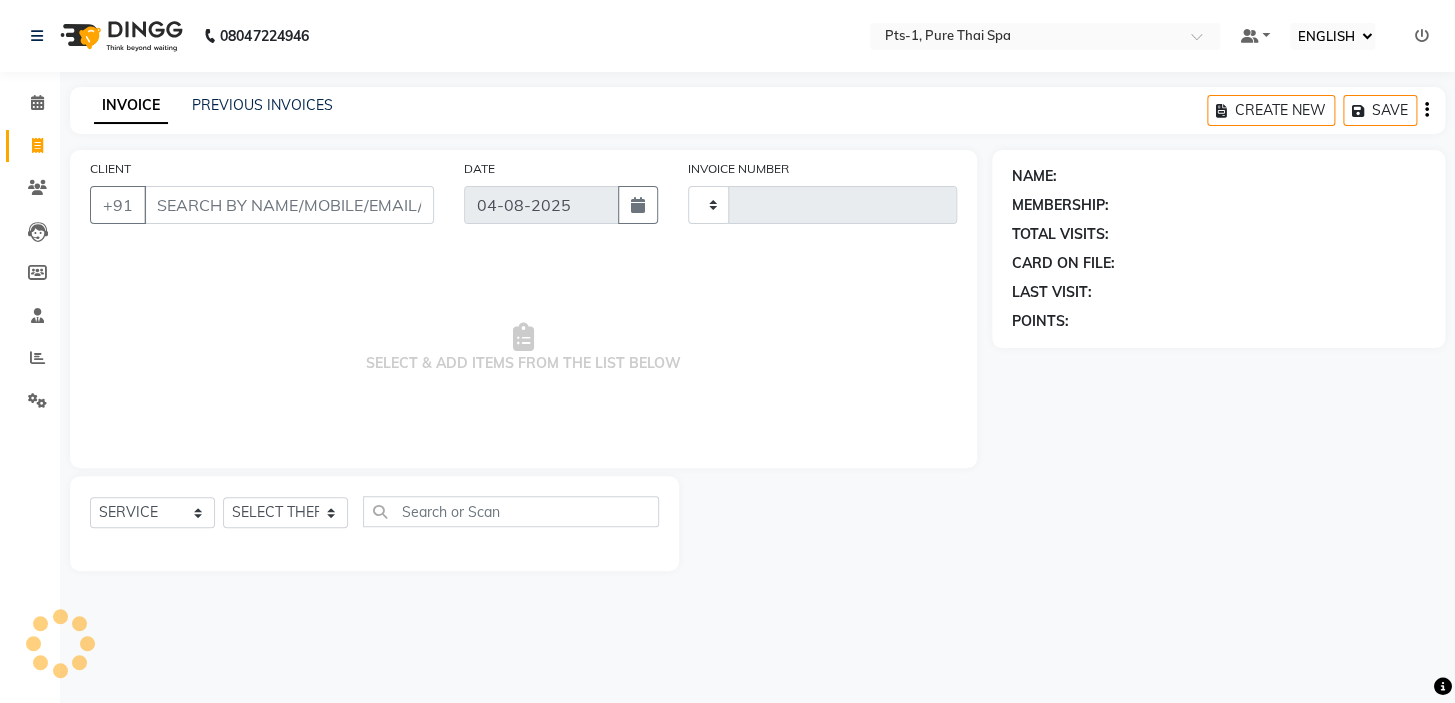 type on "2382" 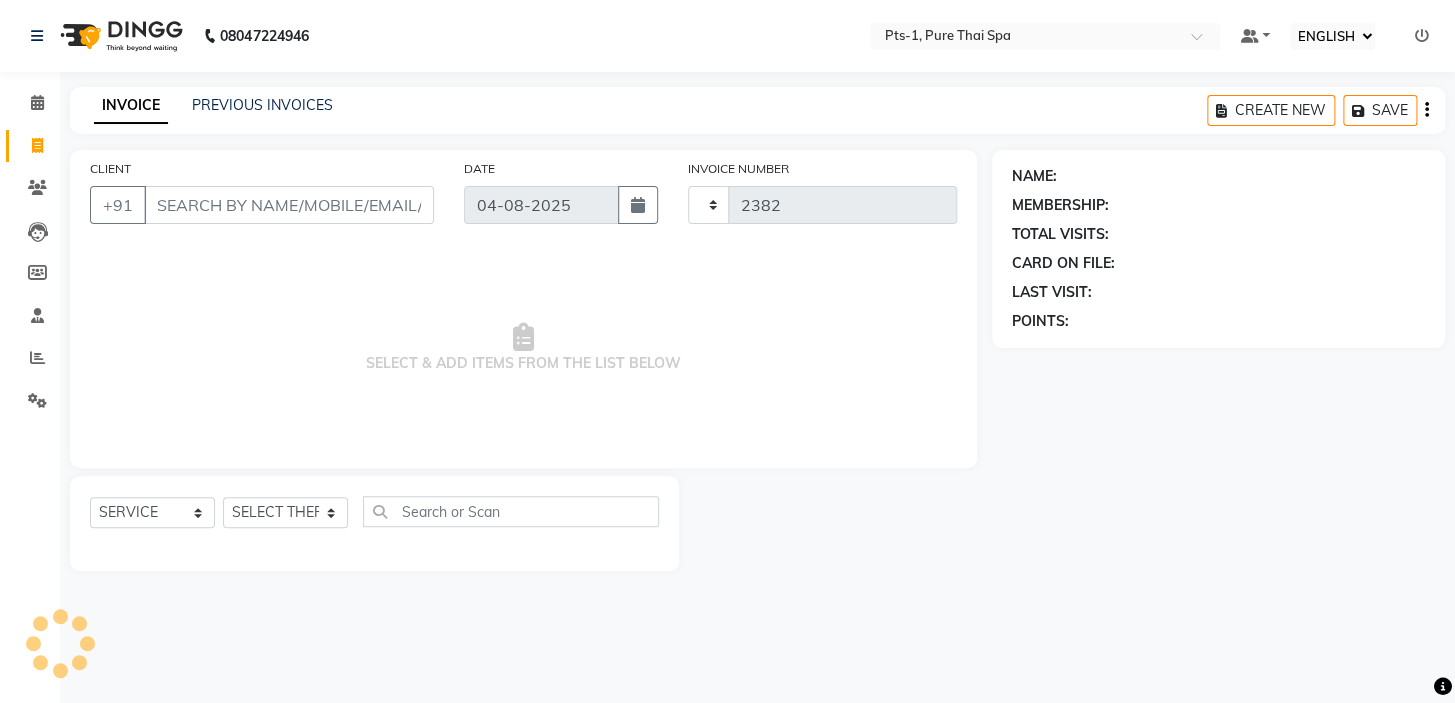select on "5296" 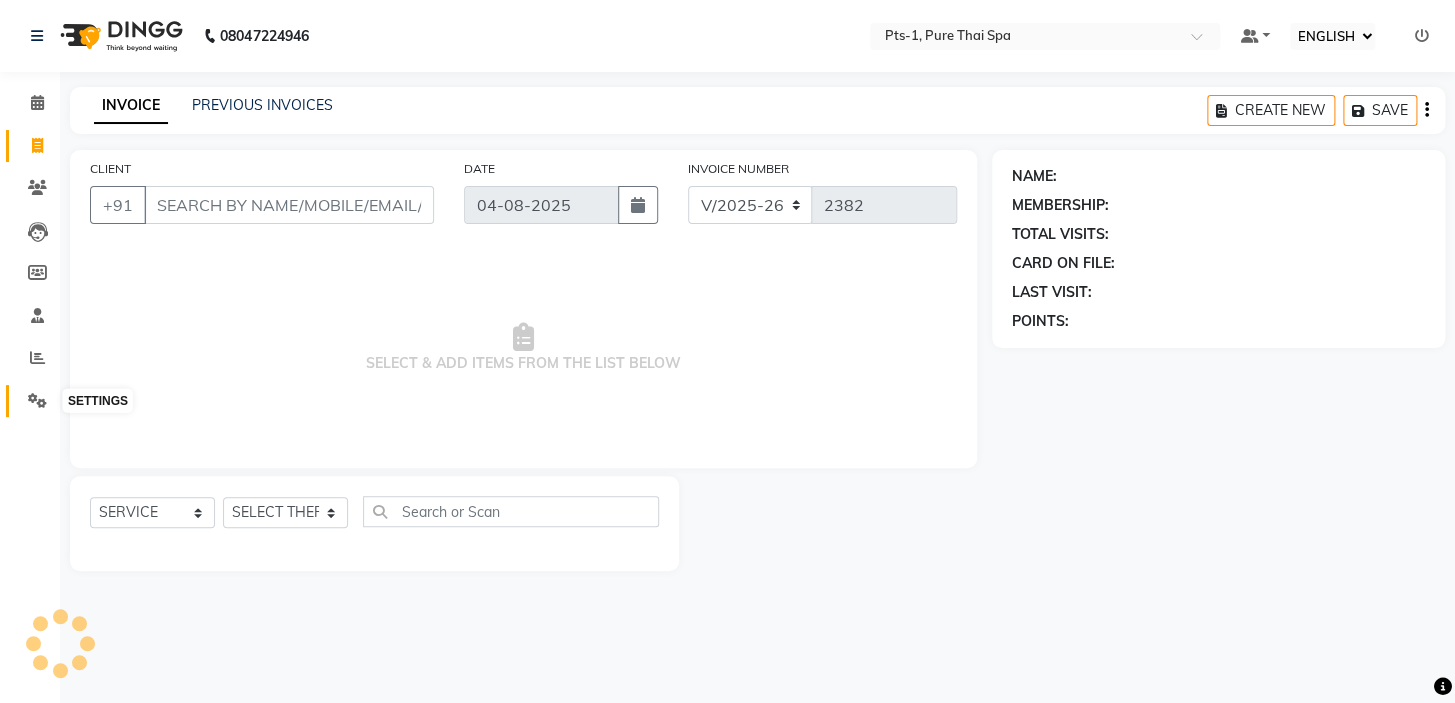 click 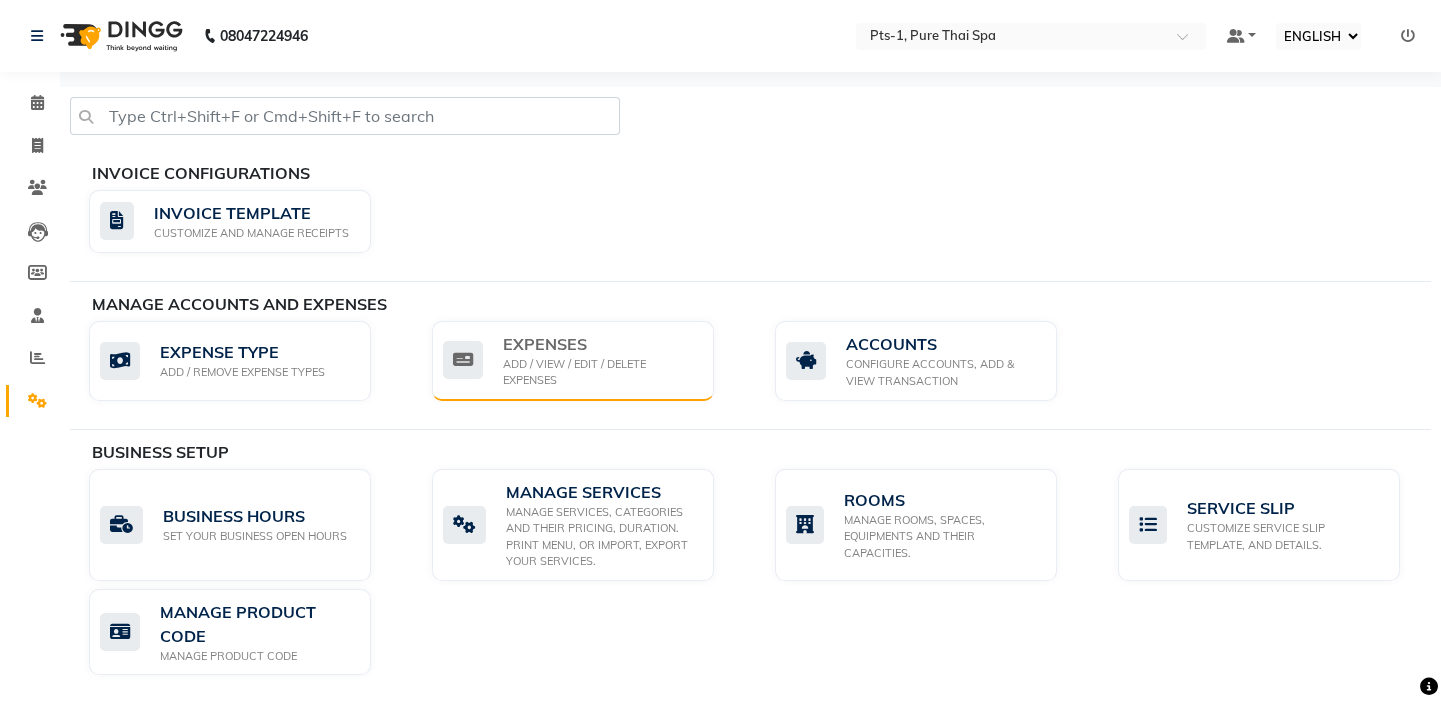 click on "ADD / VIEW / EDIT / DELETE EXPENSES" 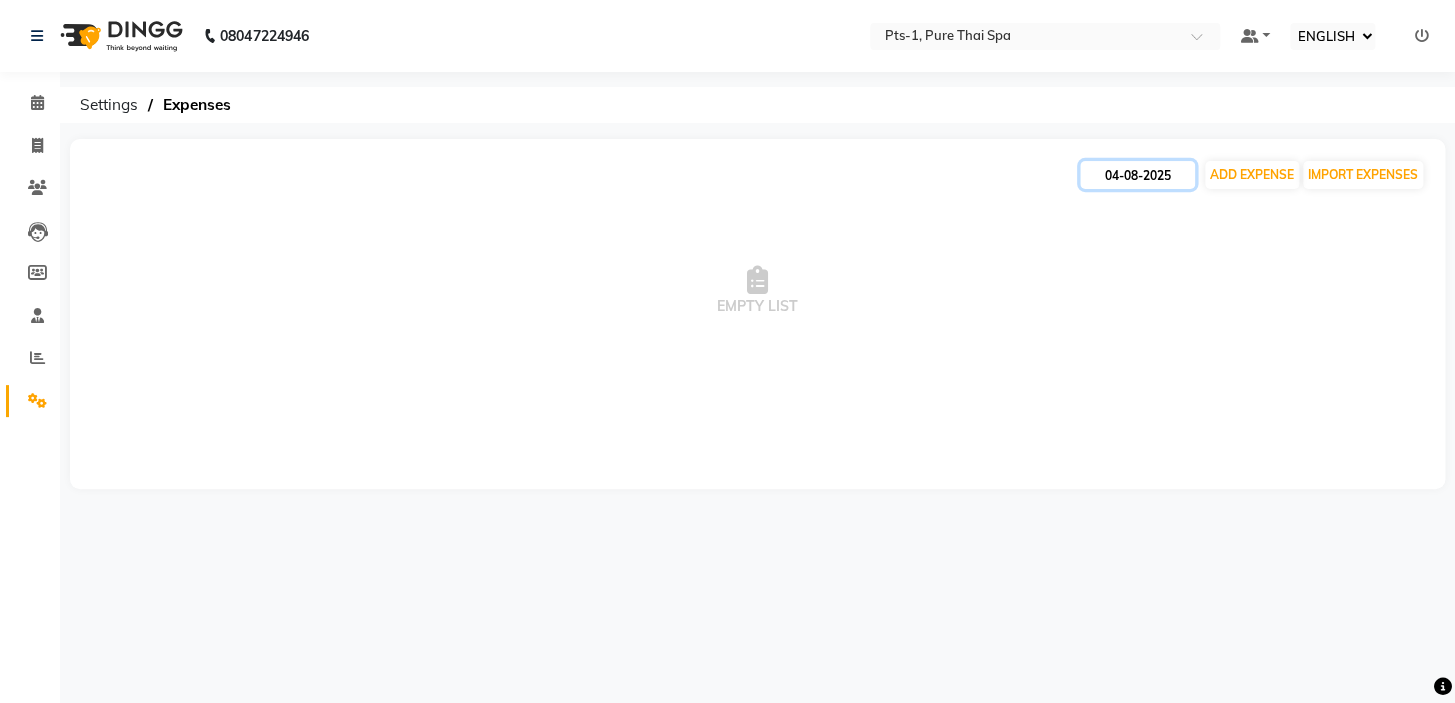 click on "04-08-2025" 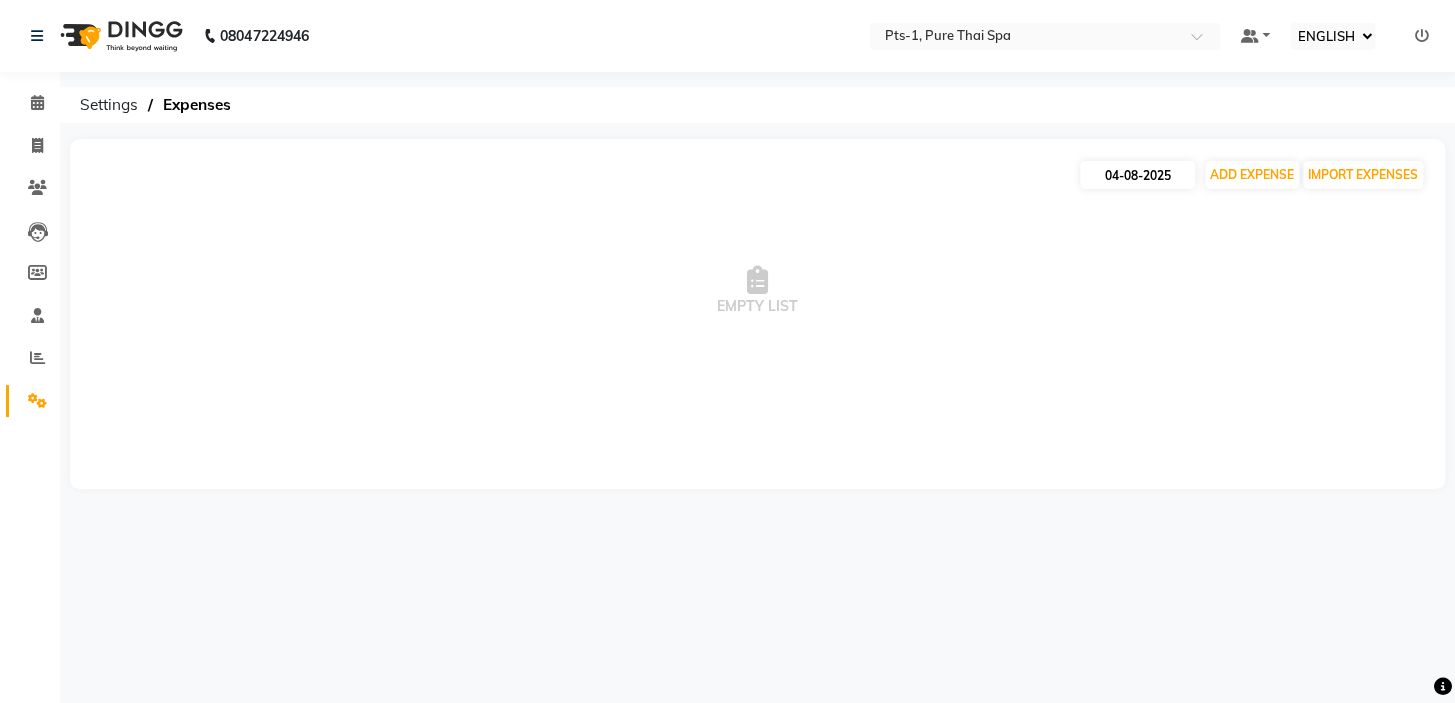 select on "8" 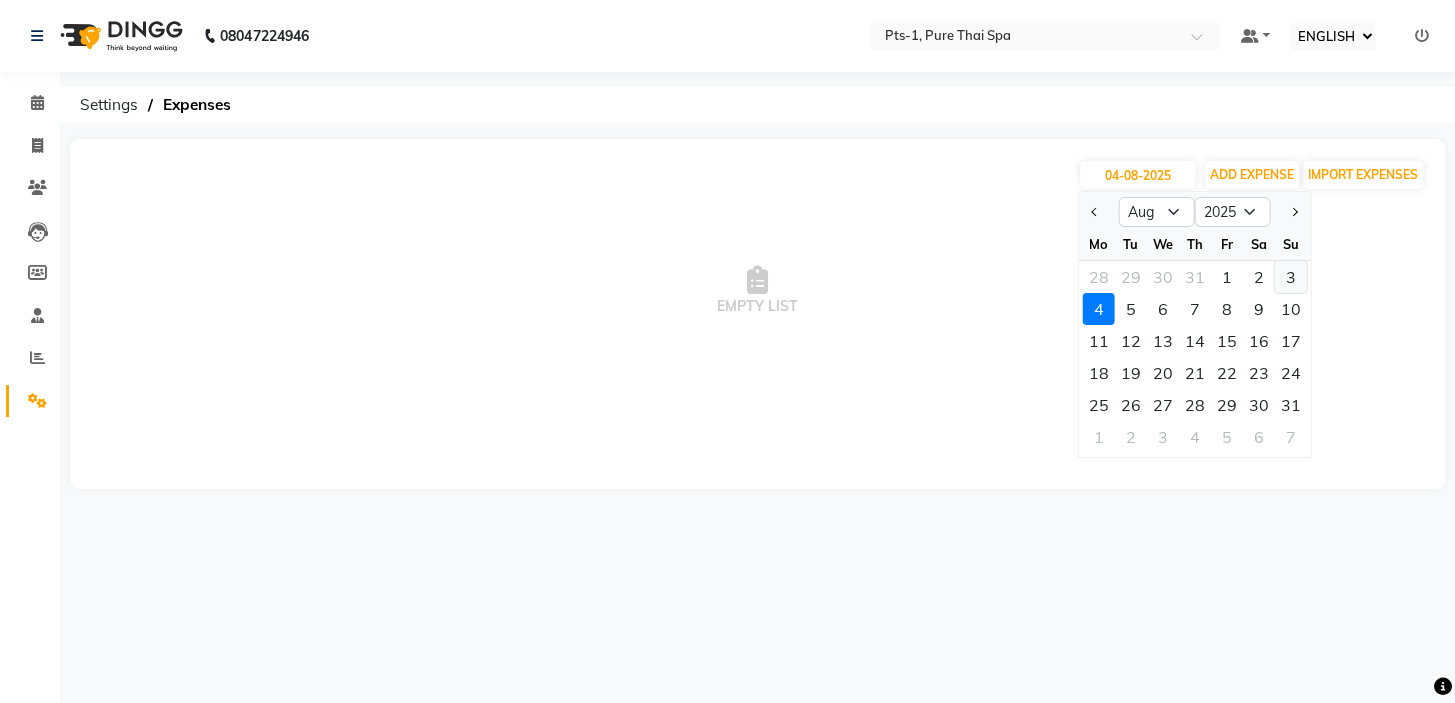 click on "3" 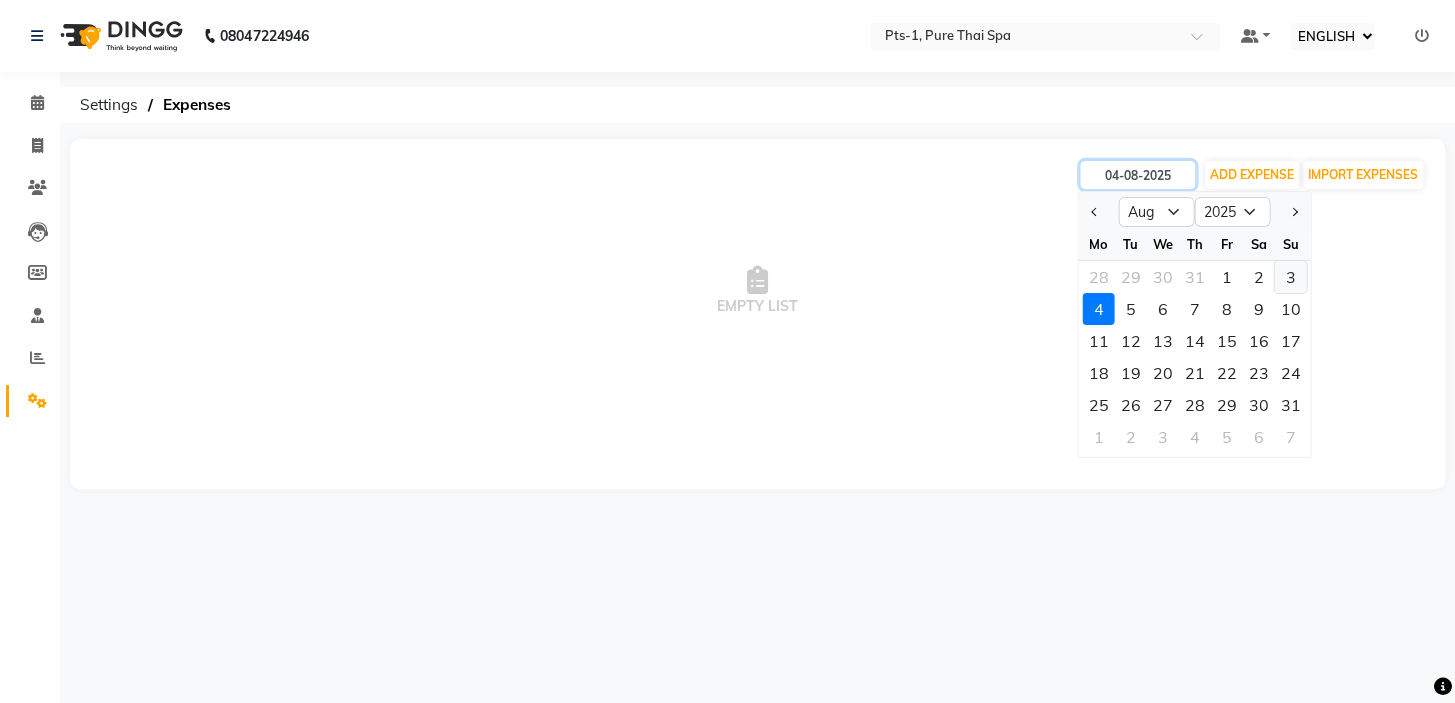 type on "03-08-2025" 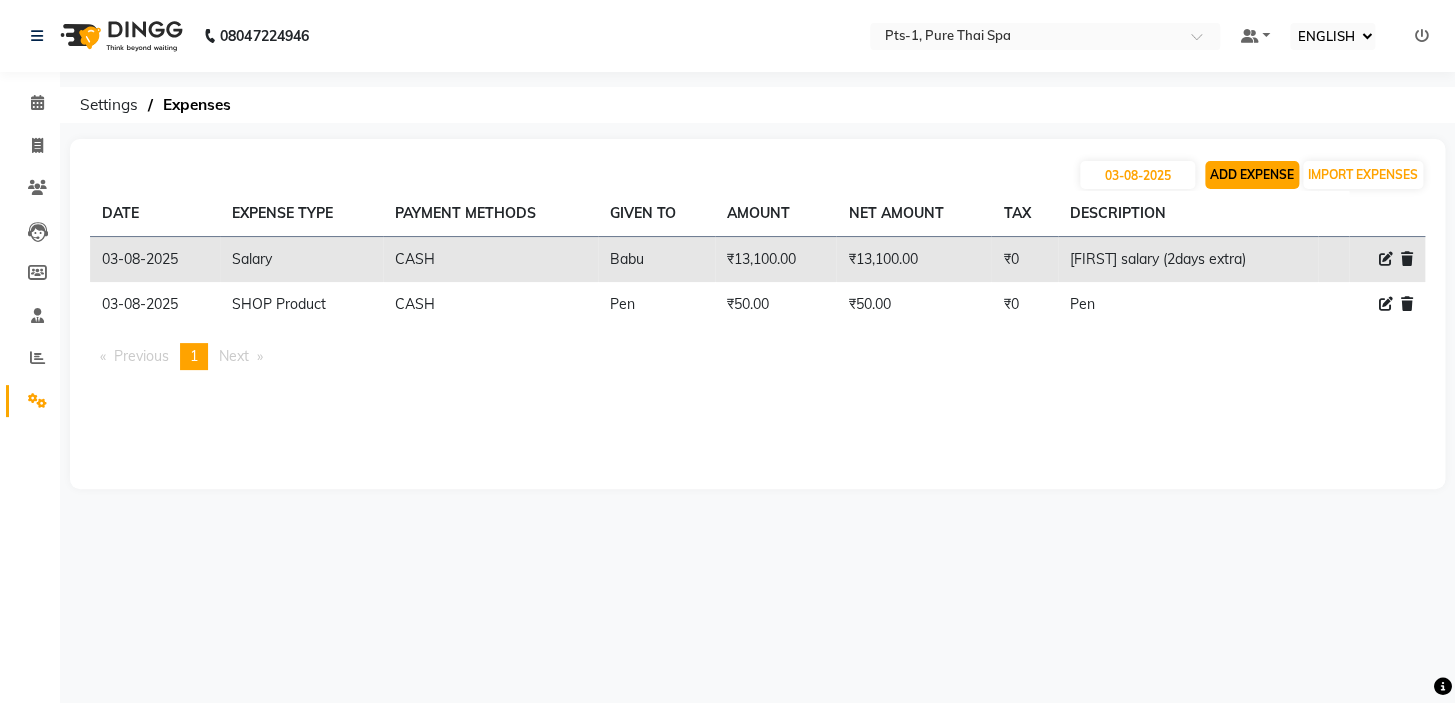 click on "ADD EXPENSE" 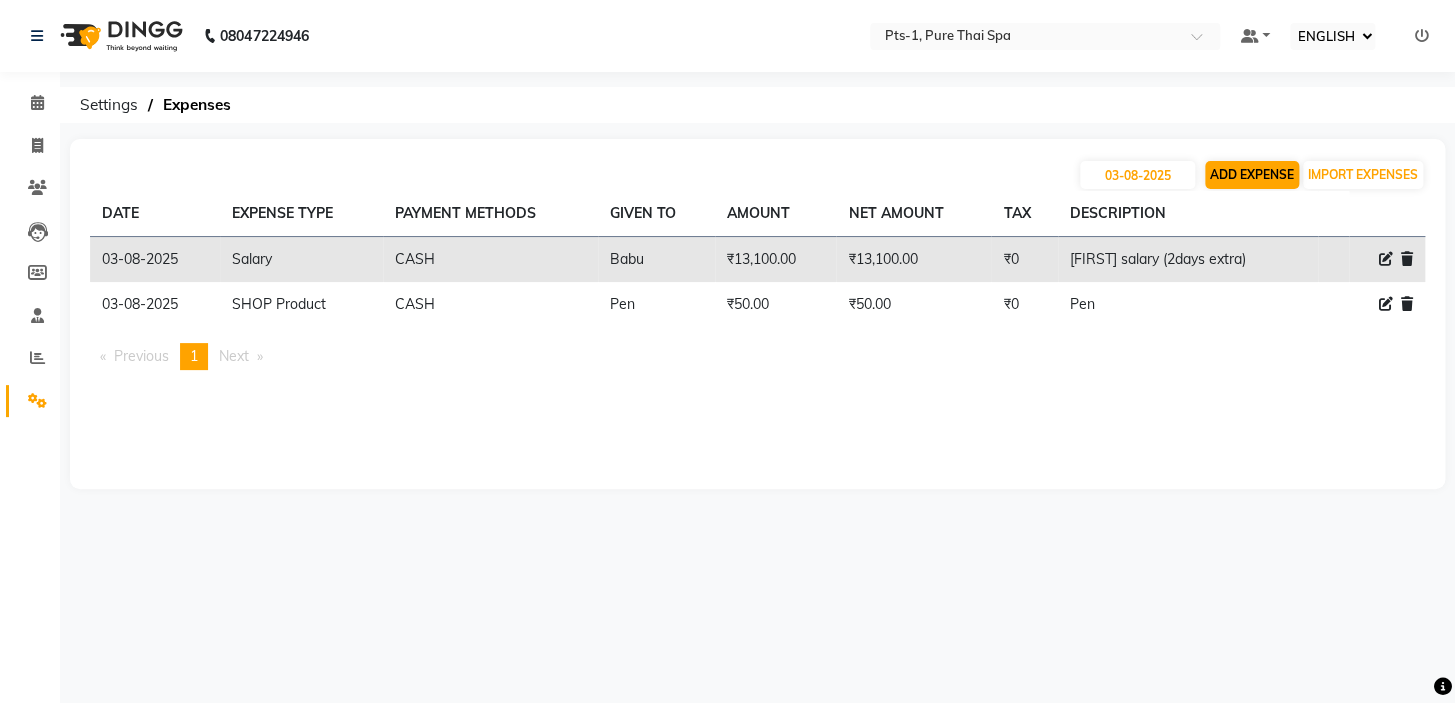 select on "1" 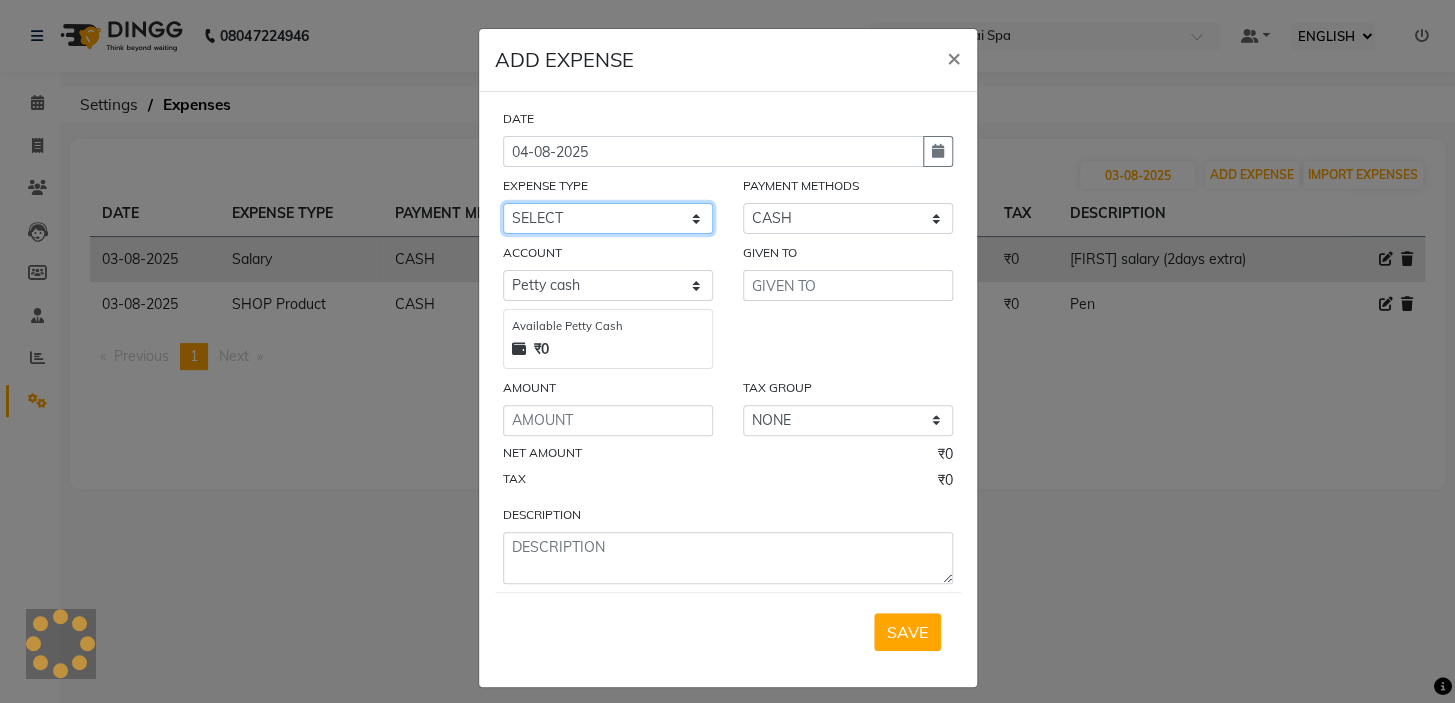 click on "SELECT Bank charges Cleaning and products Donation Electric and water charge Incentive Laundry Maintenance MAMU FEES Marketing Other P and L Recharge Salary SHOP Product Shop Puja Shop Rent Staff Rent Staff Room Rent and Exp TAX and Fee Tea & Refreshment" 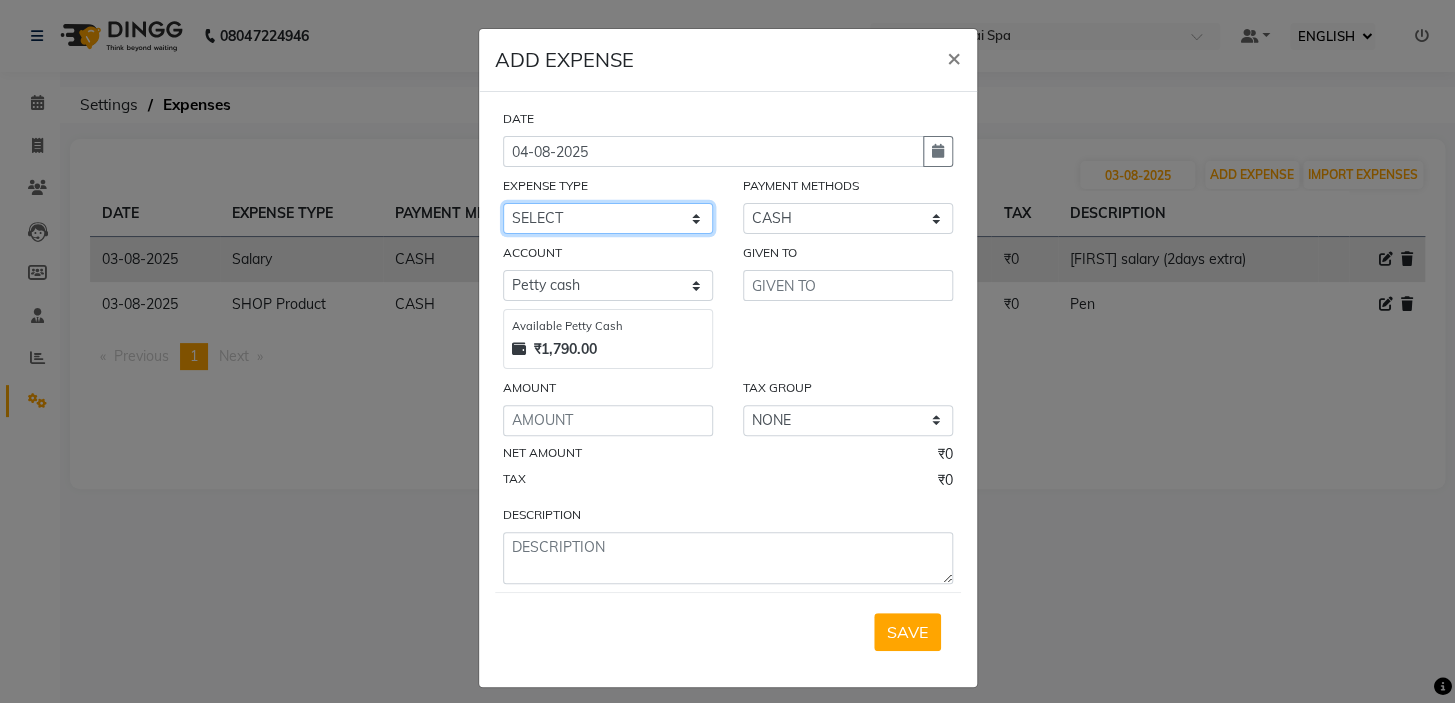 select on "10852" 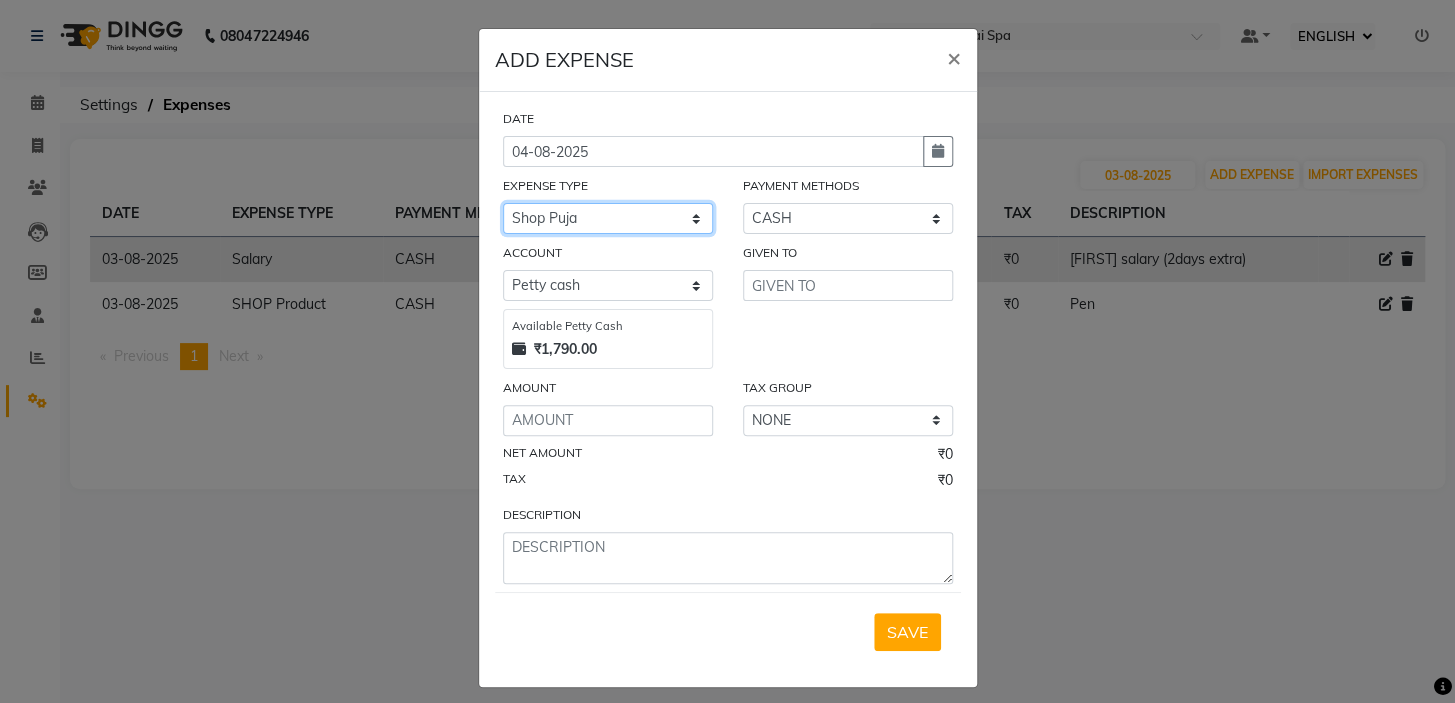 click on "SELECT Bank charges Cleaning and products Donation Electric and water charge Incentive Laundry Maintenance MAMU FEES Marketing Other P and L Recharge Salary SHOP Product Shop Puja Shop Rent Staff Rent Staff Room Rent and Exp TAX and Fee Tea & Refreshment" 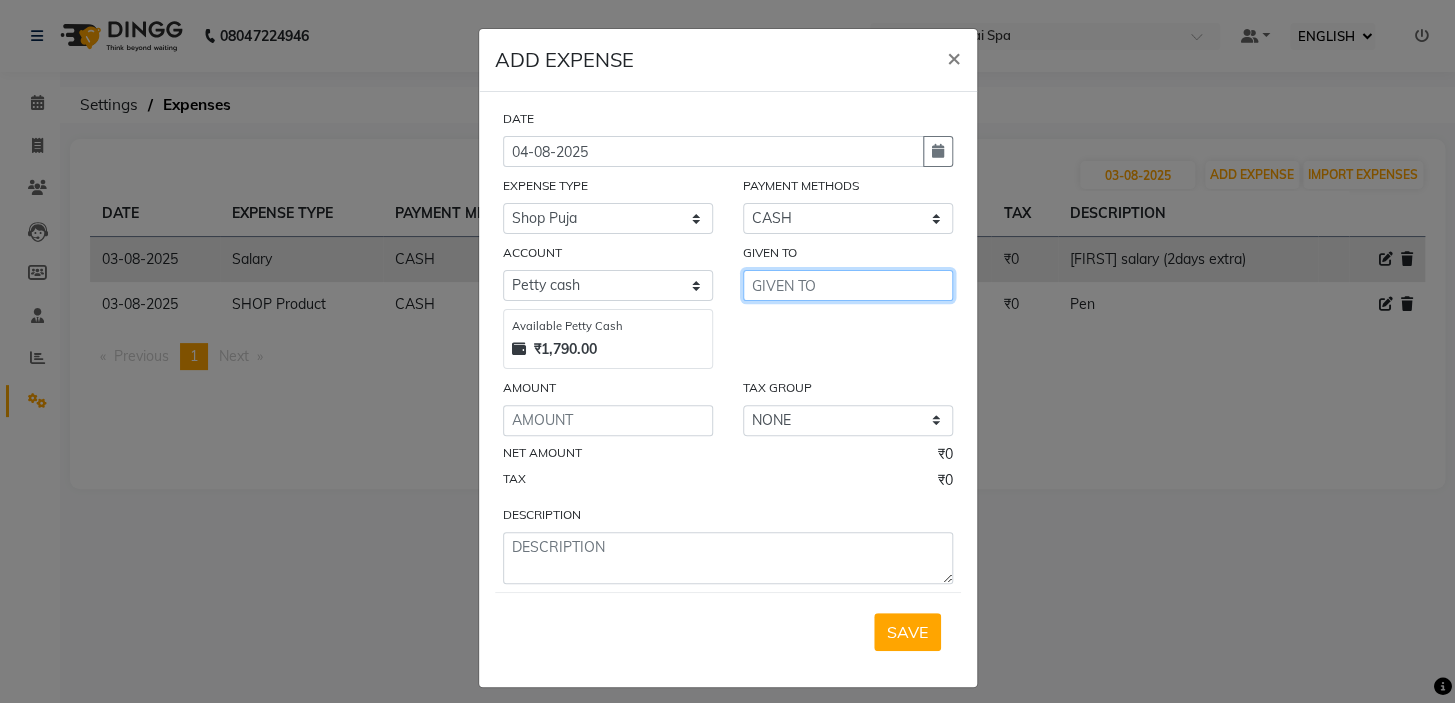 click at bounding box center (848, 285) 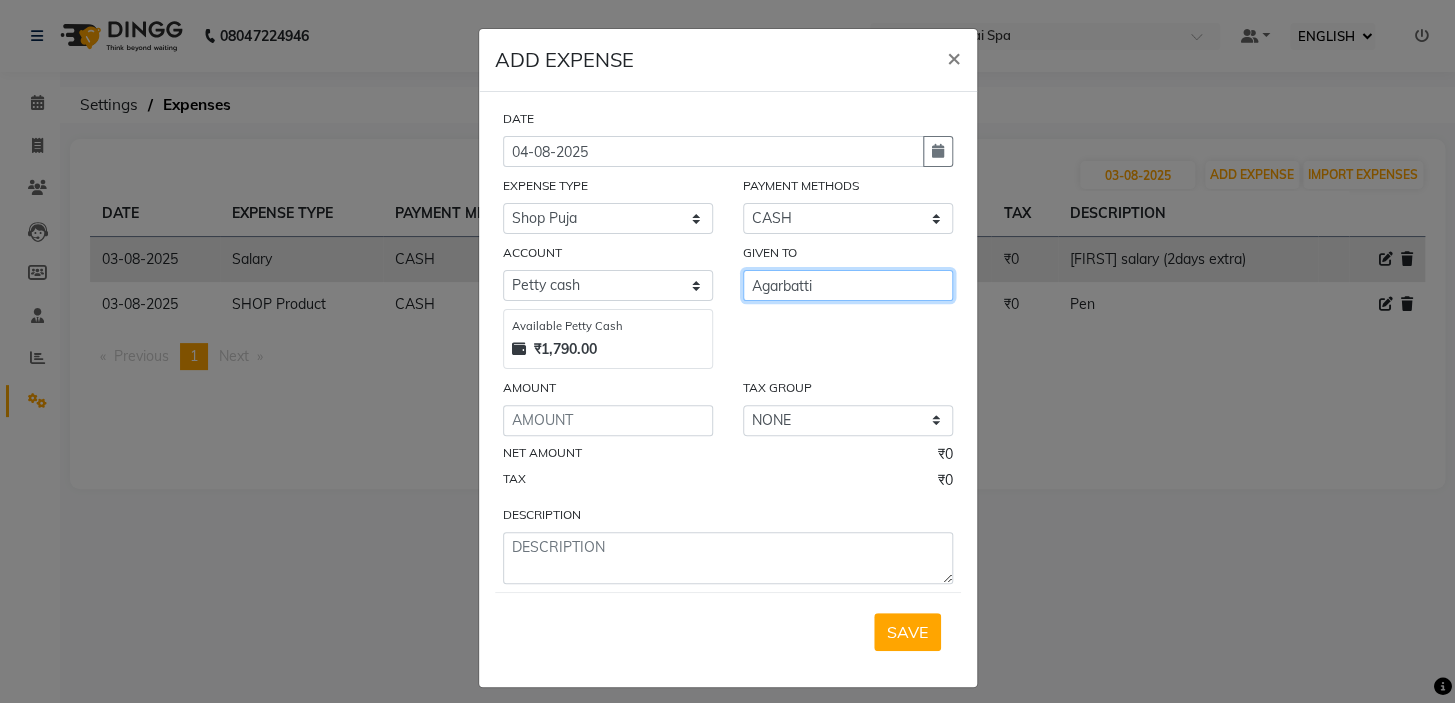 type on "Agarbatti" 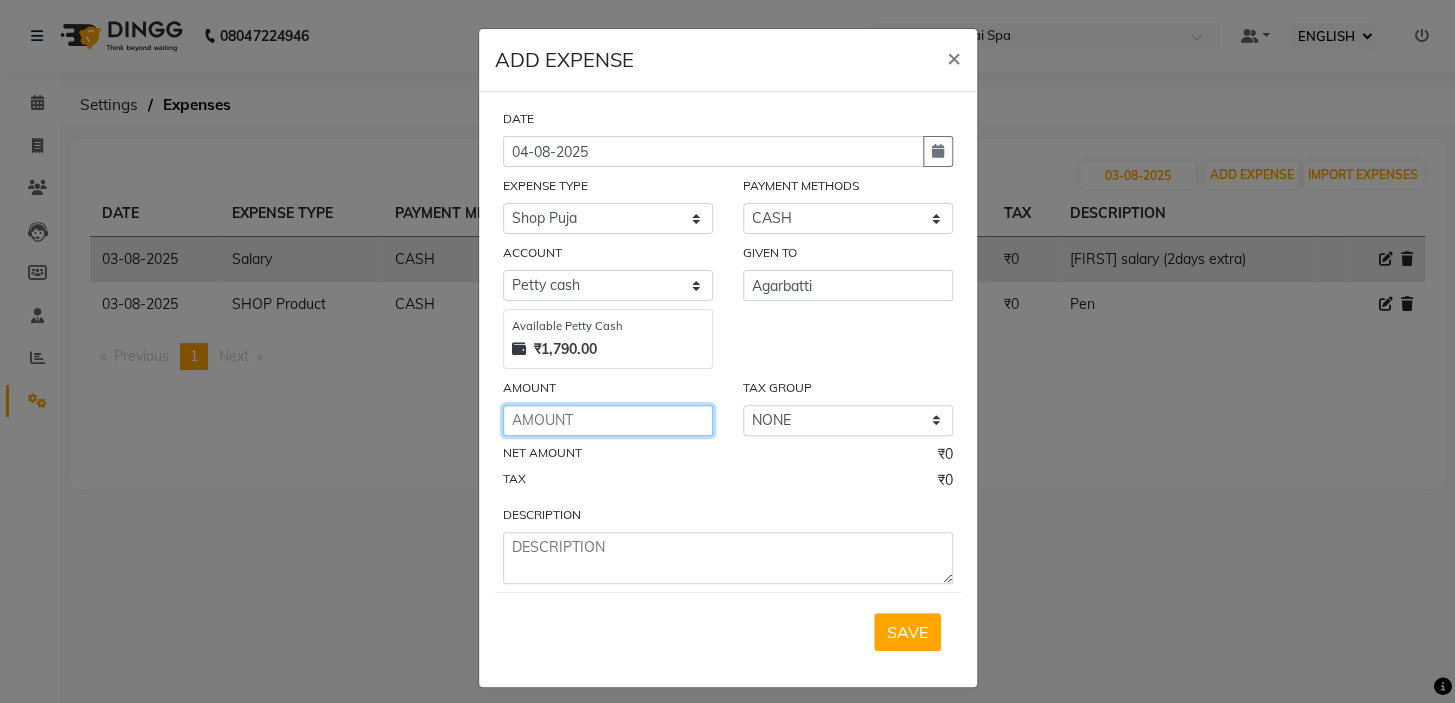 click 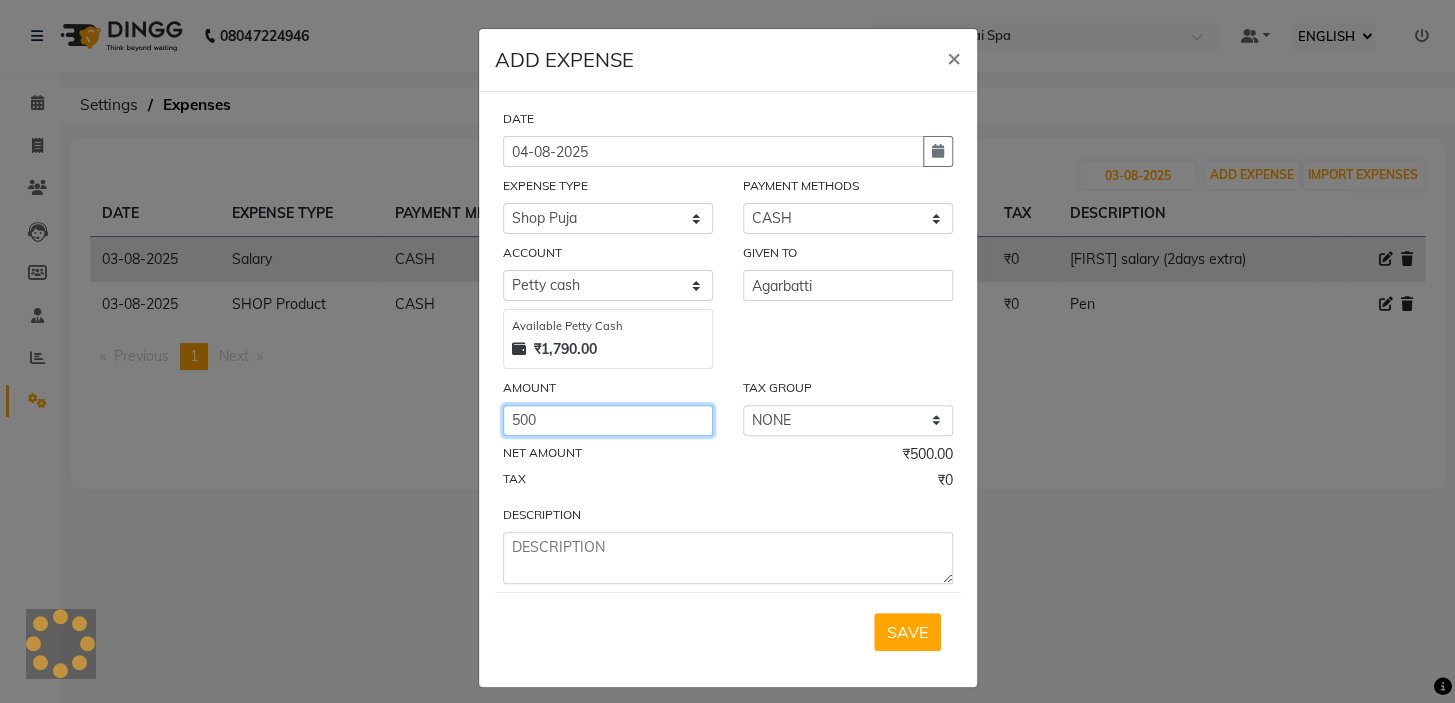 type on "500" 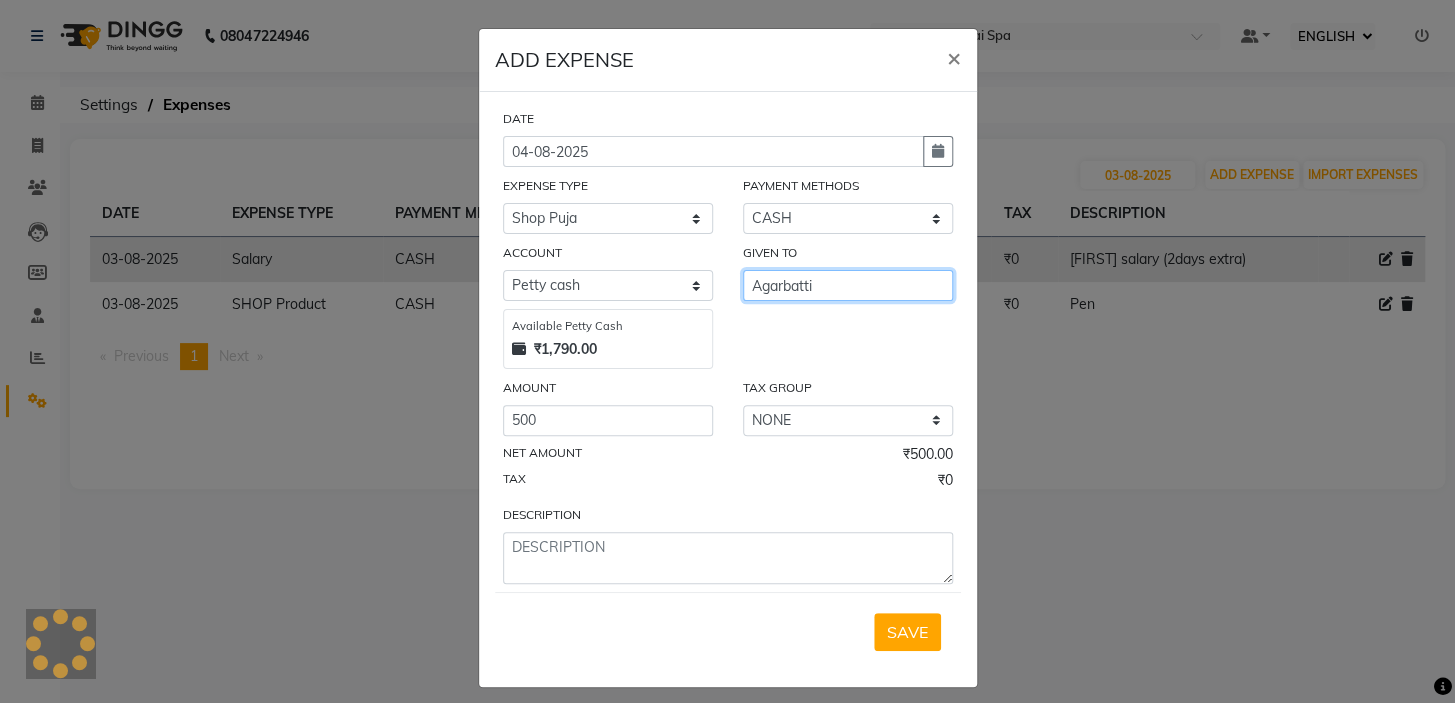 drag, startPoint x: 853, startPoint y: 280, endPoint x: 649, endPoint y: 280, distance: 204 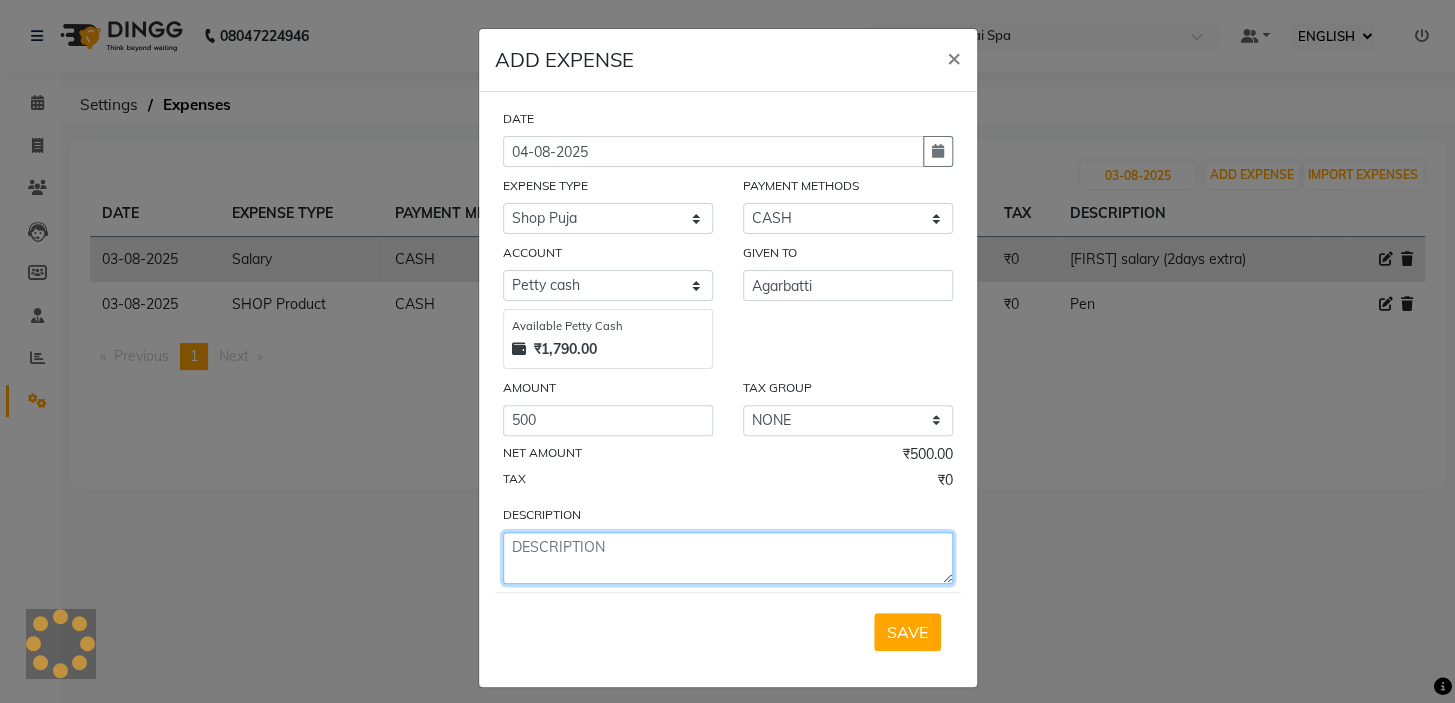 click 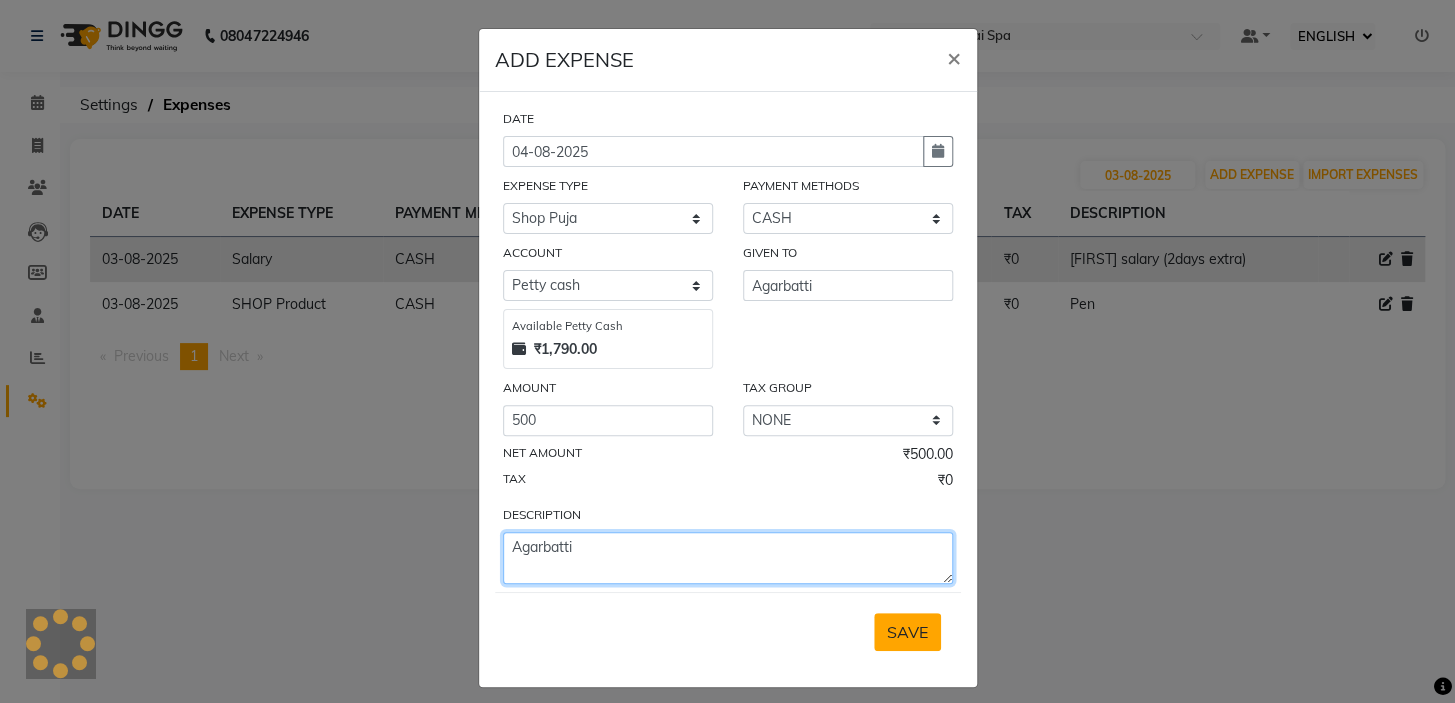 type on "Agarbatti" 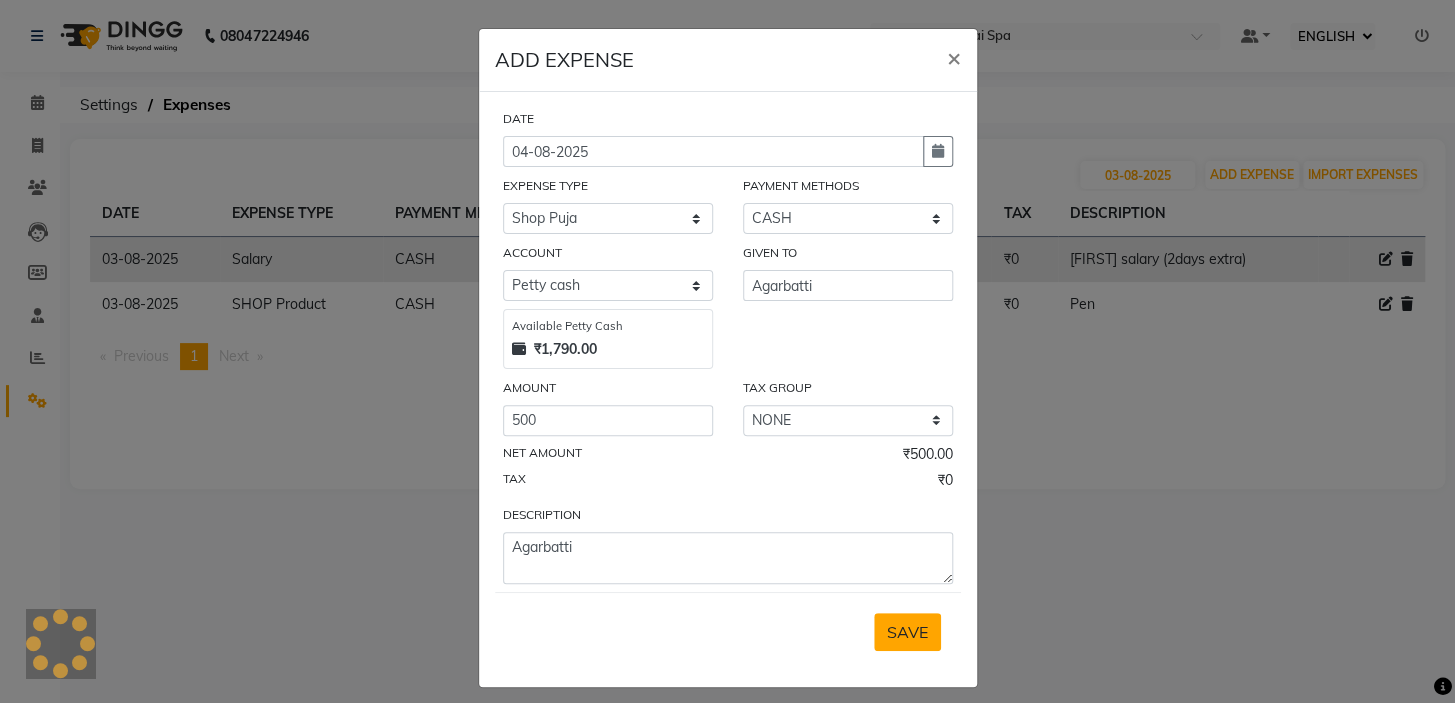 click on "SAVE" at bounding box center [907, 632] 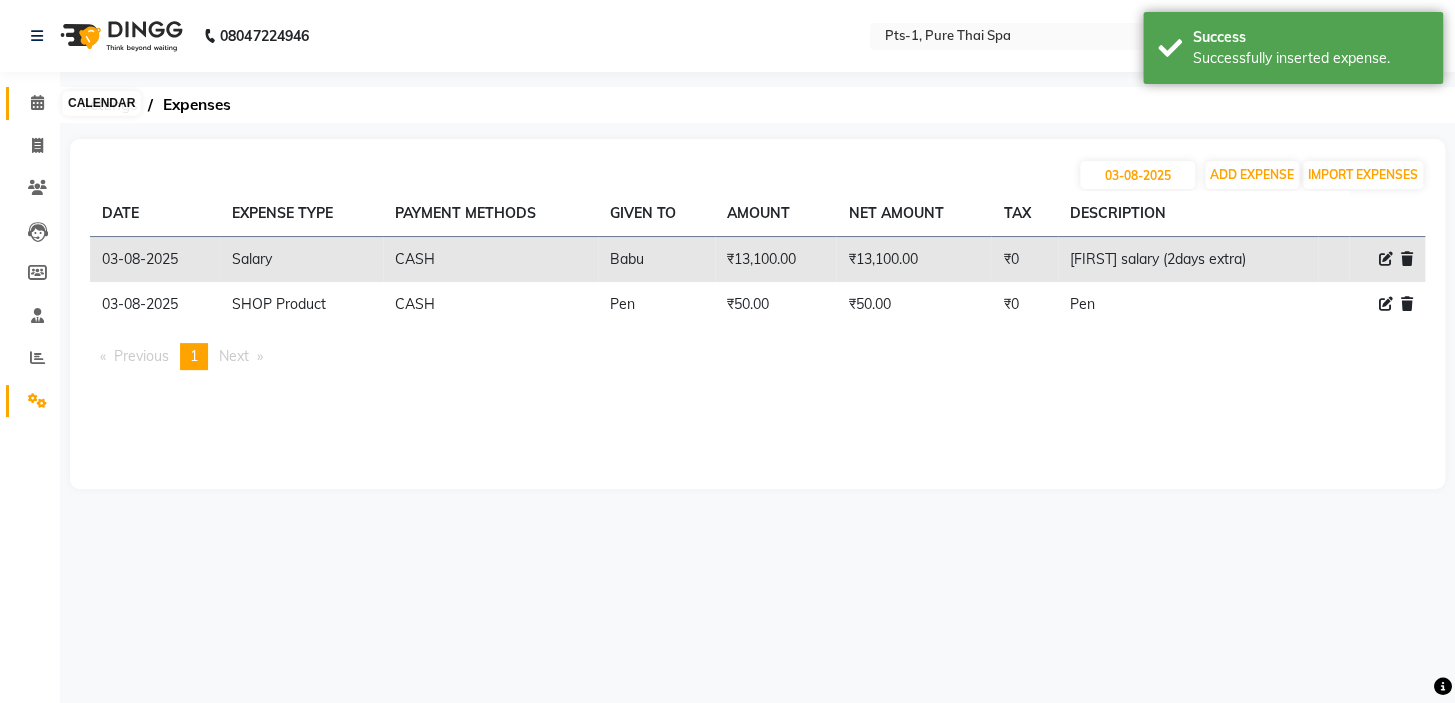click 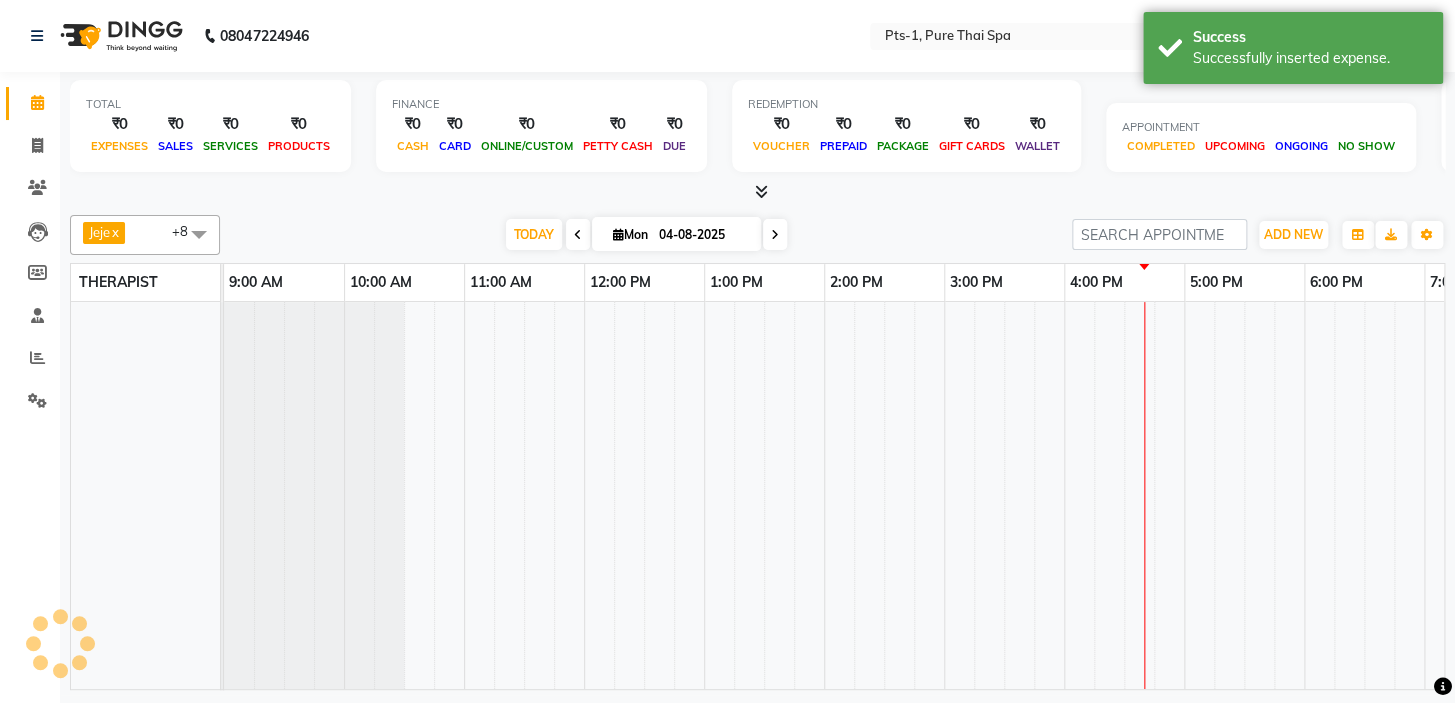 scroll, scrollTop: 0, scrollLeft: 0, axis: both 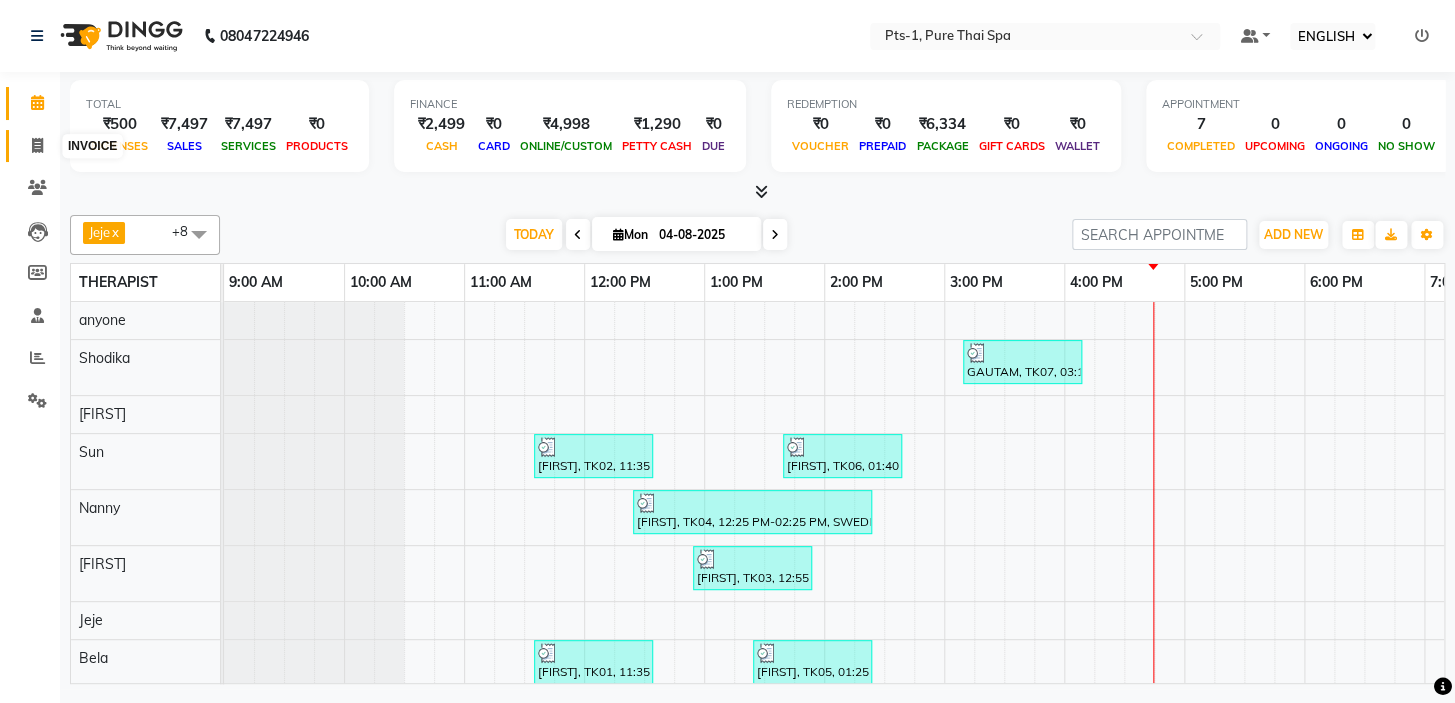 click 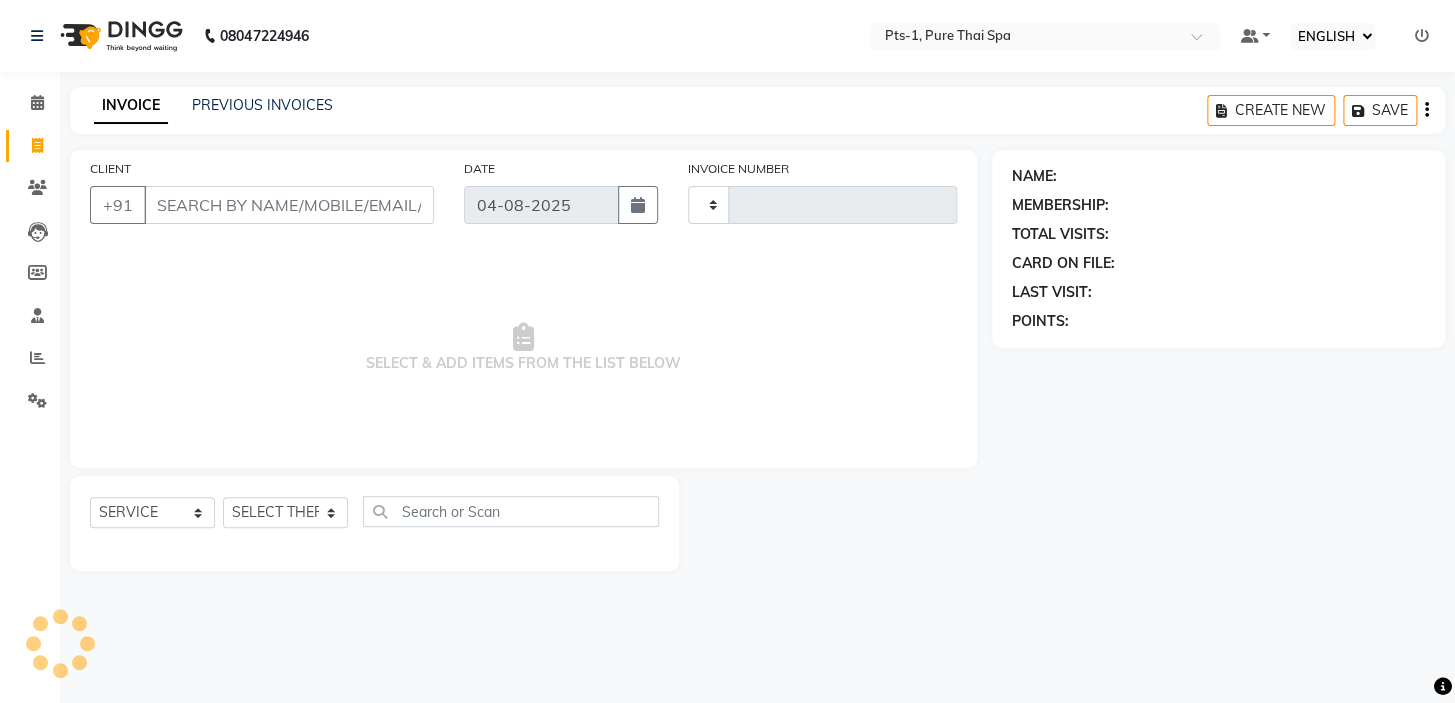 type on "2382" 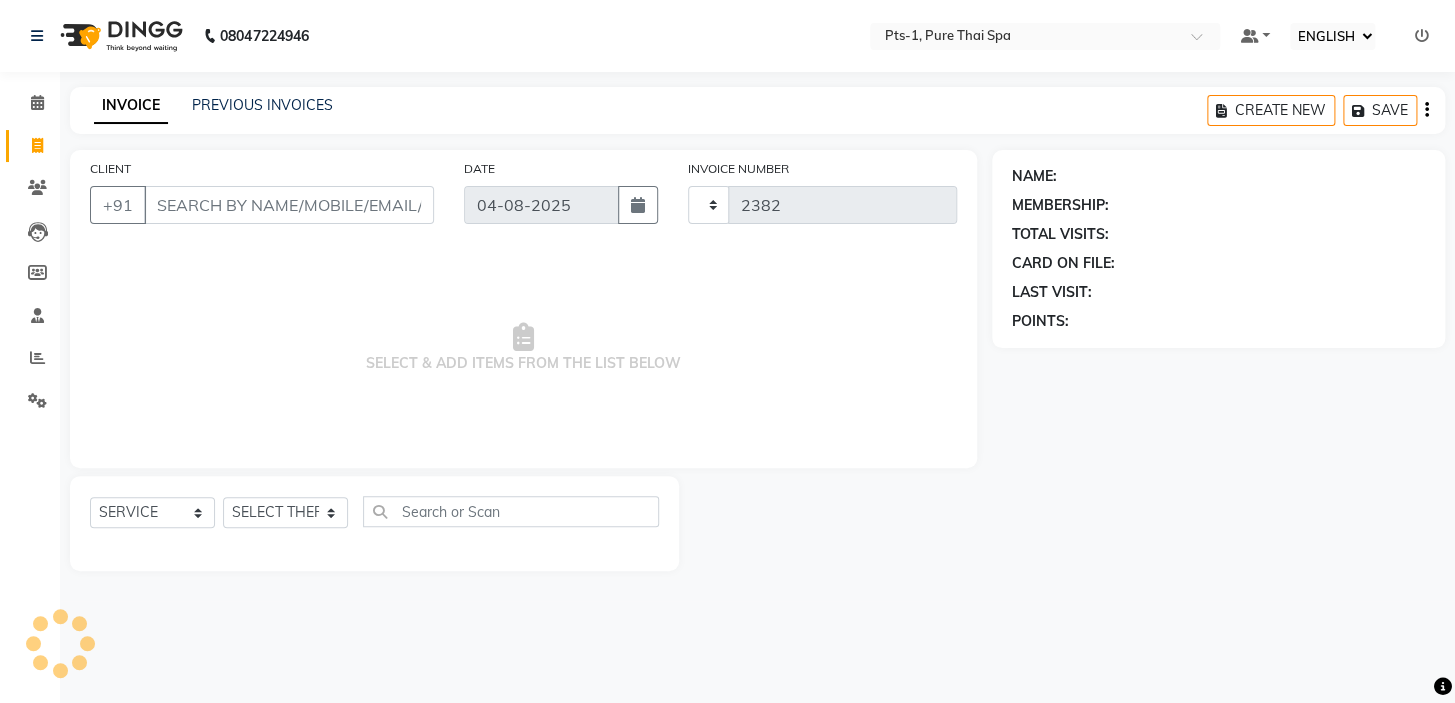 select on "5296" 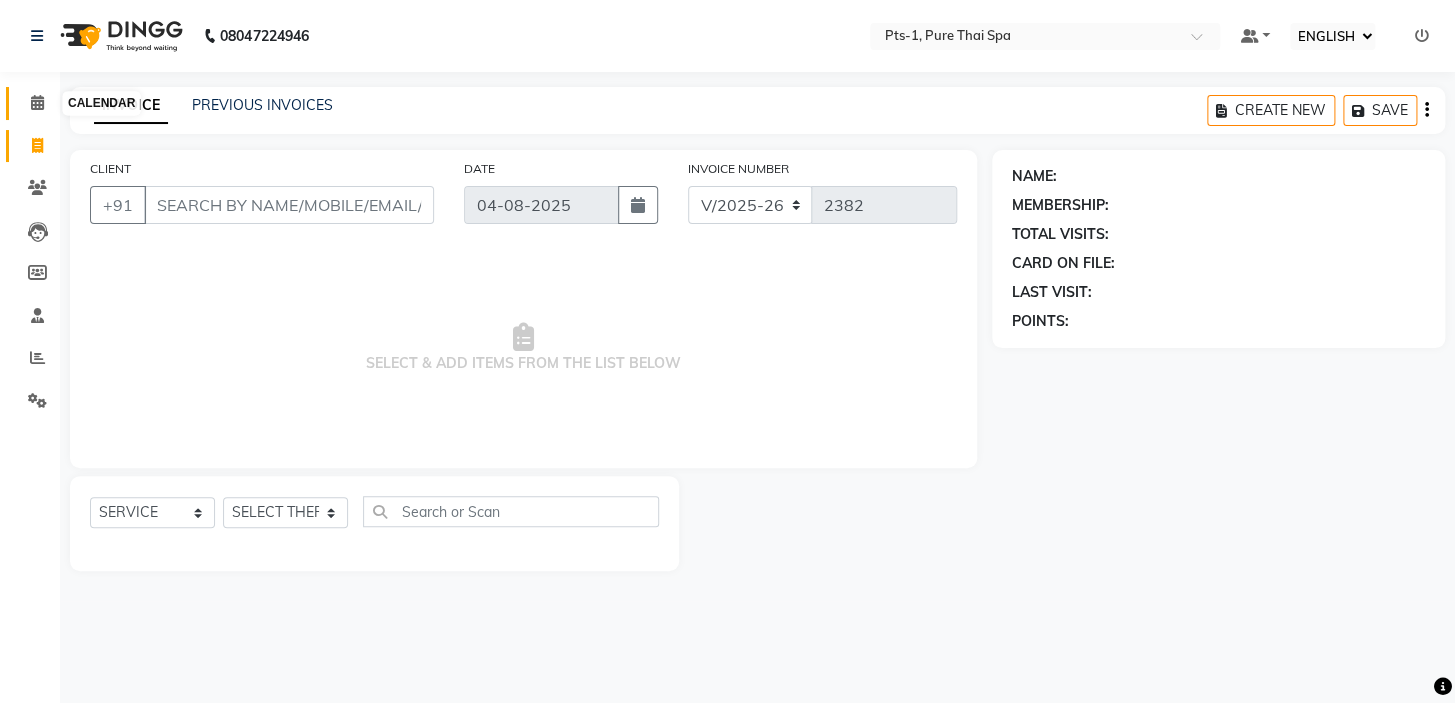 click 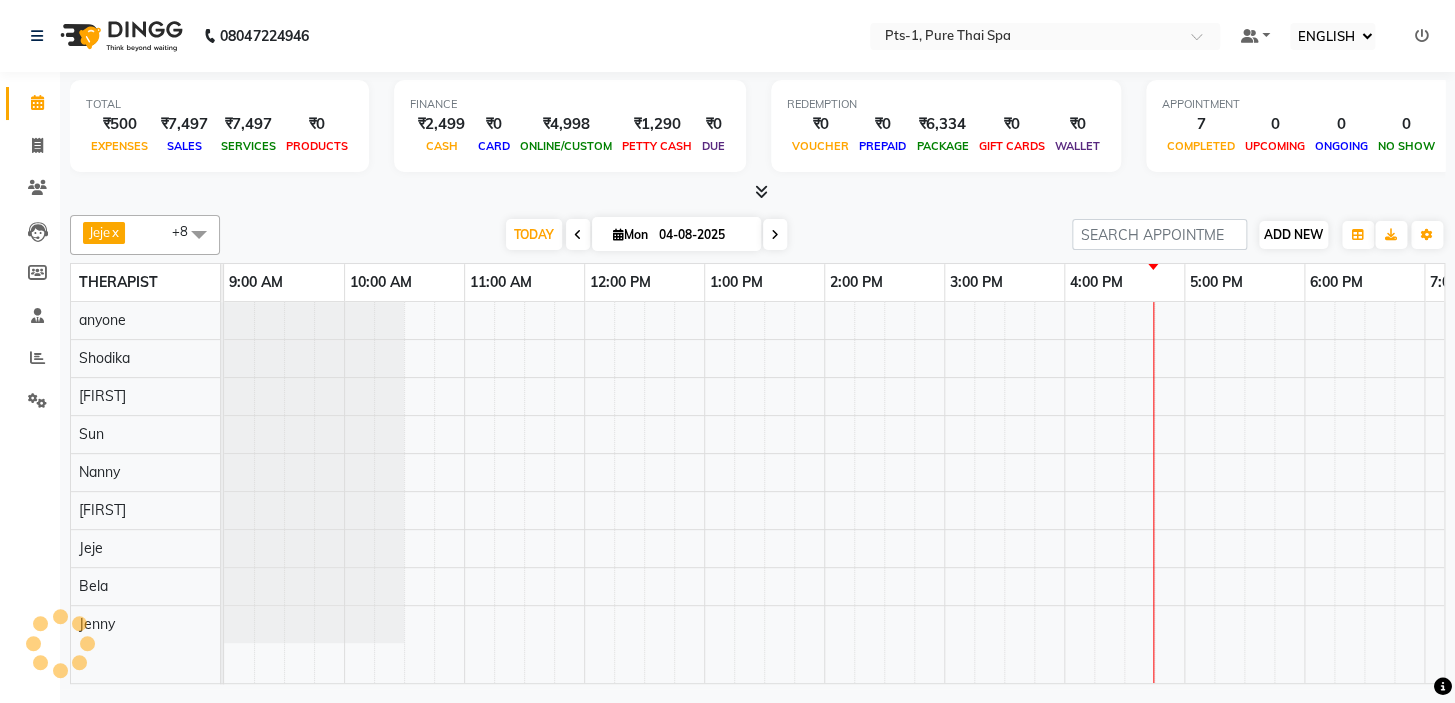 scroll, scrollTop: 0, scrollLeft: 340, axis: horizontal 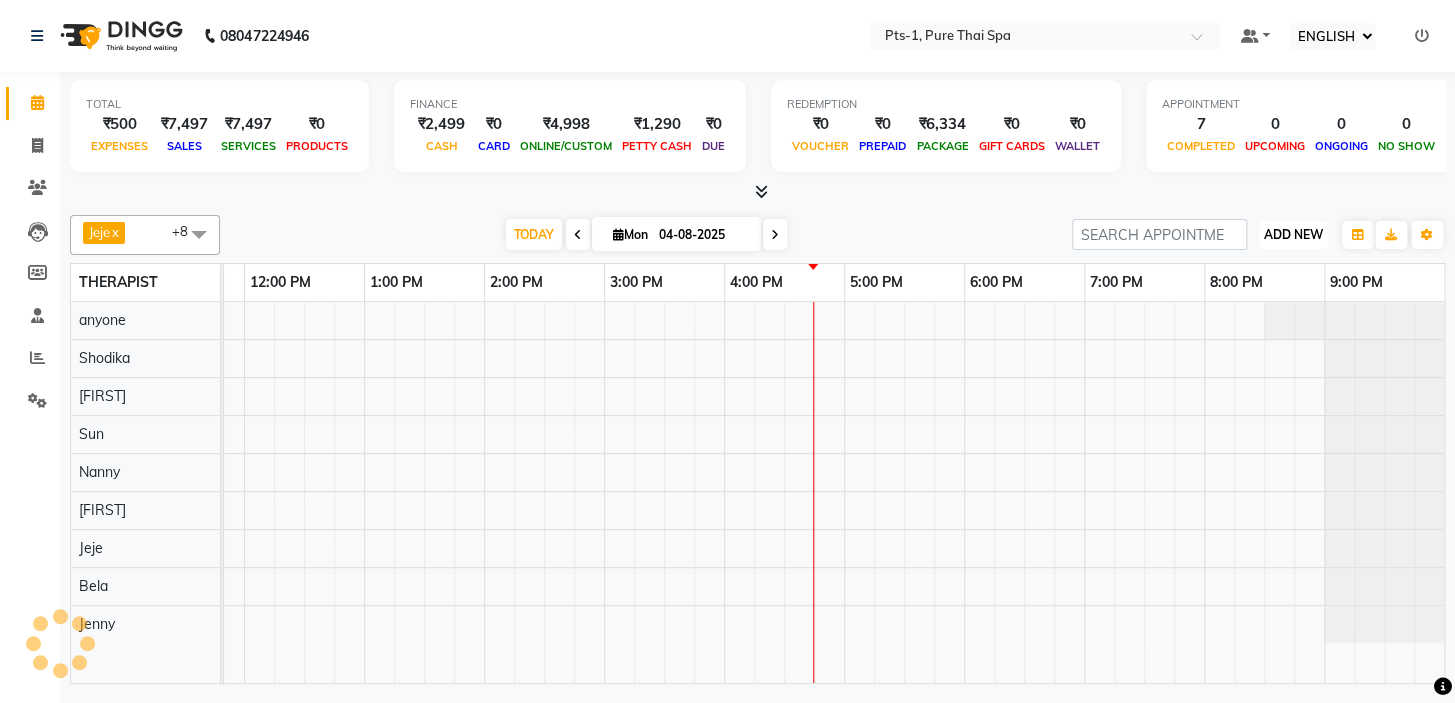 click on "ADD NEW" at bounding box center (1293, 234) 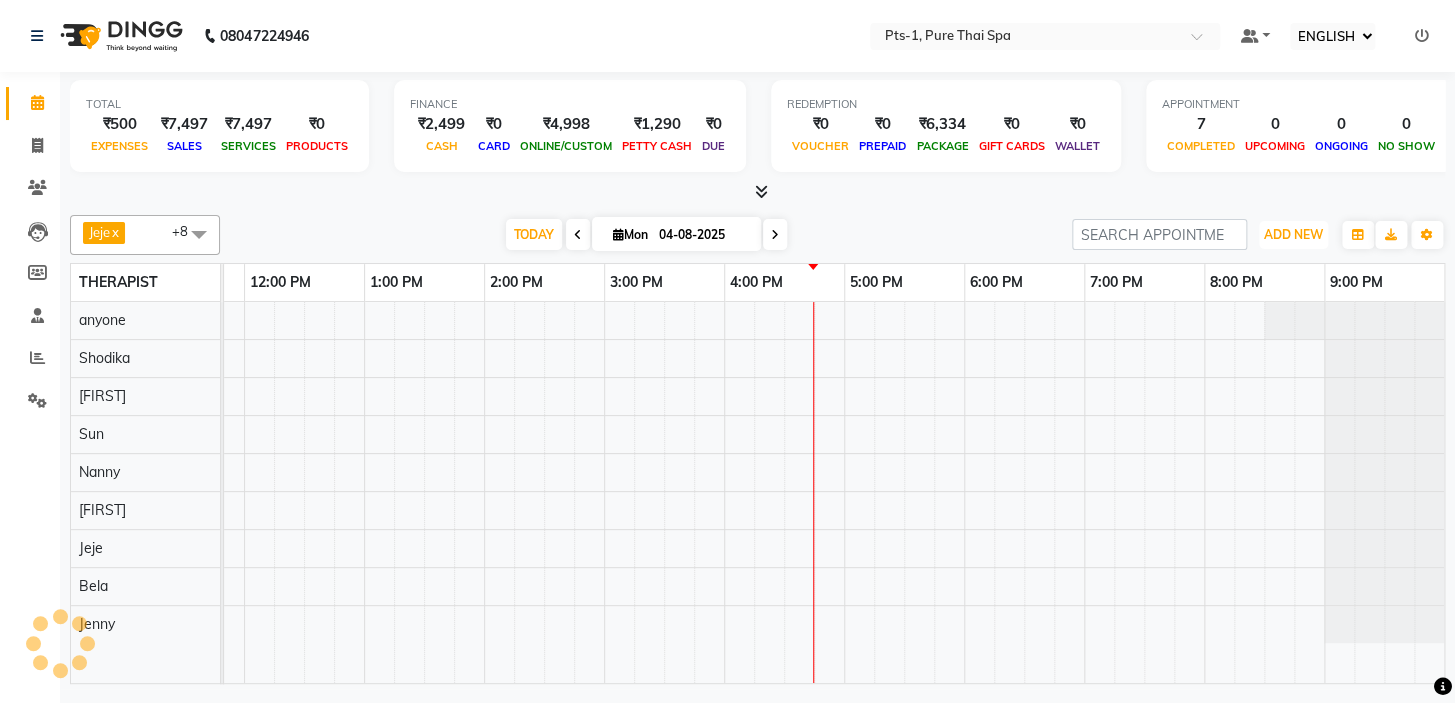 scroll, scrollTop: 0, scrollLeft: 0, axis: both 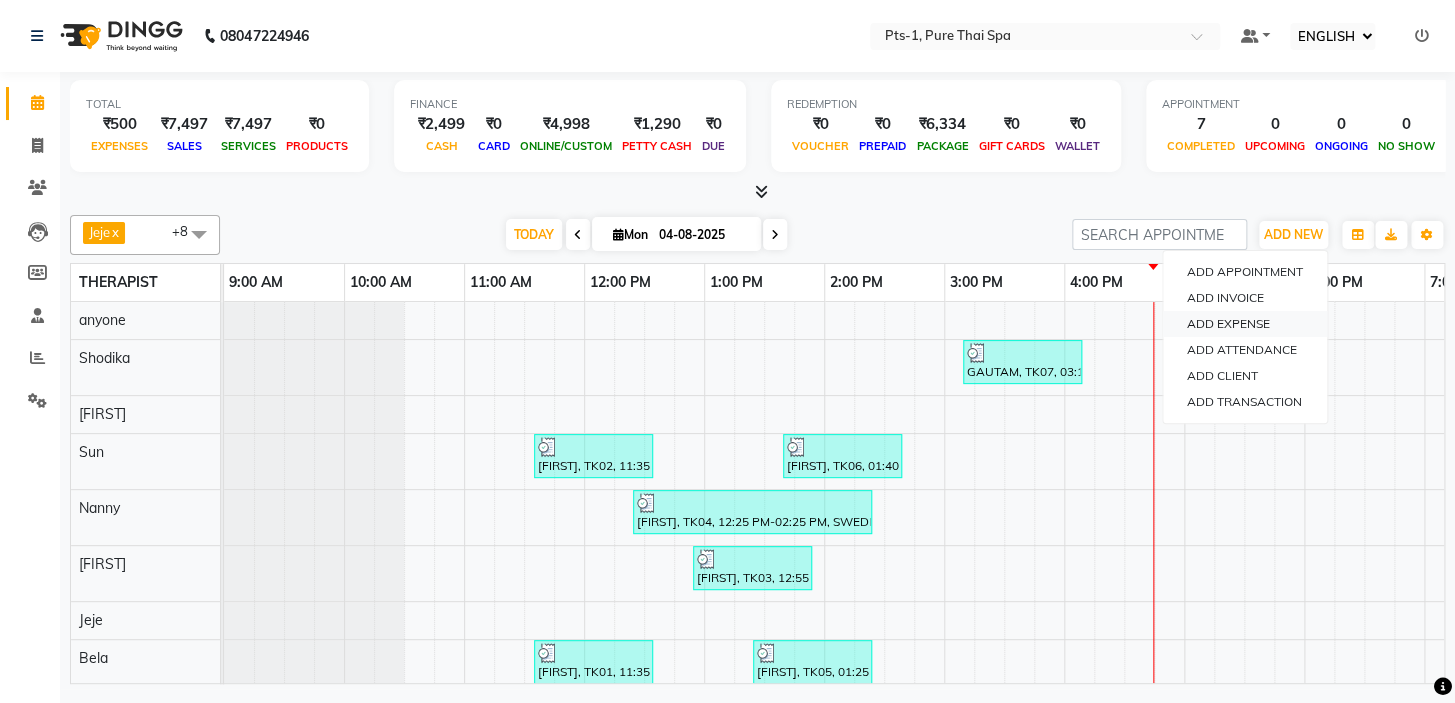 click on "ADD EXPENSE" at bounding box center (1245, 324) 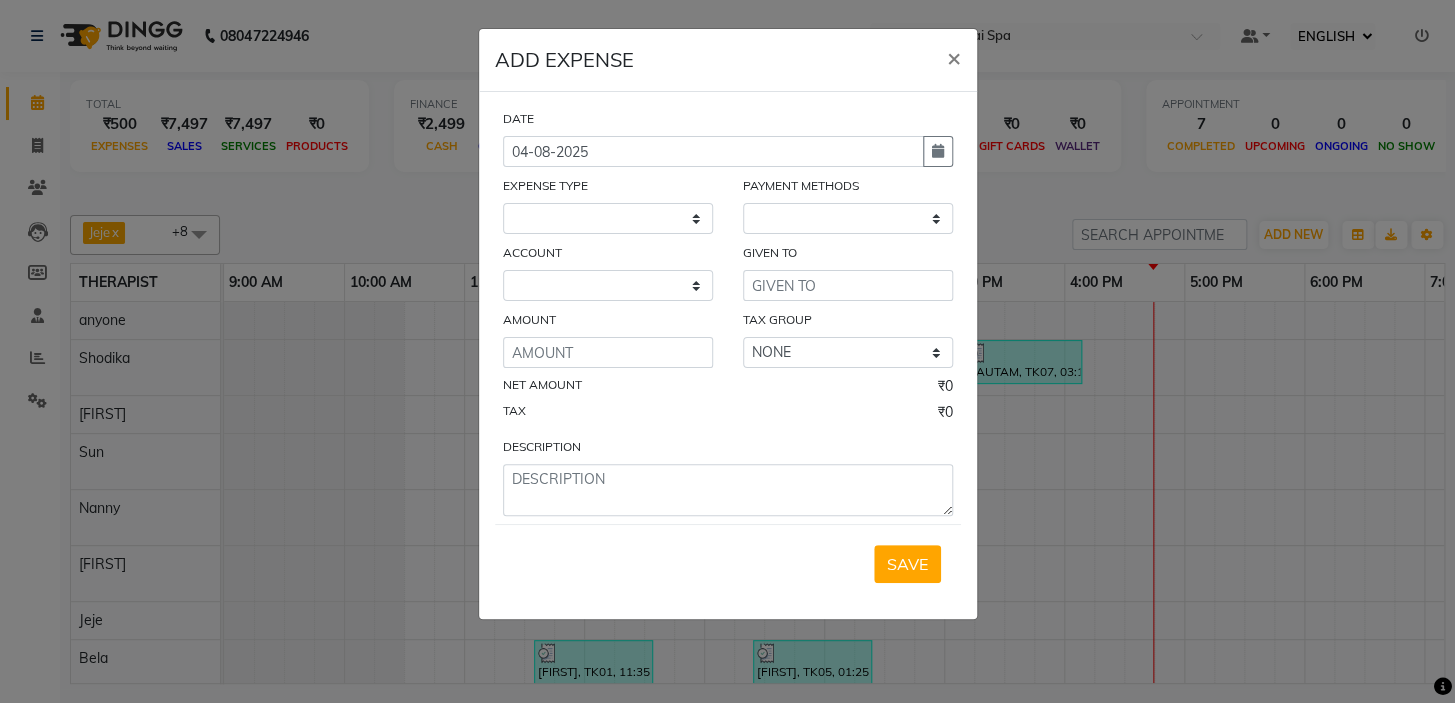 select 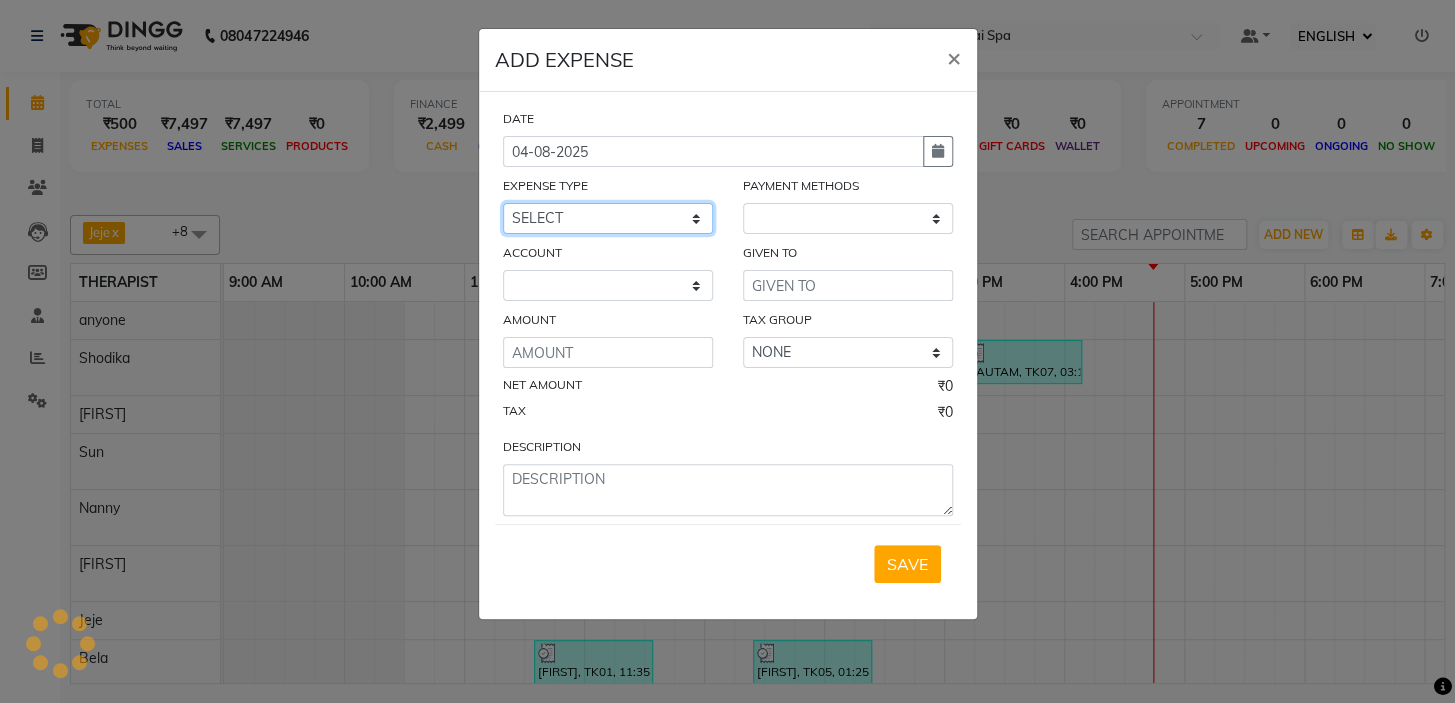 click on "SELECT Bank charges Cleaning and products Donation Electric and water charge Incentive Laundry Maintenance MAMU FEES Marketing Other P and L Recharge Salary SHOP Product Shop Puja Shop Rent Staff Rent Staff Room Rent and Exp TAX and Fee Tea & Refreshment" 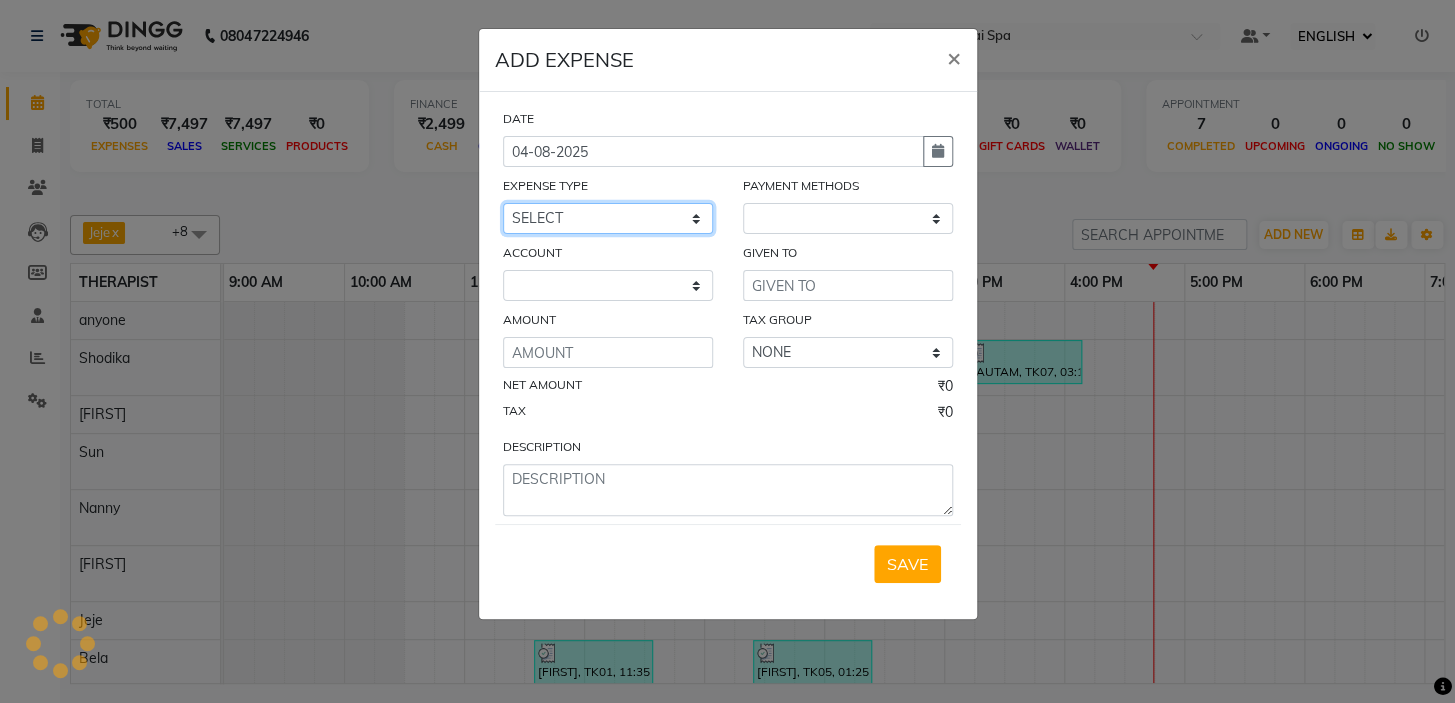 select on "1" 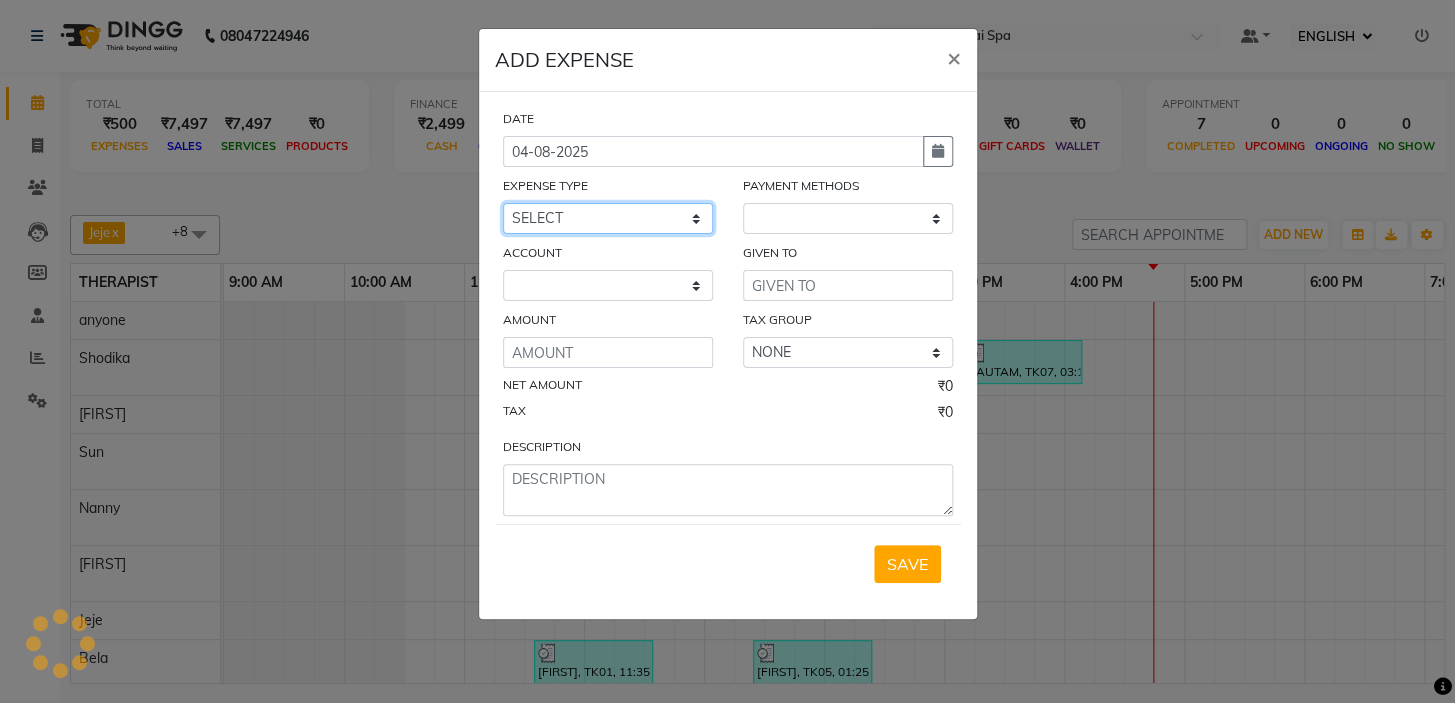select on "4209" 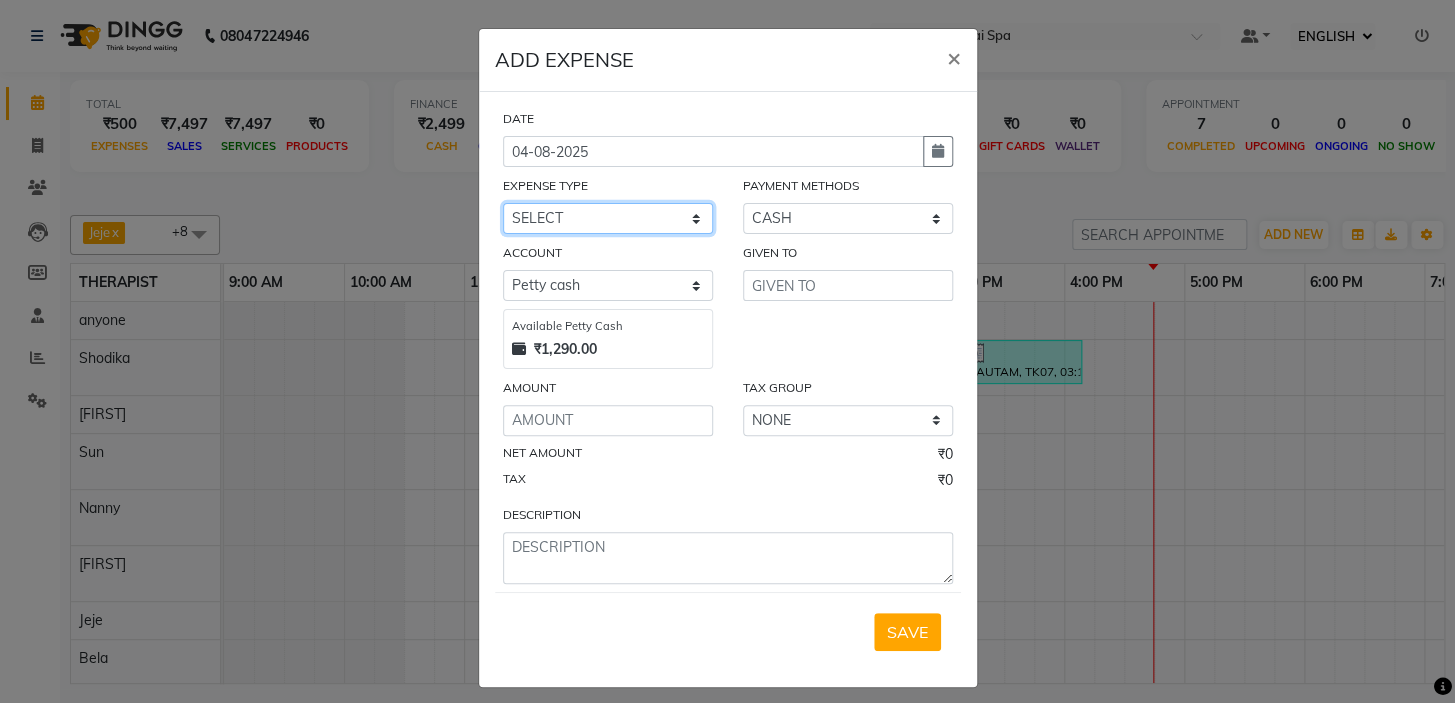 select on "10823" 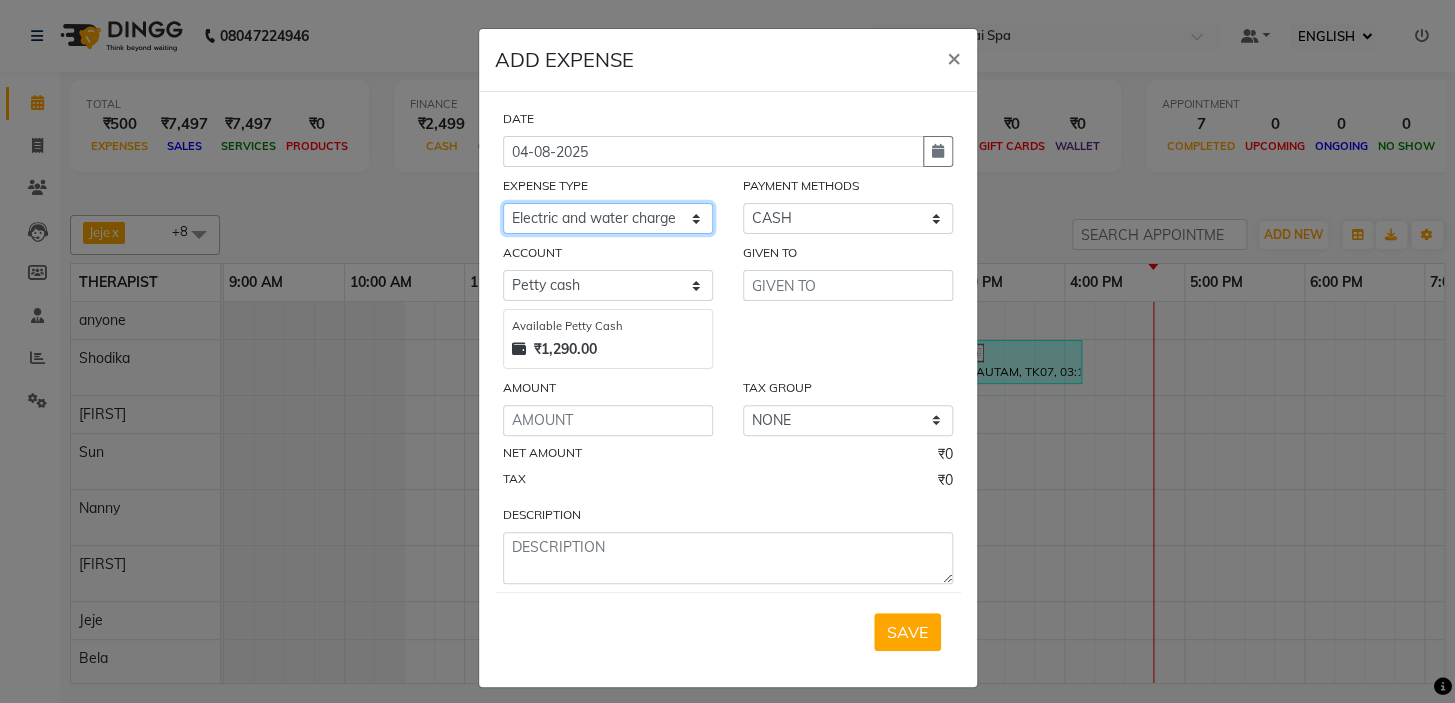 click on "SELECT Bank charges Cleaning and products Donation Electric and water charge Incentive Laundry Maintenance MAMU FEES Marketing Other P and L Recharge Salary SHOP Product Shop Puja Shop Rent Staff Rent Staff Room Rent and Exp TAX and Fee Tea & Refreshment" 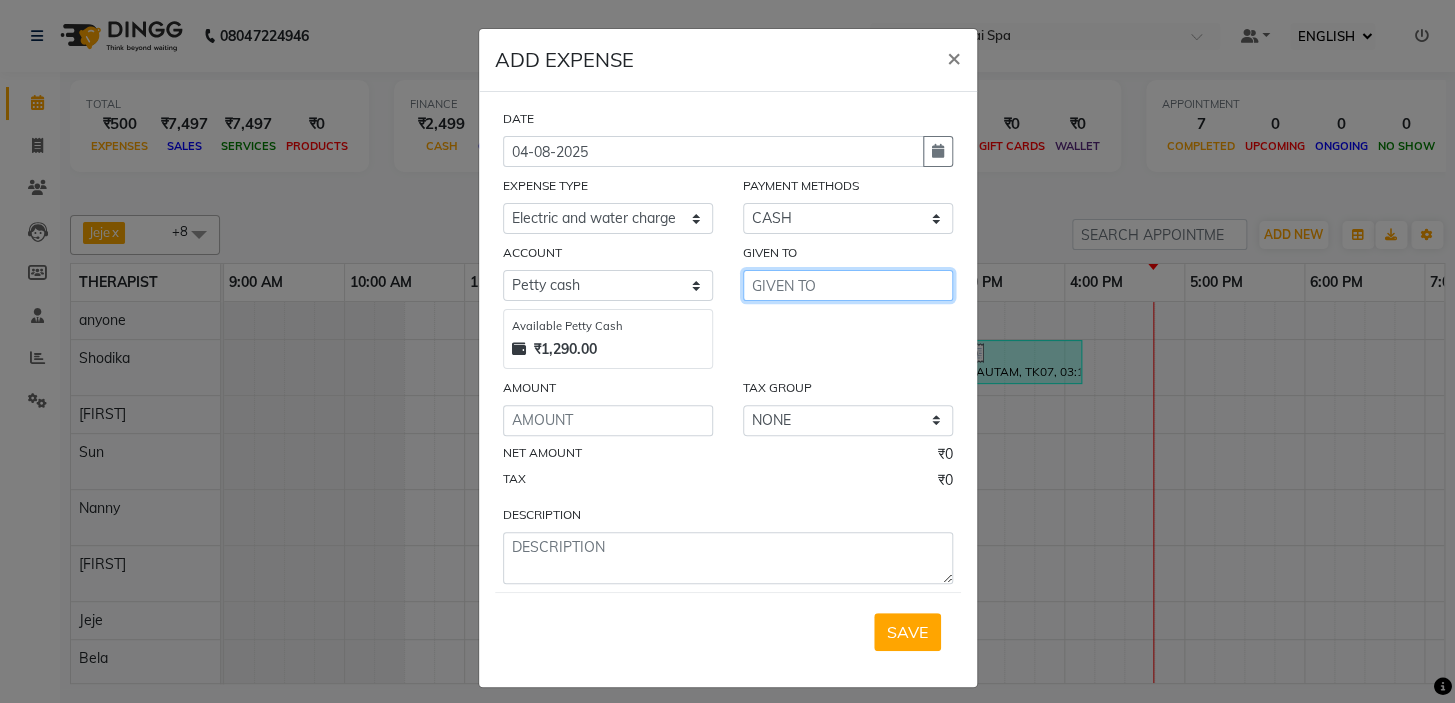 click at bounding box center (848, 285) 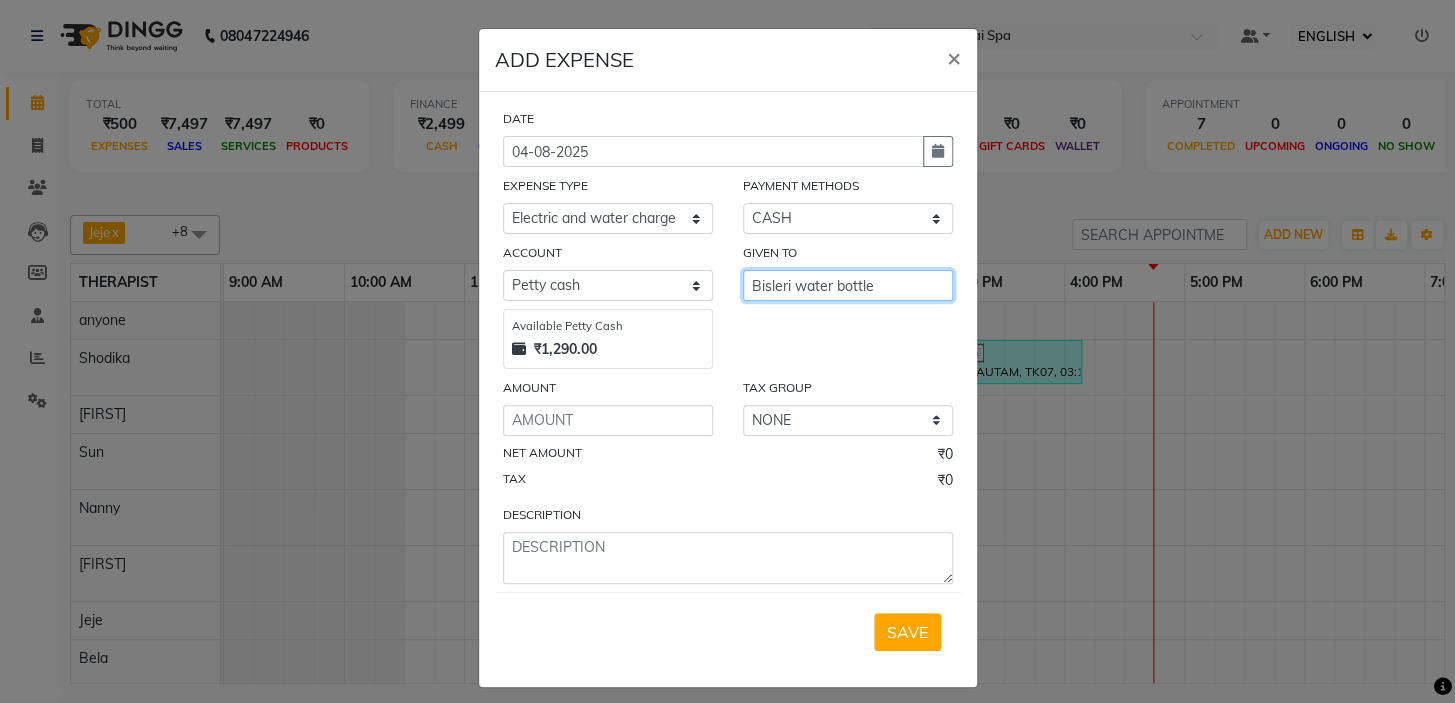 type on "Bisleri water bottle" 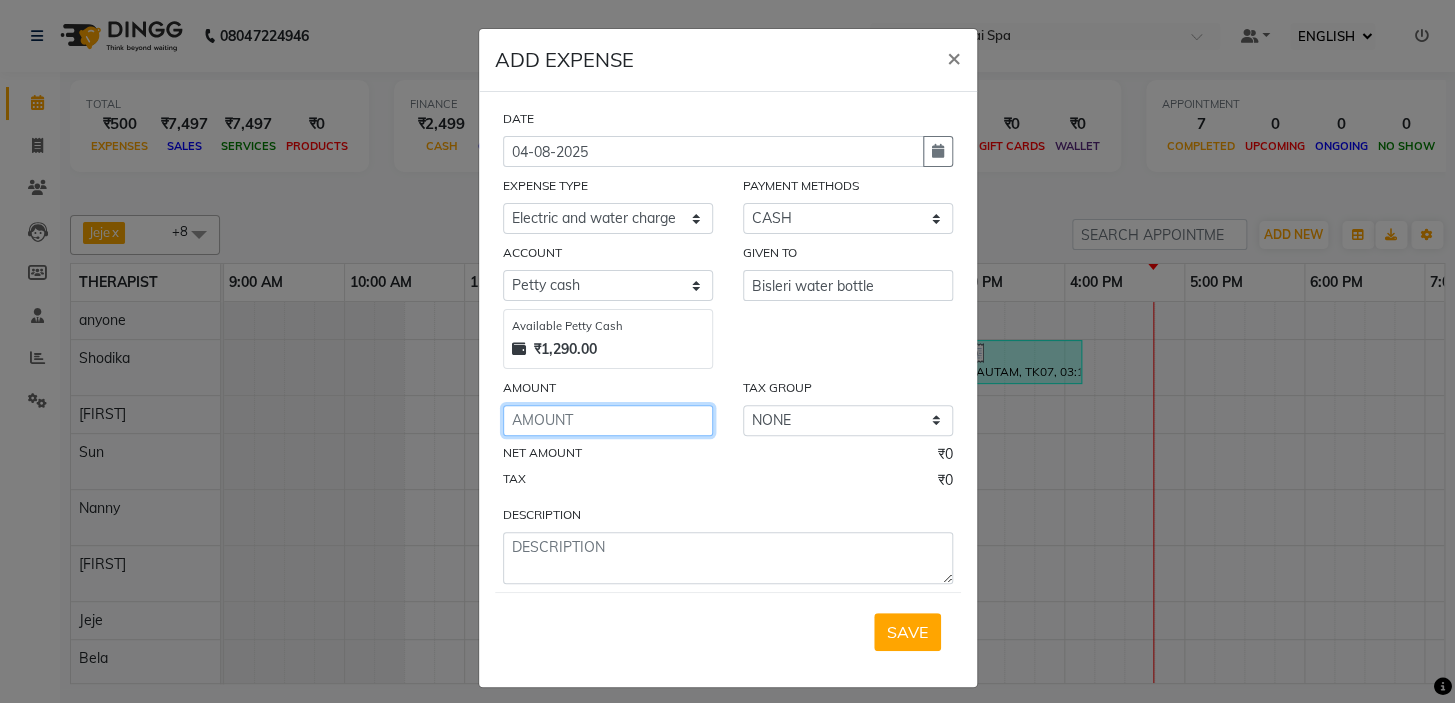 click 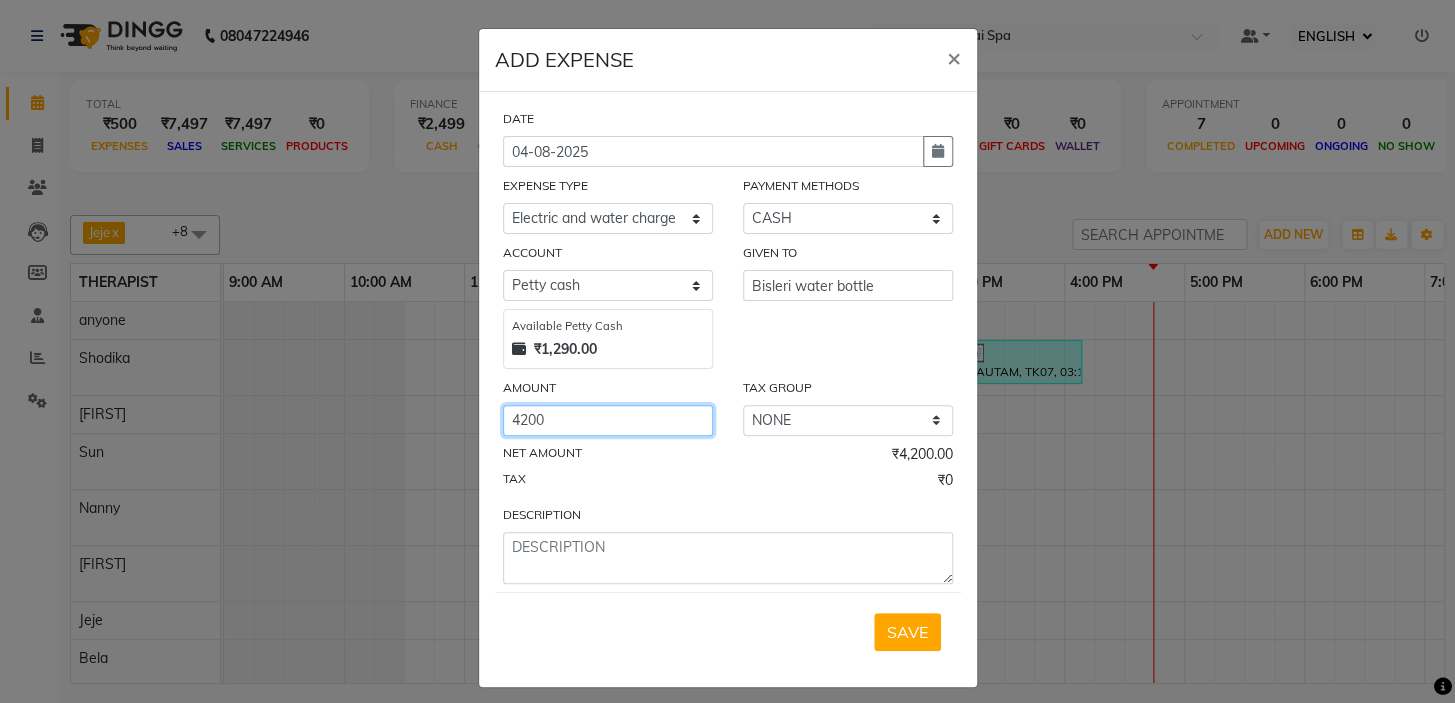 type on "4200" 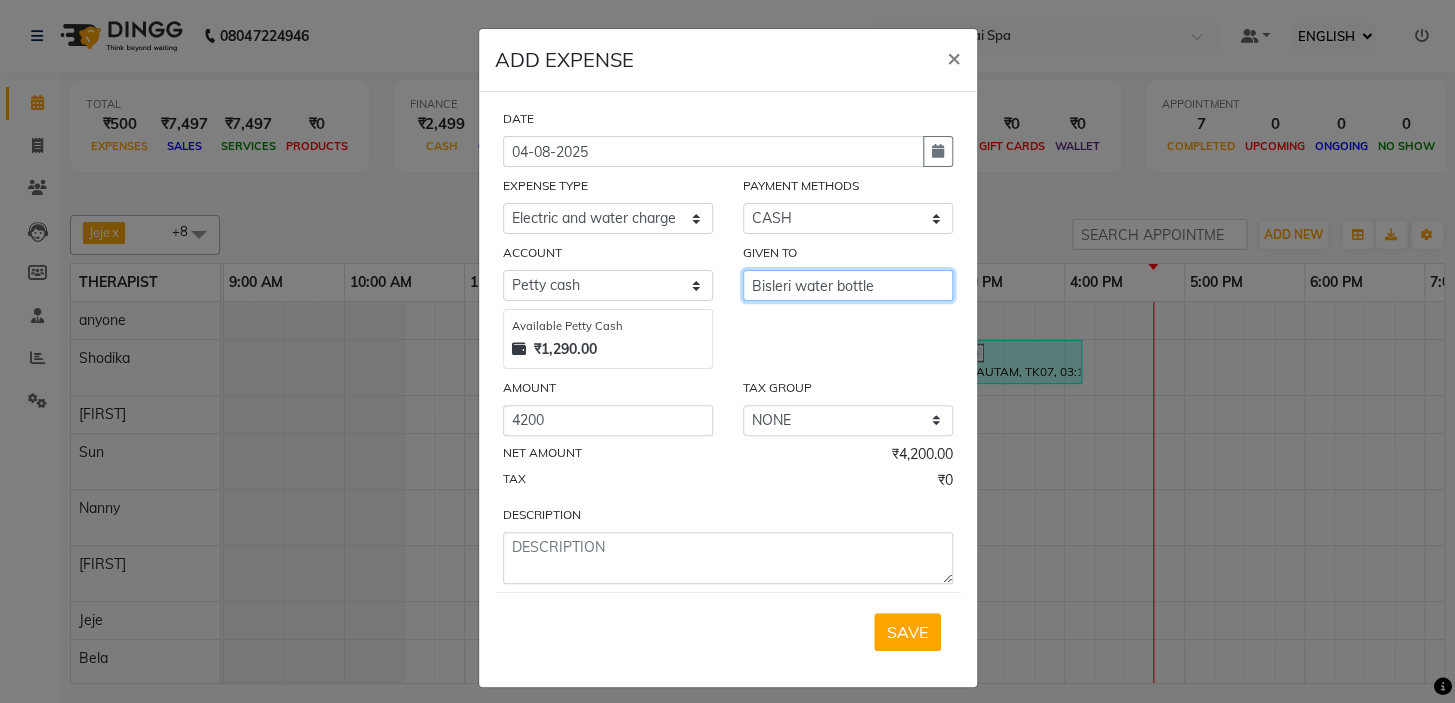 drag, startPoint x: 888, startPoint y: 290, endPoint x: 621, endPoint y: 285, distance: 267.0468 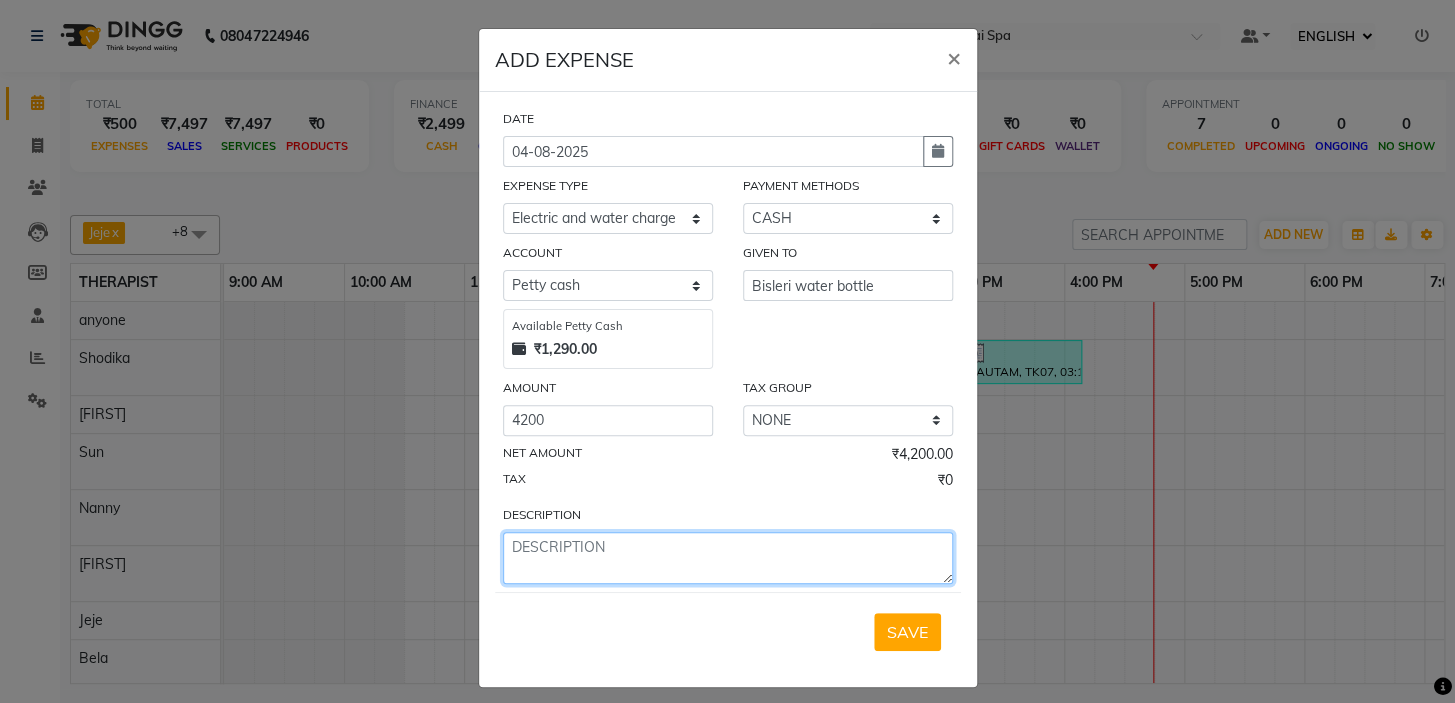 click 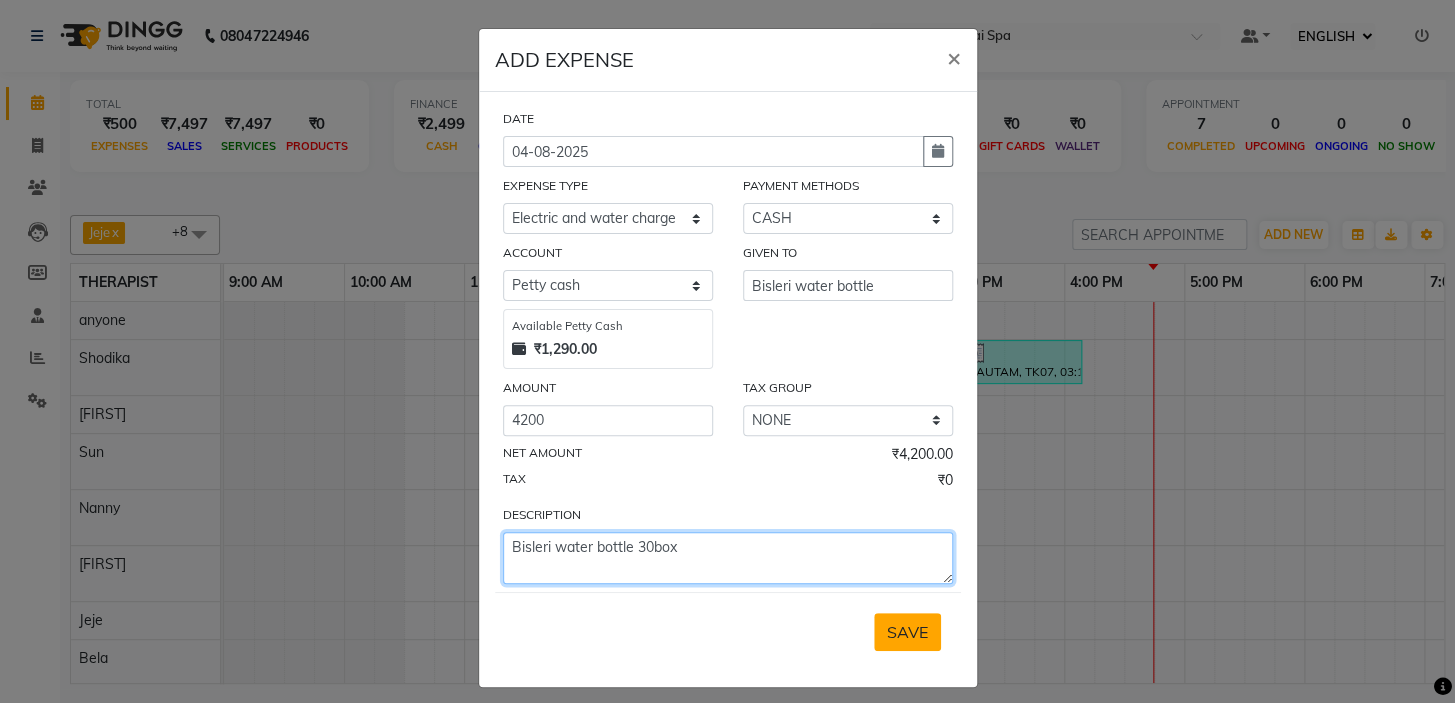 type on "Bisleri water bottle 30box" 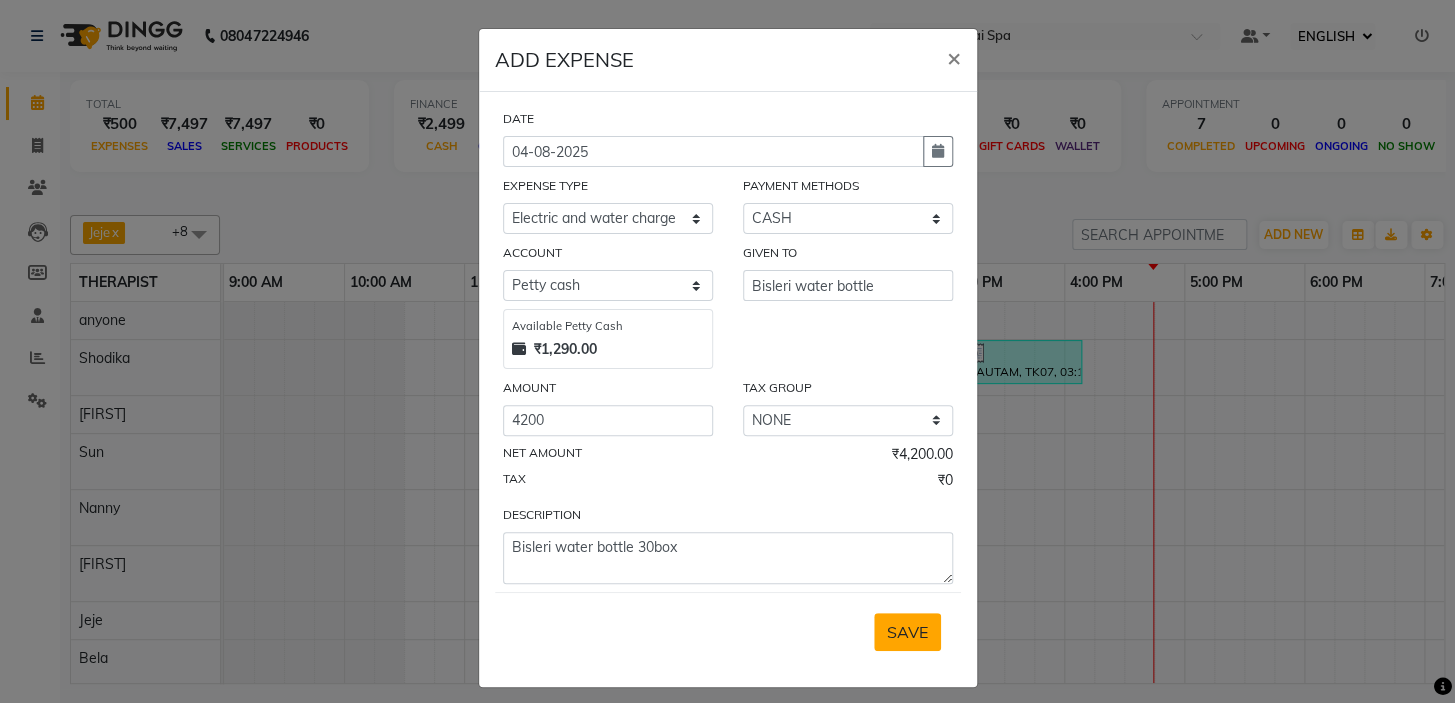 click on "SAVE" at bounding box center [907, 632] 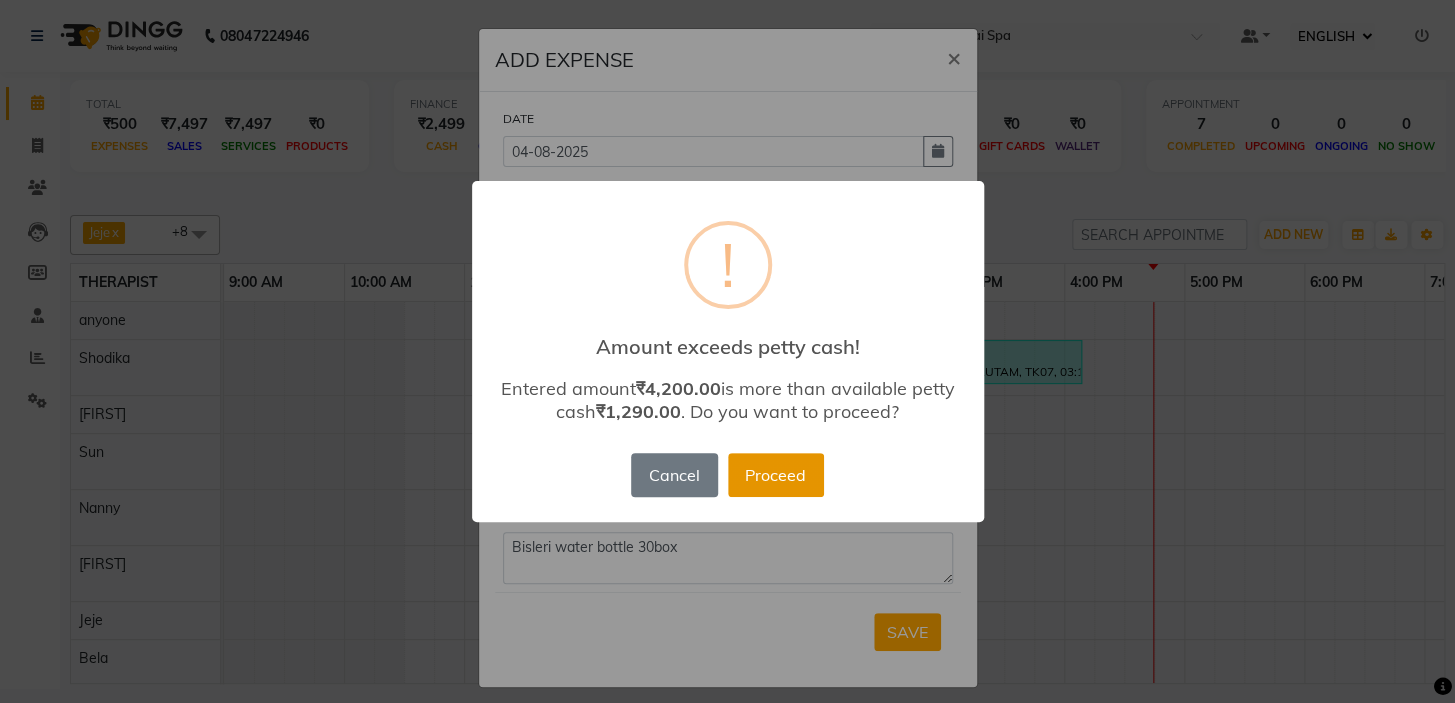 click on "Proceed" at bounding box center (776, 475) 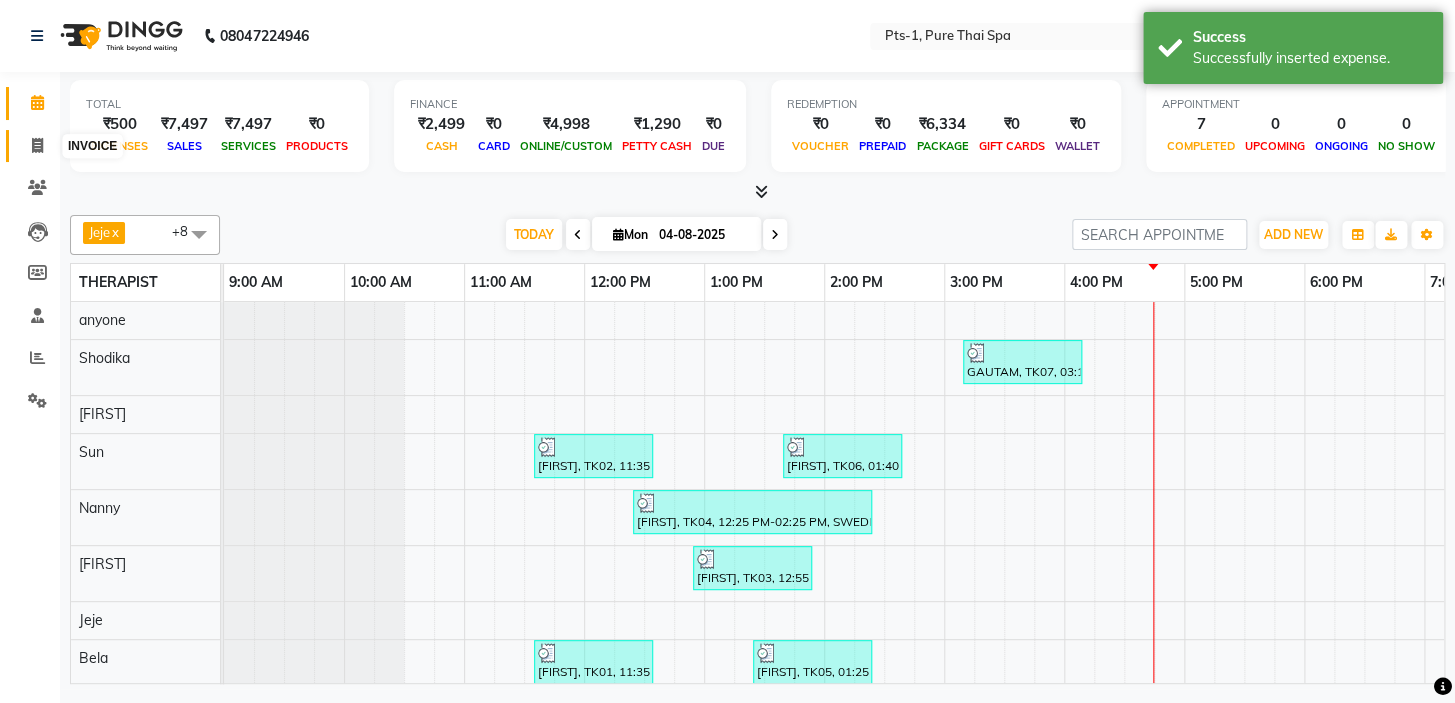 click 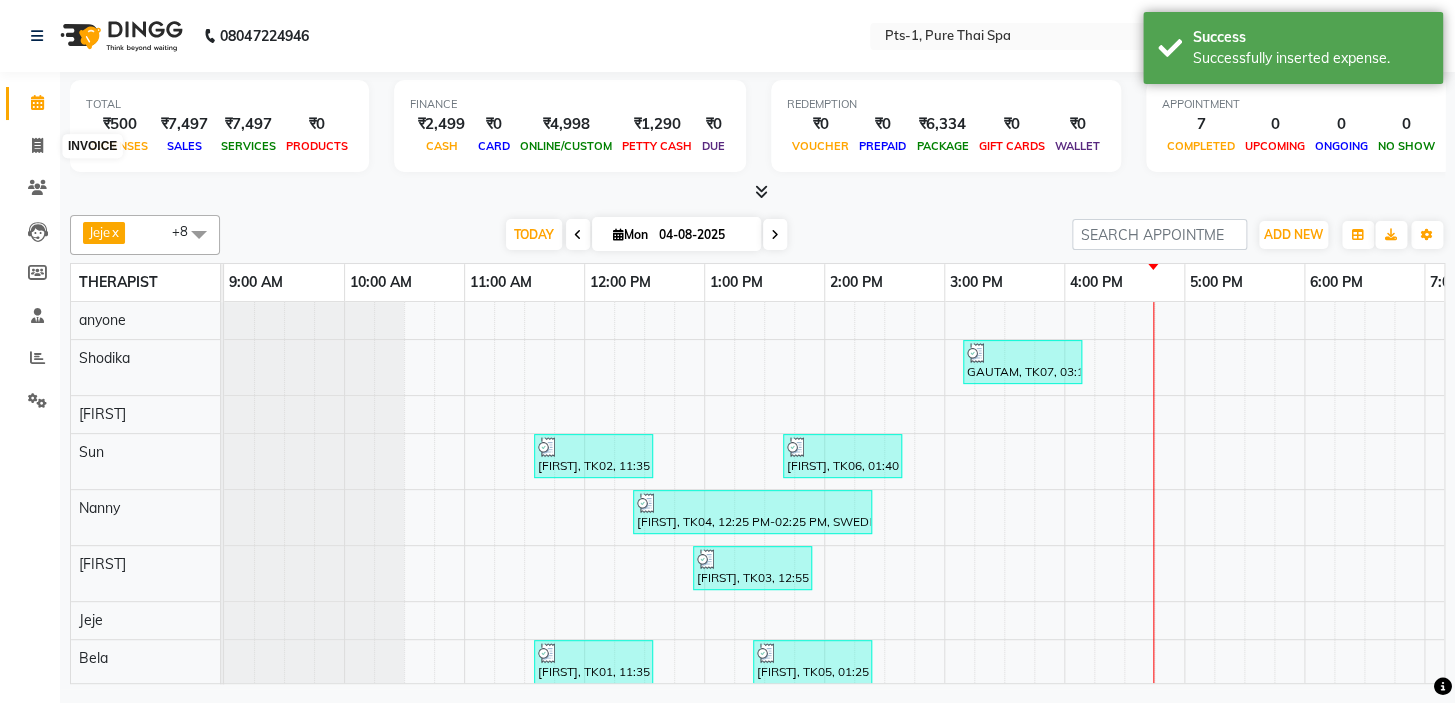 select on "service" 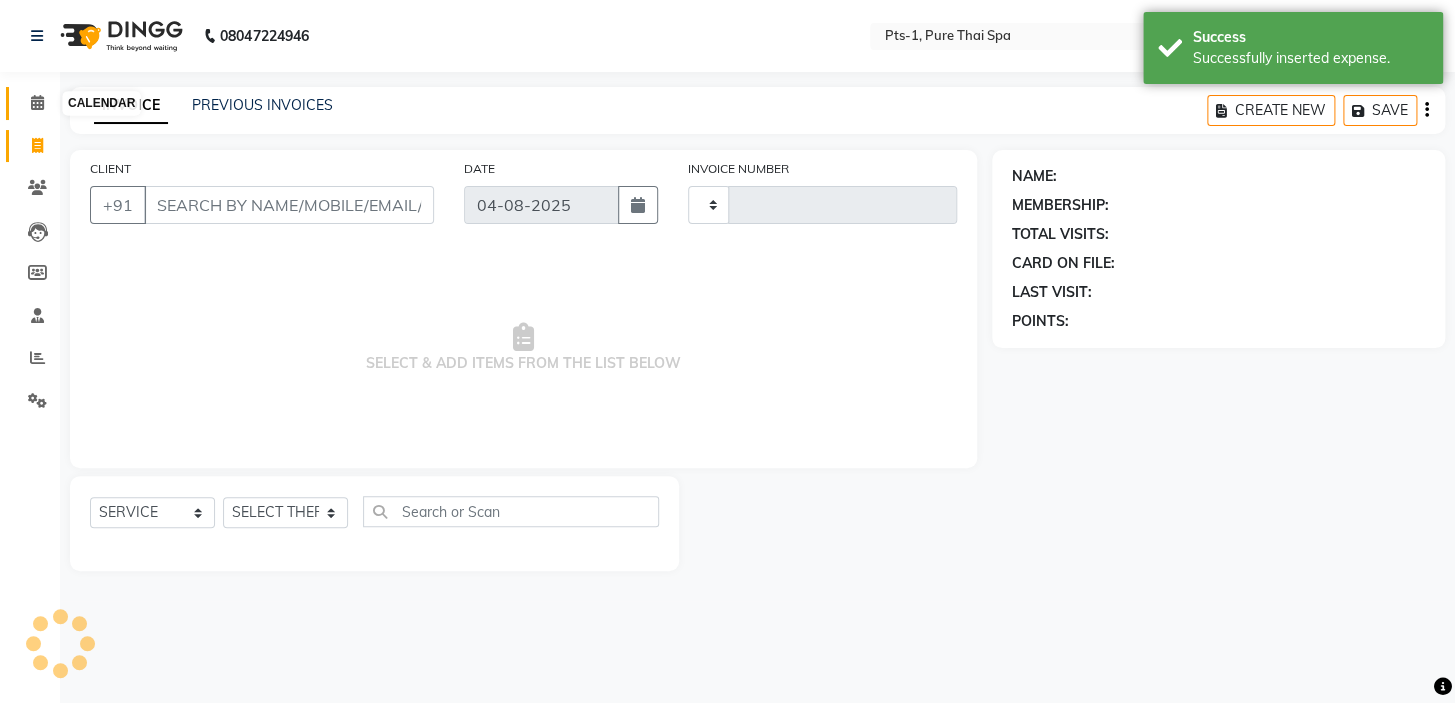click 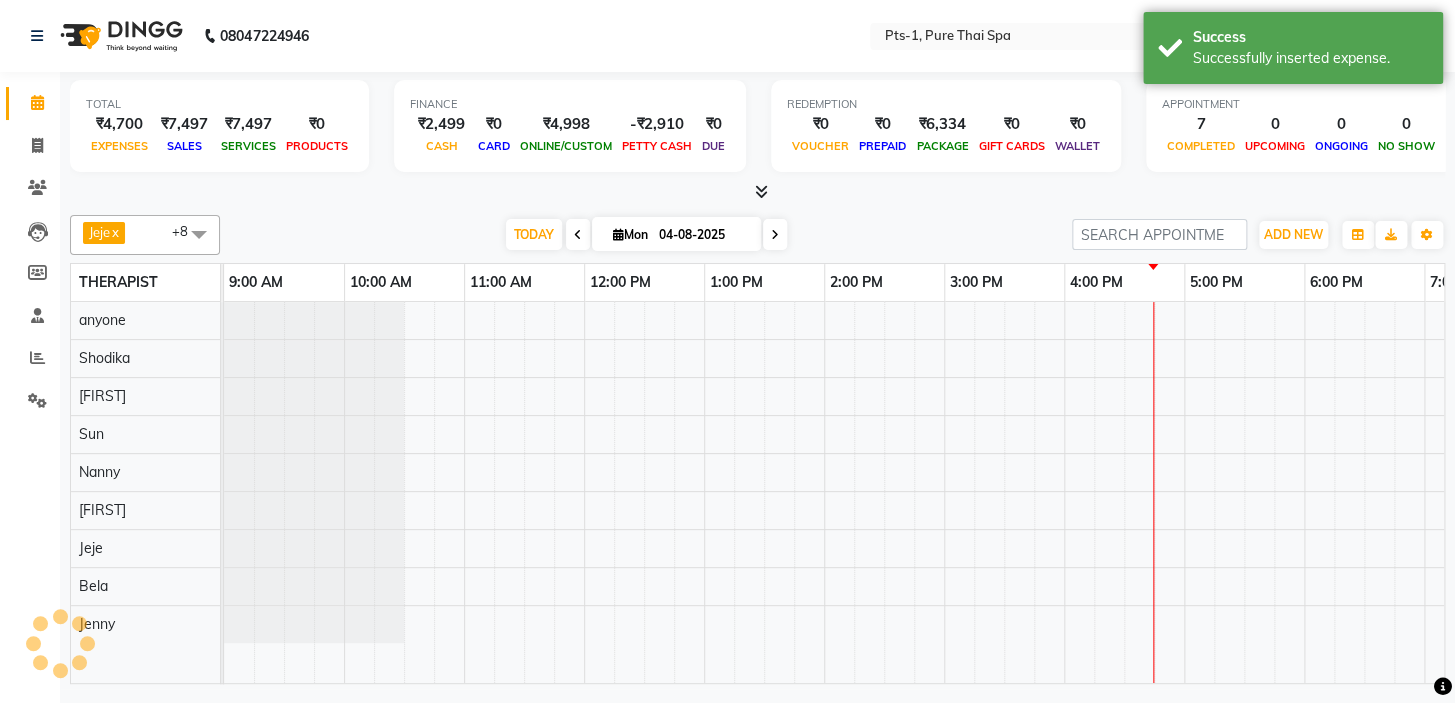 scroll, scrollTop: 0, scrollLeft: 340, axis: horizontal 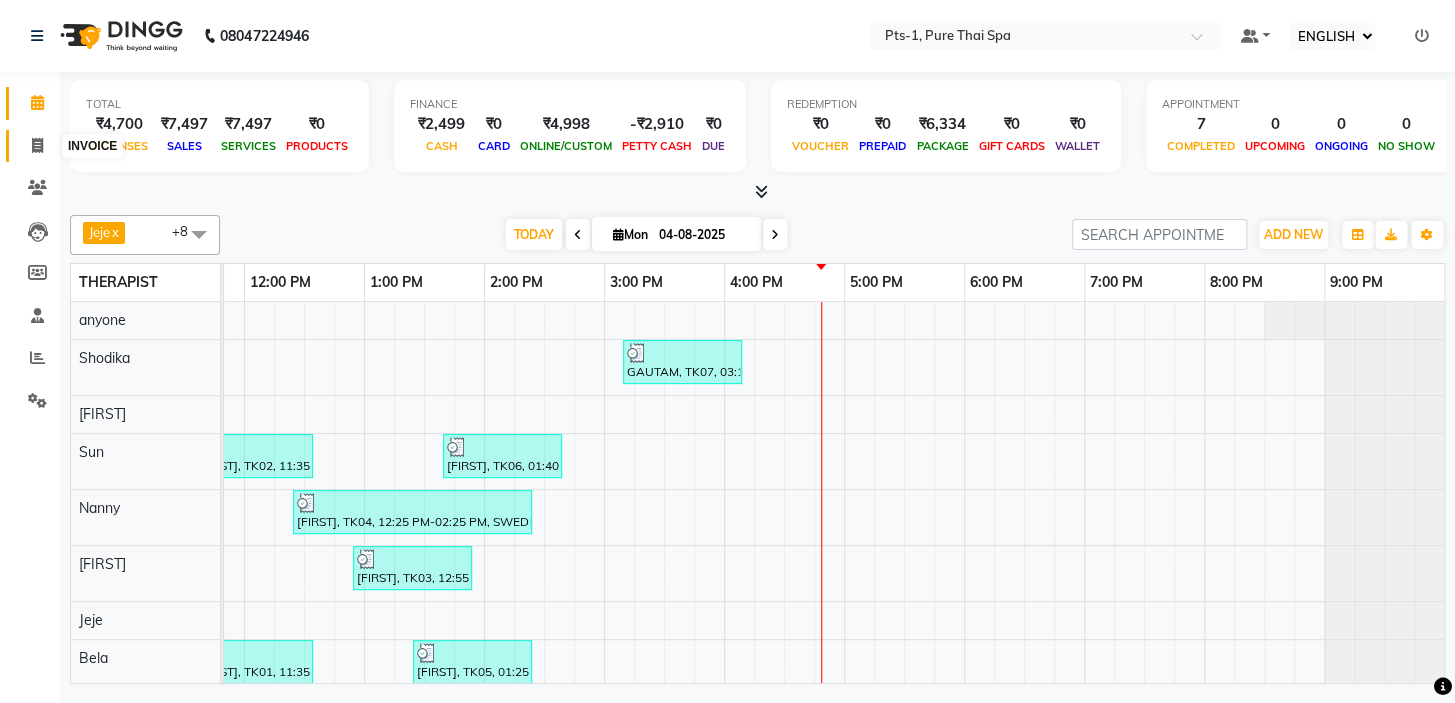 click 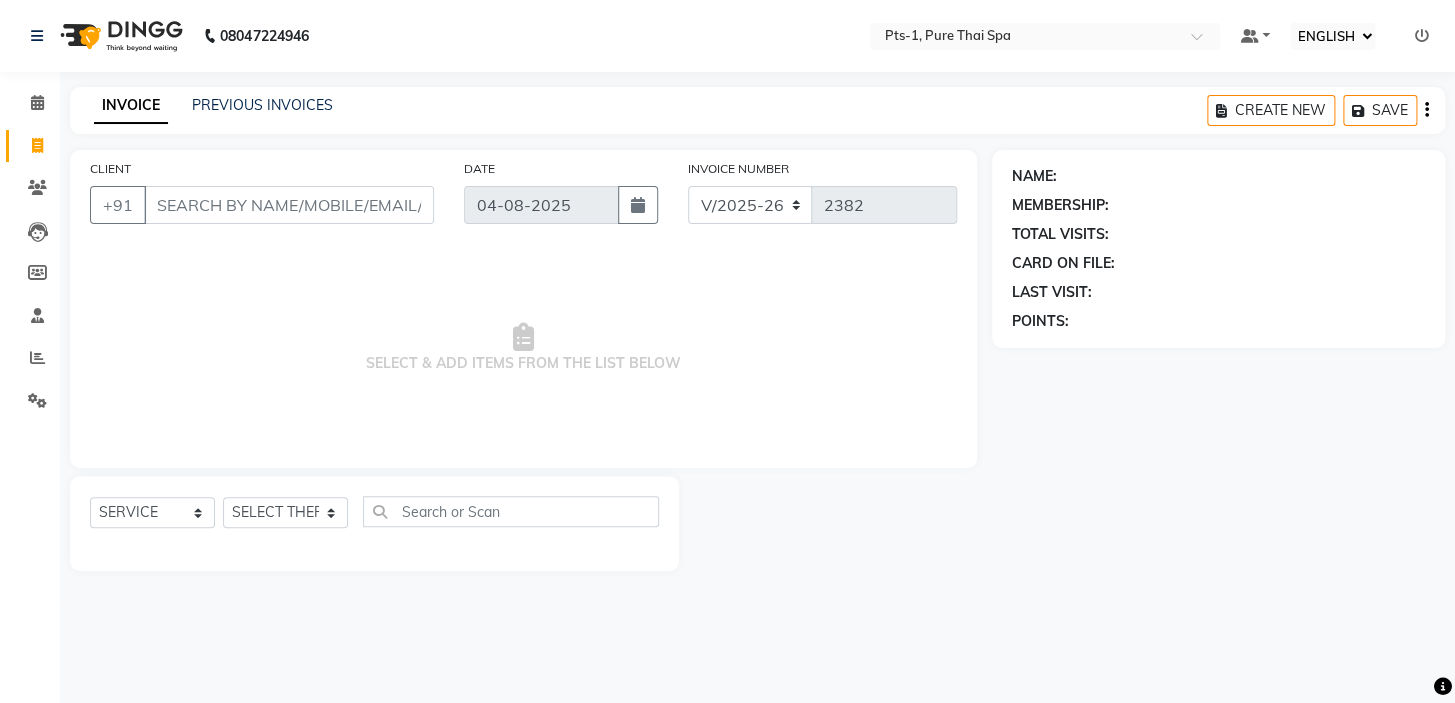 drag, startPoint x: 171, startPoint y: 203, endPoint x: 486, endPoint y: 330, distance: 339.63803 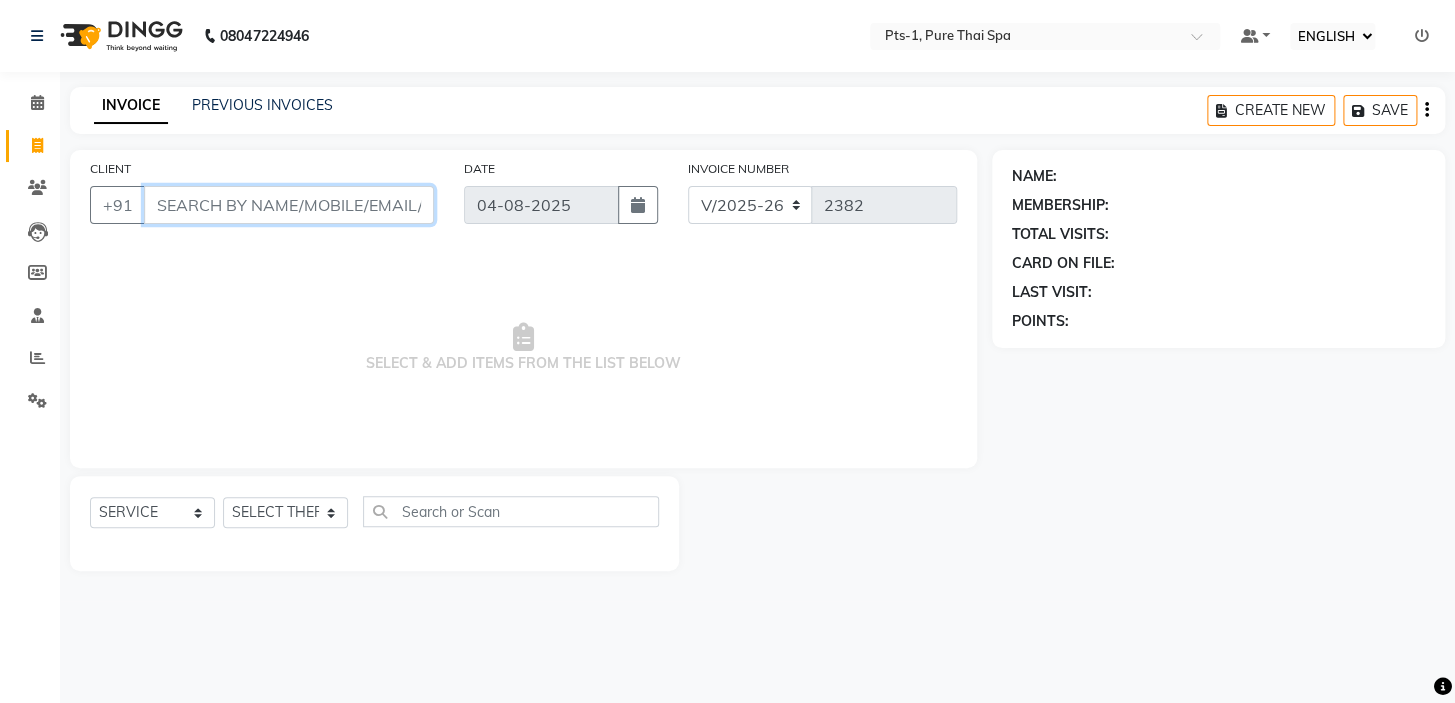 click on "CLIENT" at bounding box center (289, 205) 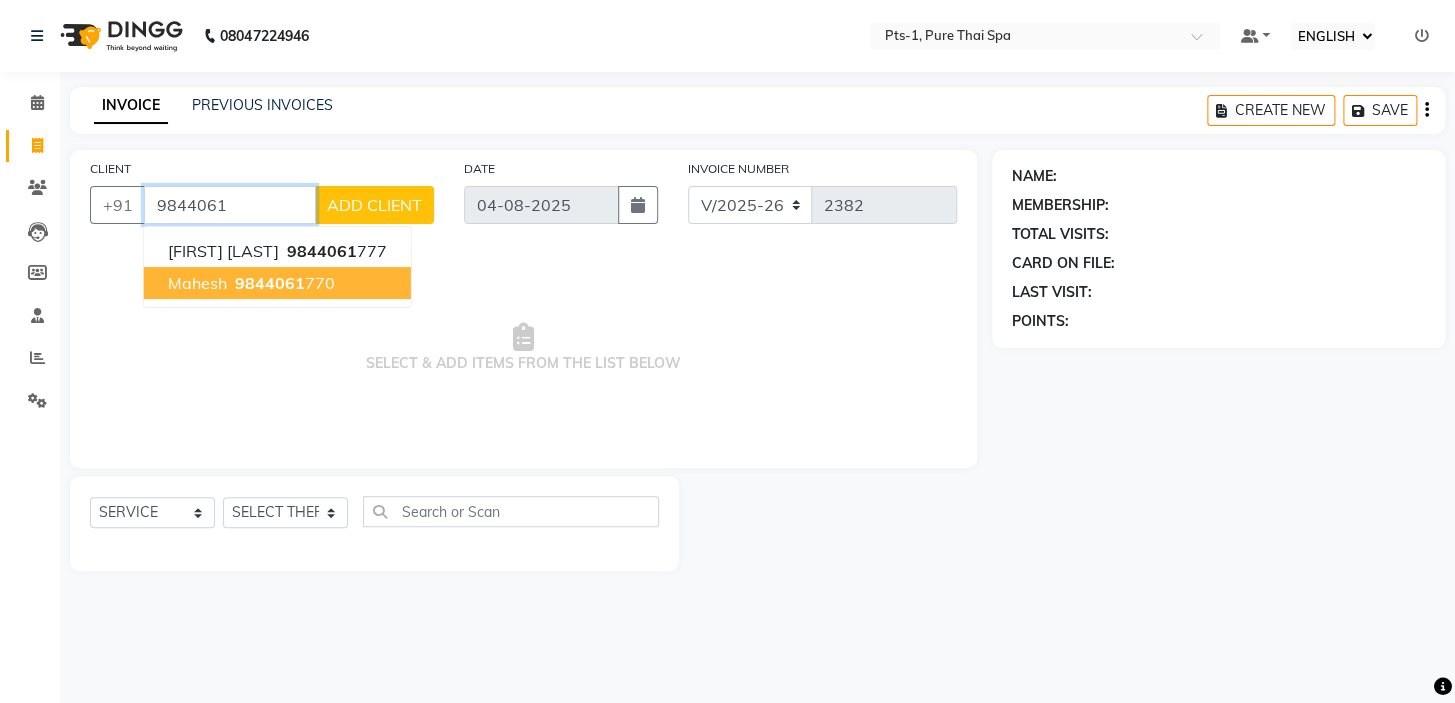 click on "9844061" at bounding box center [270, 283] 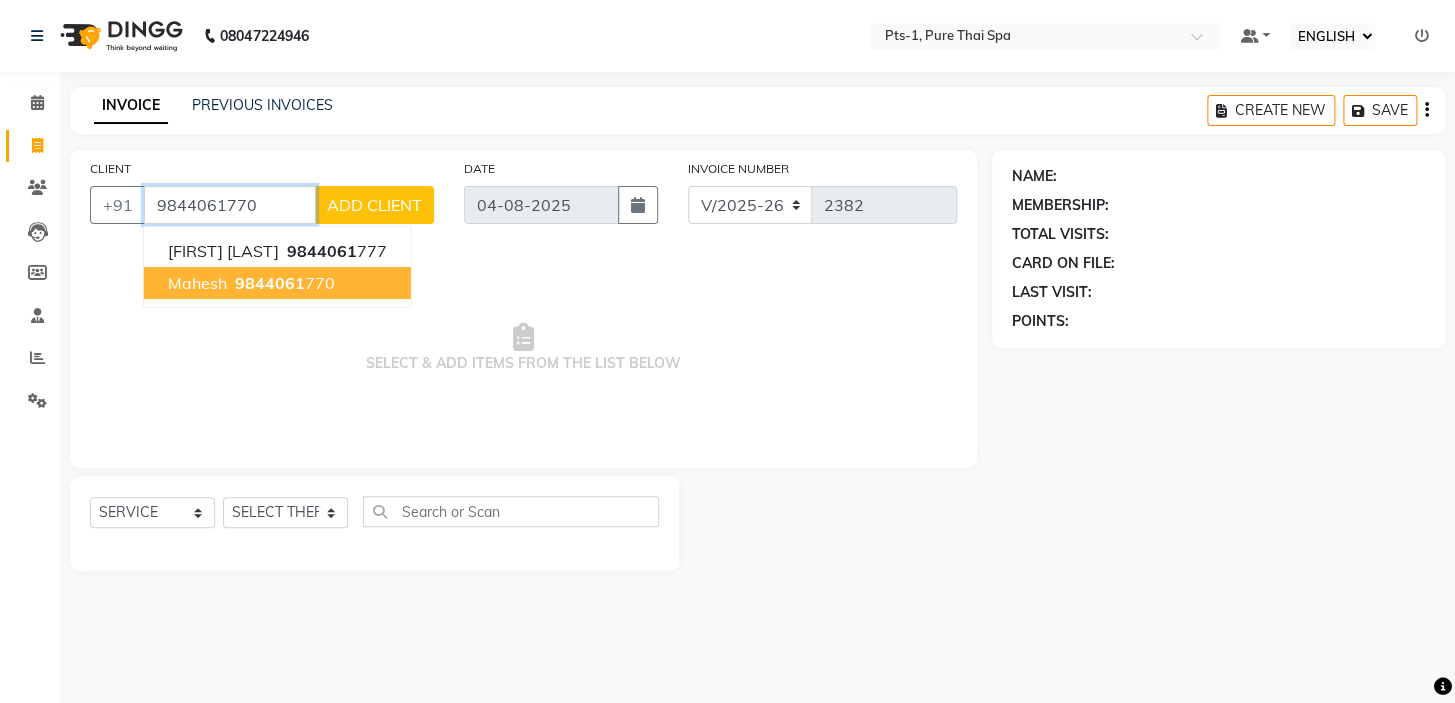 type on "9844061770" 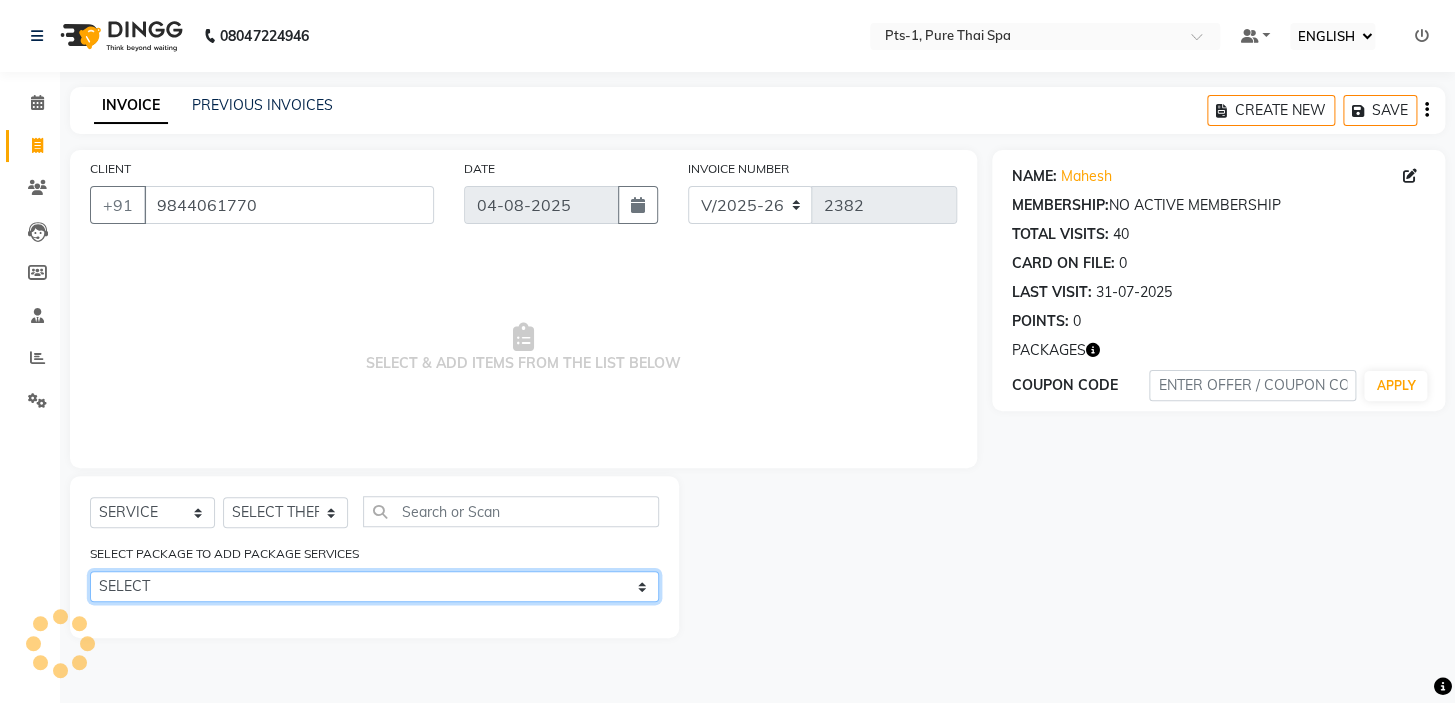 click on "SELECT PTS PACKAGE (10K) 10 SERVICES PTS PACKAGE (10K) 10 SERVICES" 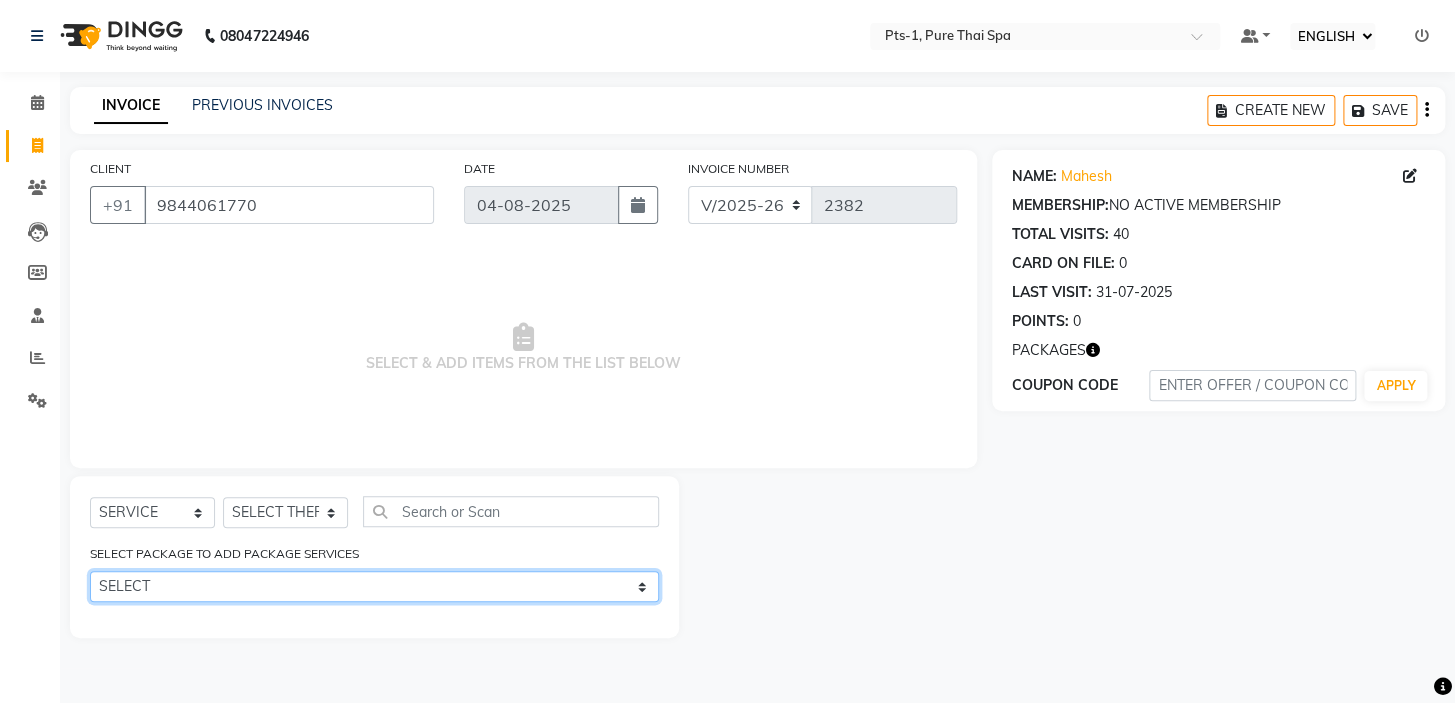 select on "1: Object" 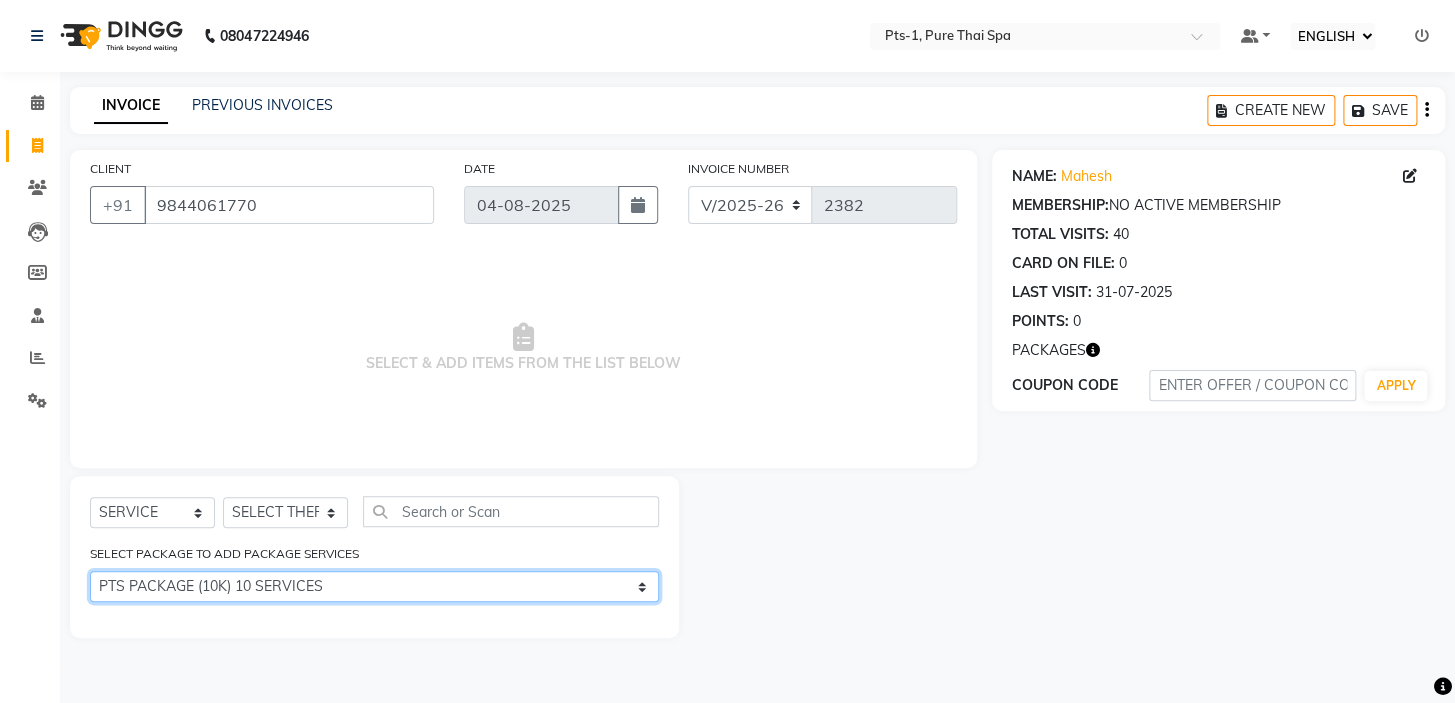 click on "SELECT PTS PACKAGE (10K) 10 SERVICES PTS PACKAGE (10K) 10 SERVICES" 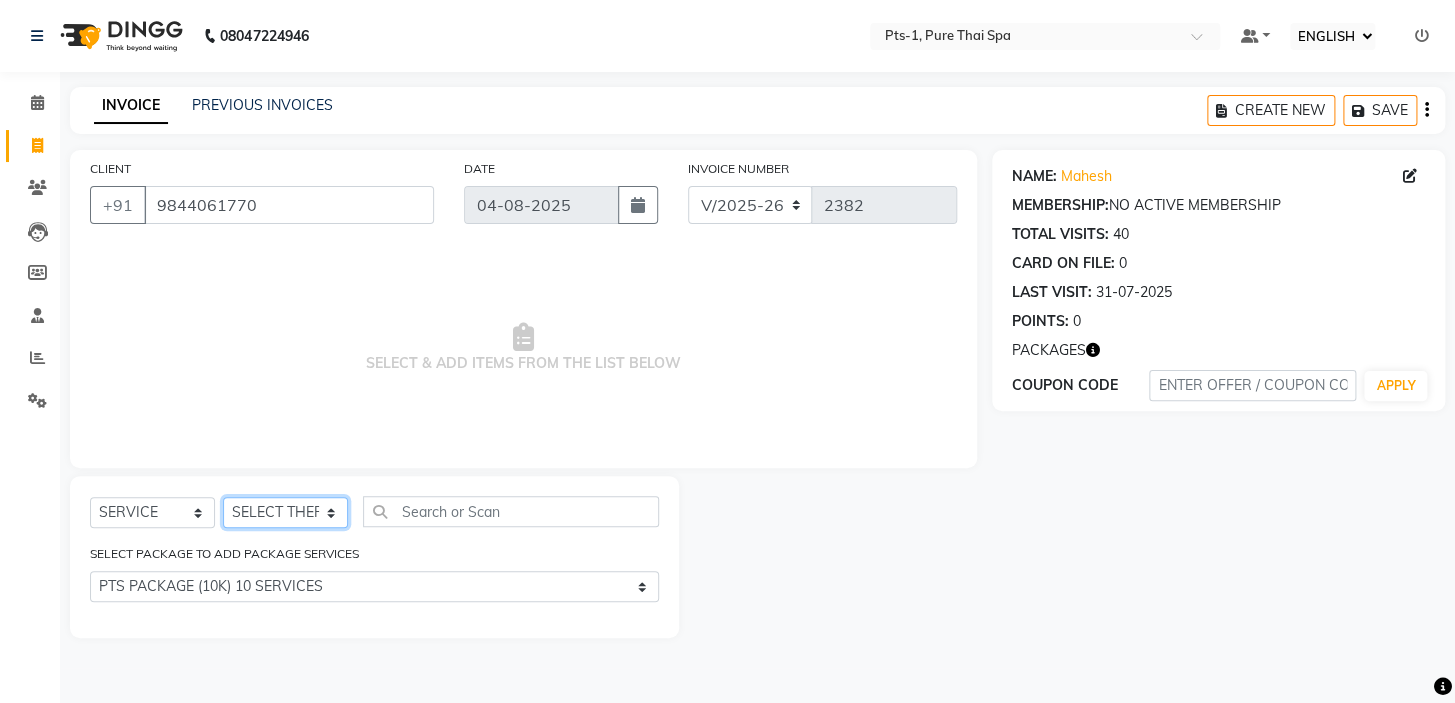 click on "SELECT THERAPIST [FIRST] [FIRST] [FIRST] [FIRST] [FIRST] [FIRST] [FIRST] [FIRST] [FIRST] [FIRST] [FIRST] [FIRST] [FIRST] [FIRST] [FIRST]" 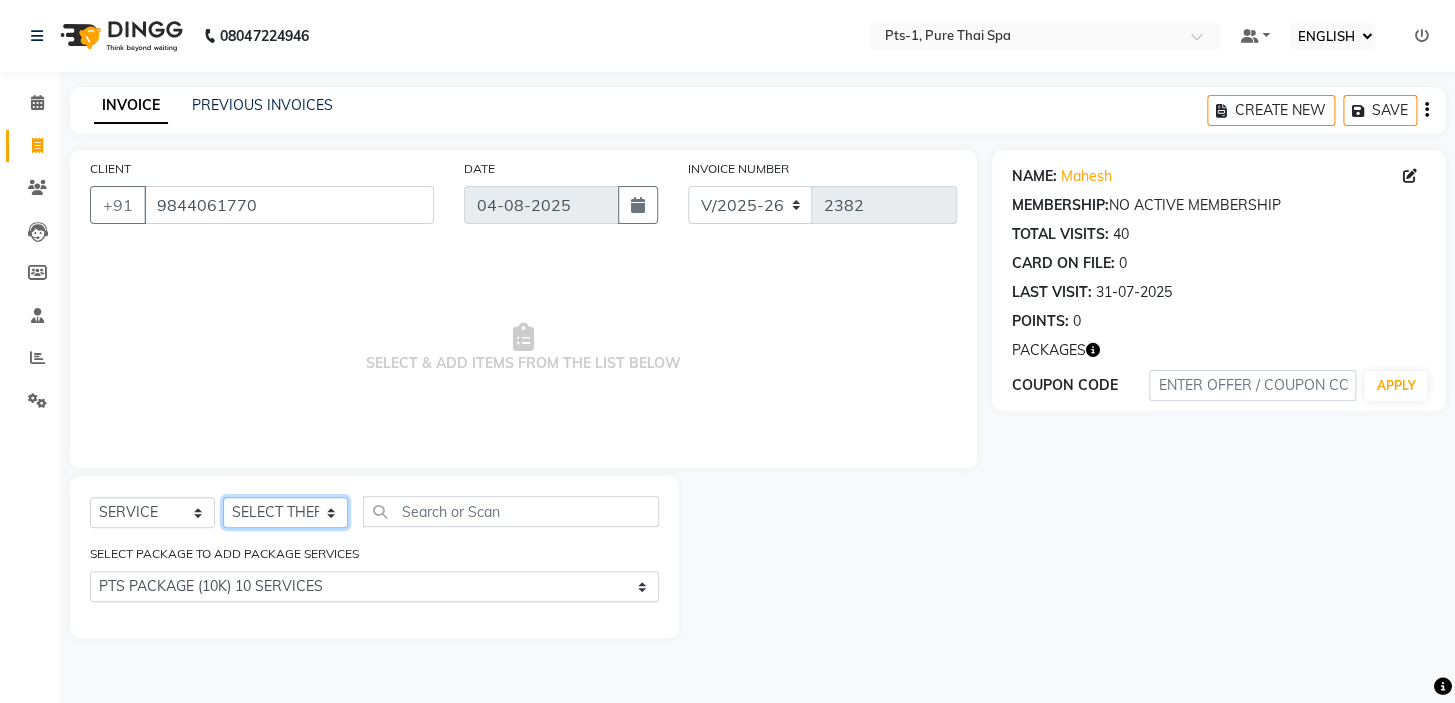 select on "80363" 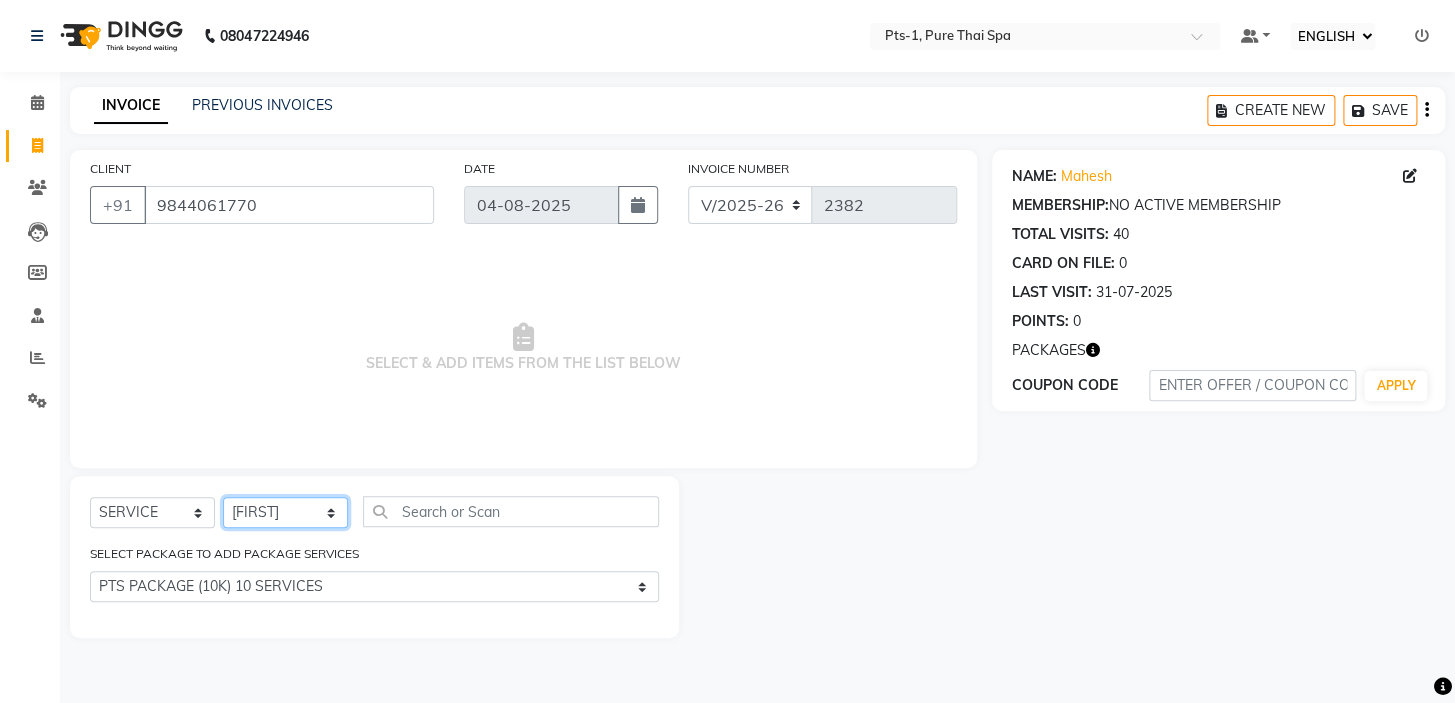 click on "SELECT THERAPIST [FIRST] [FIRST] [FIRST] [FIRST] [FIRST] [FIRST] [FIRST] [FIRST] [FIRST] [FIRST] [FIRST] [FIRST] [FIRST] [FIRST] [FIRST]" 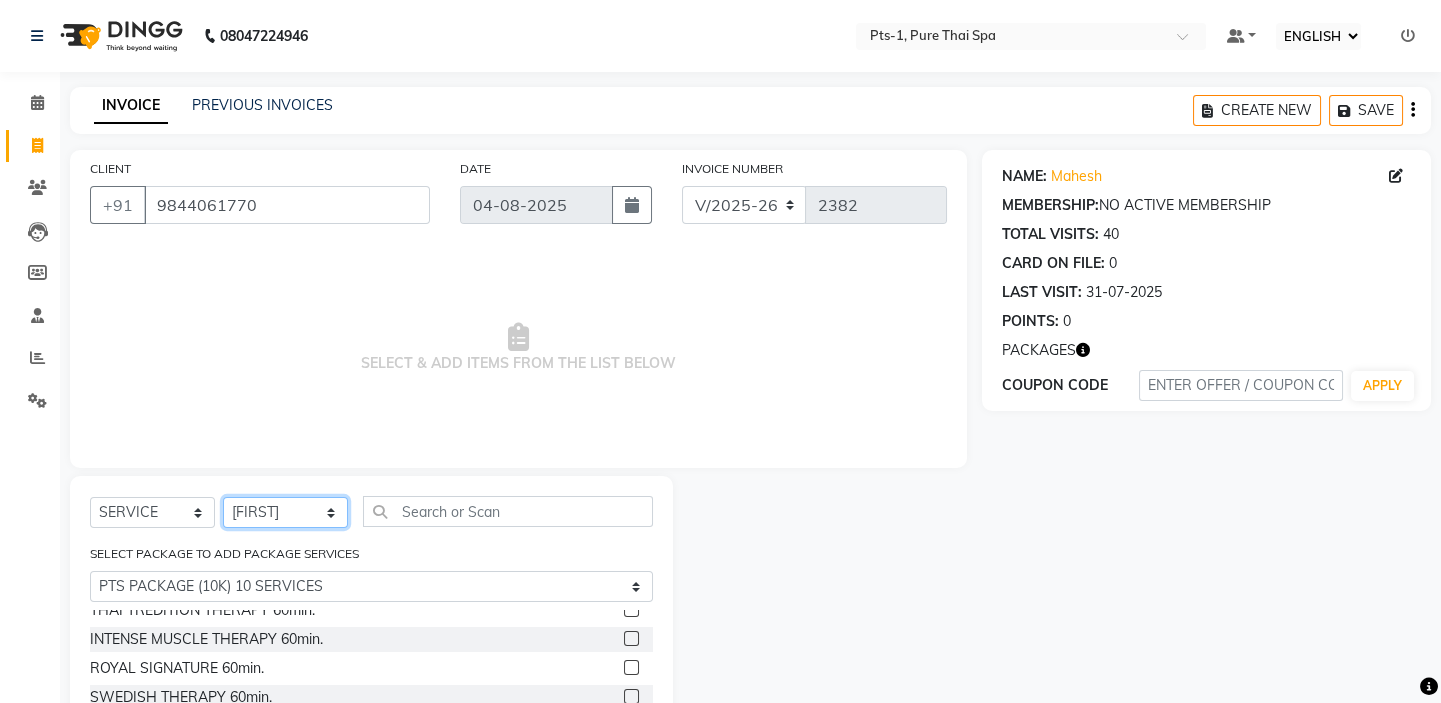 scroll, scrollTop: 90, scrollLeft: 0, axis: vertical 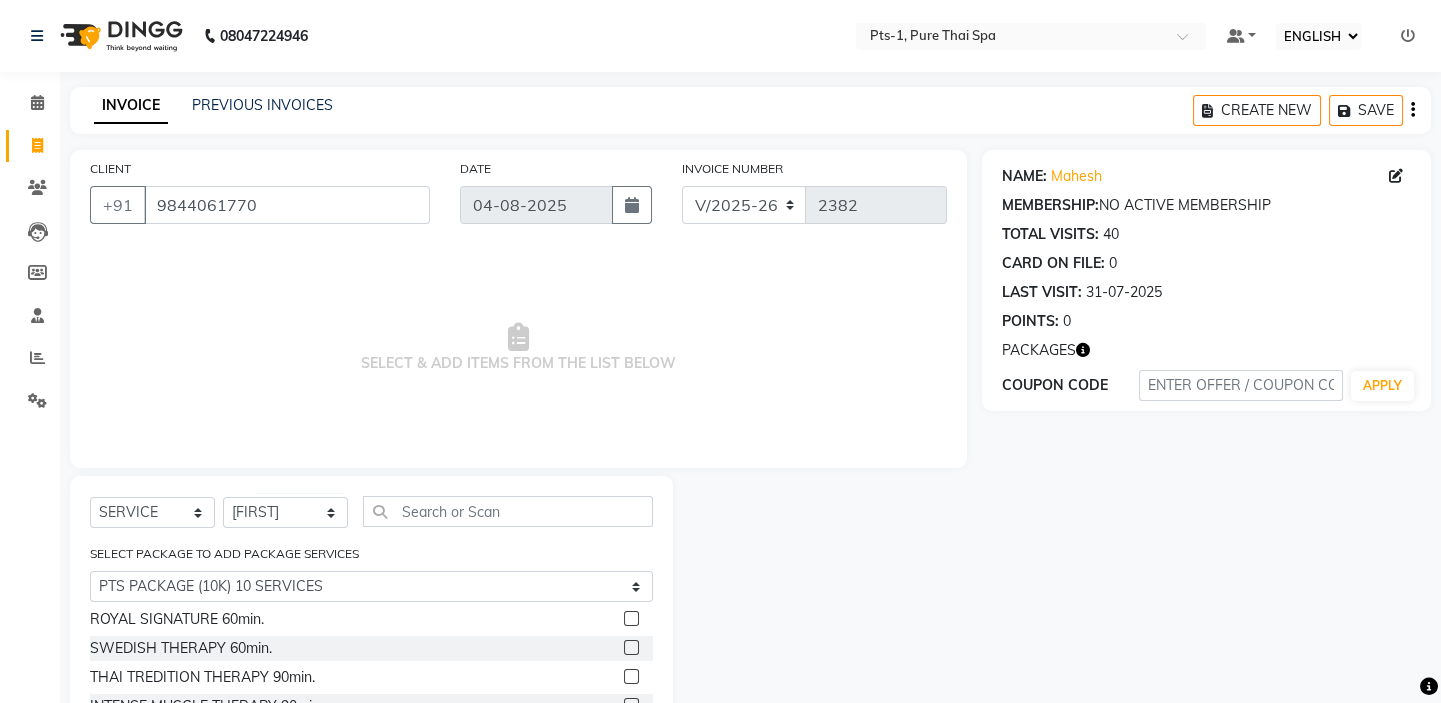 click 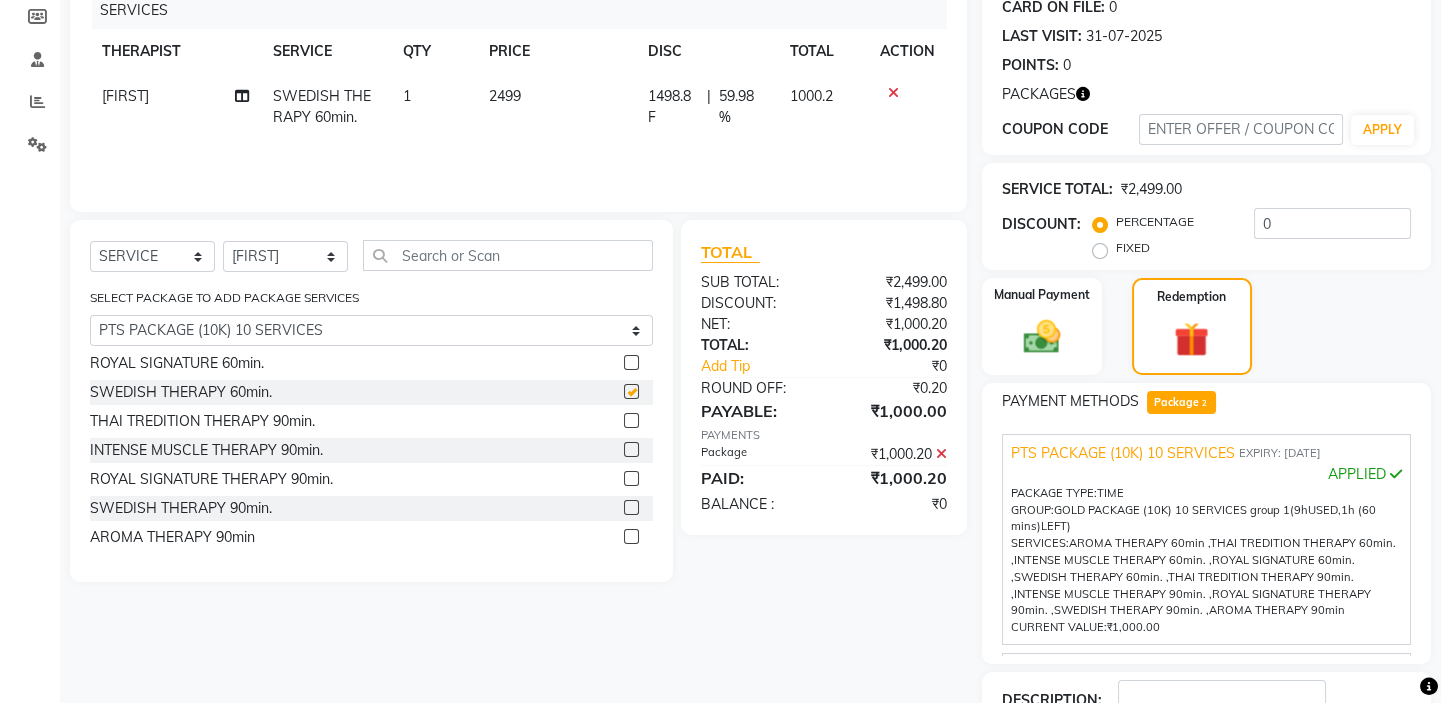checkbox on "false" 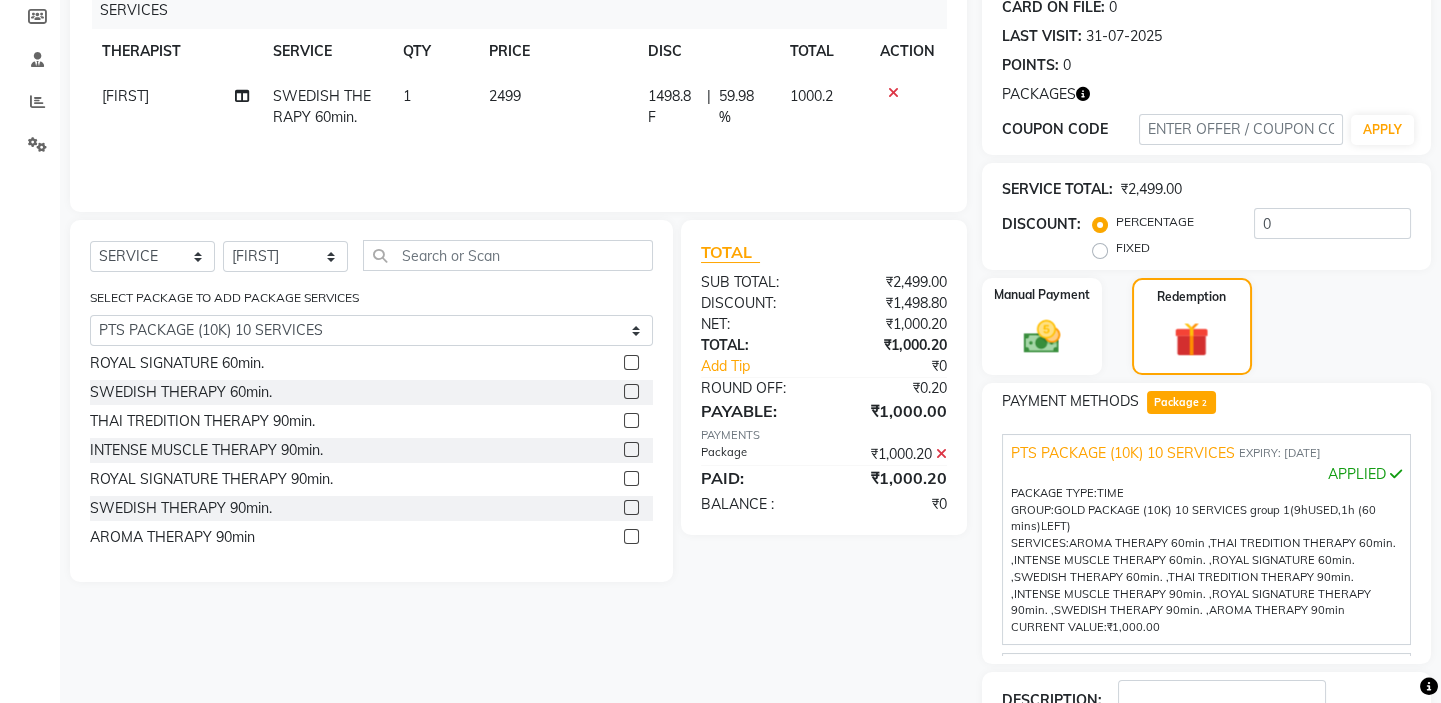 scroll, scrollTop: 400, scrollLeft: 0, axis: vertical 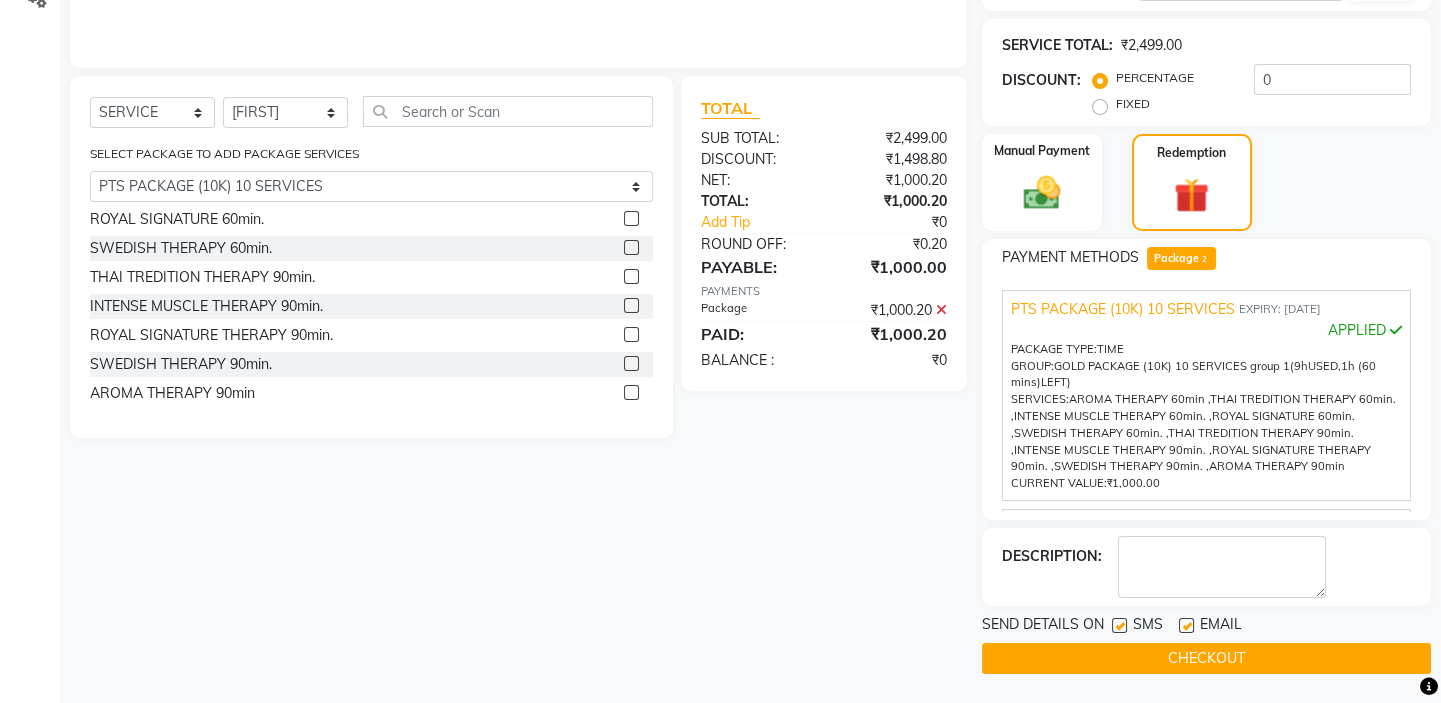 click 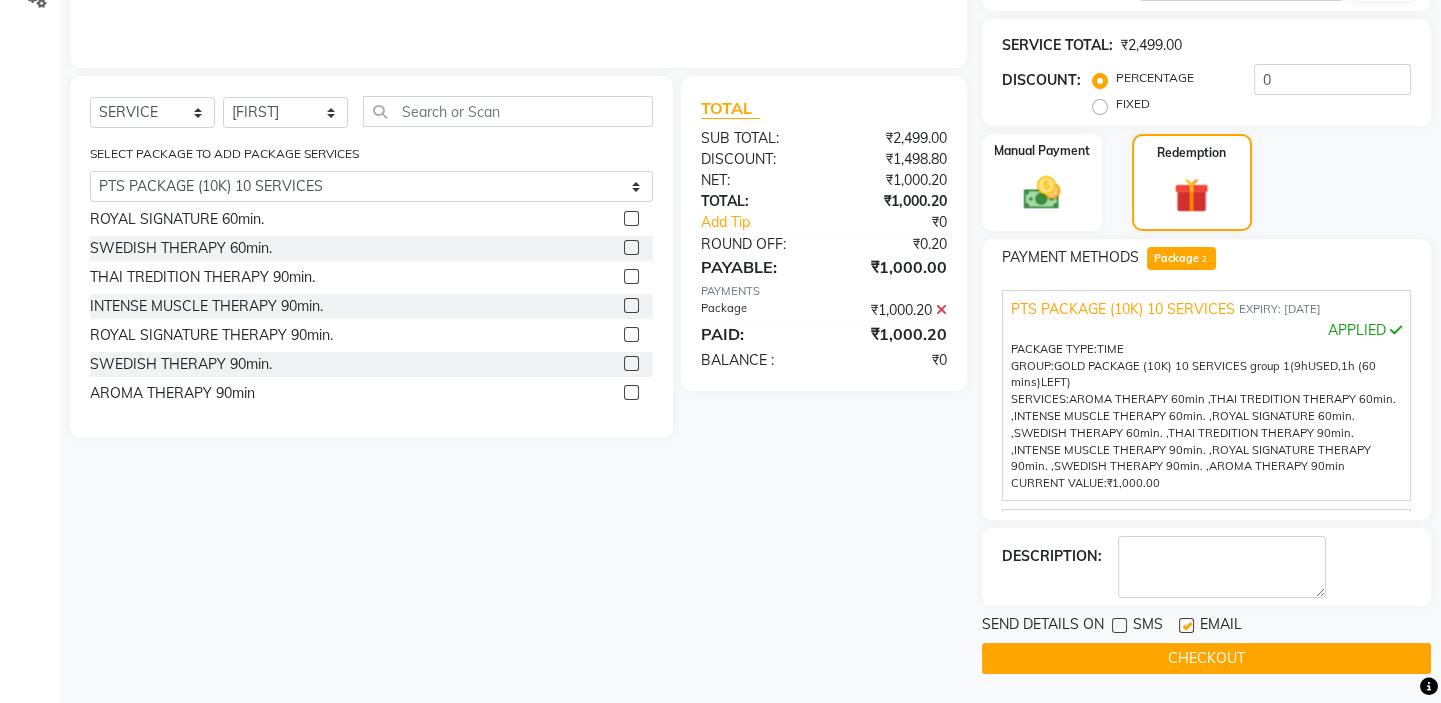 drag, startPoint x: 1186, startPoint y: 620, endPoint x: 1192, endPoint y: 611, distance: 10.816654 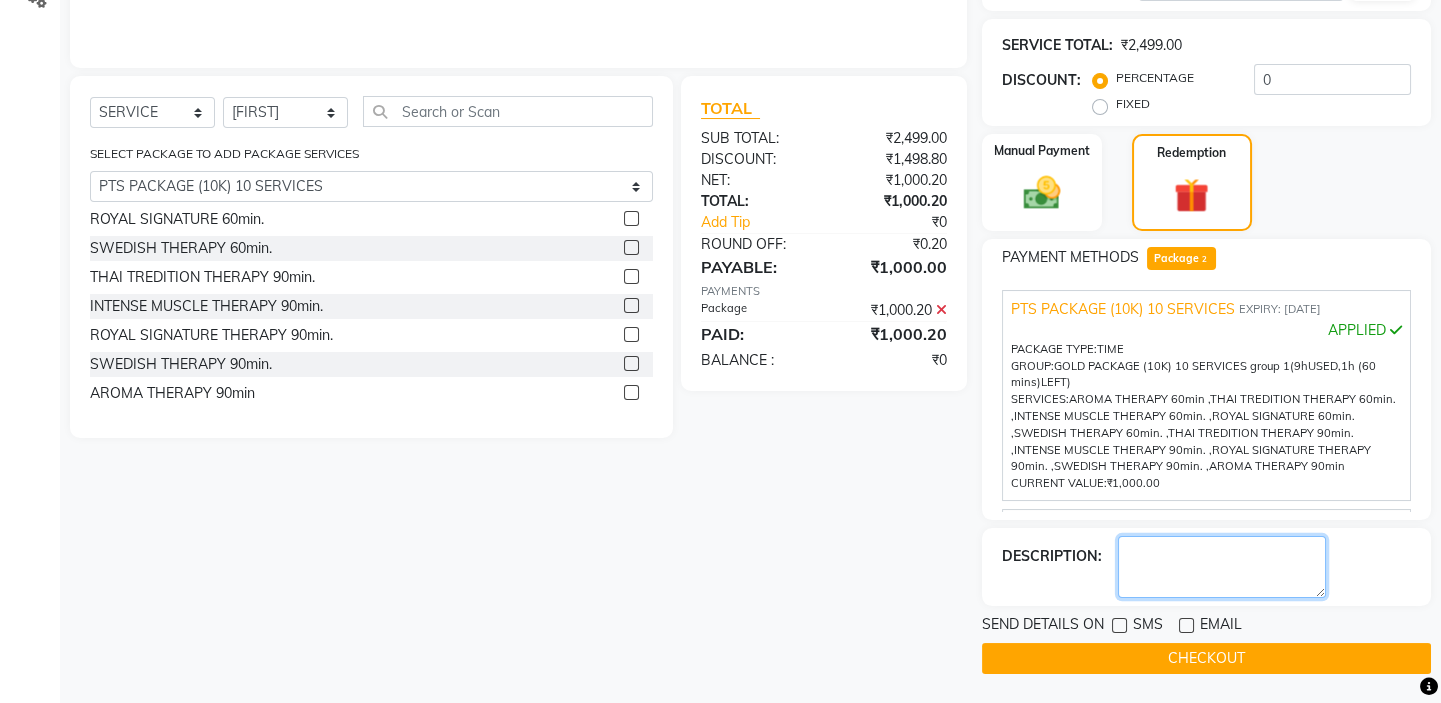 click 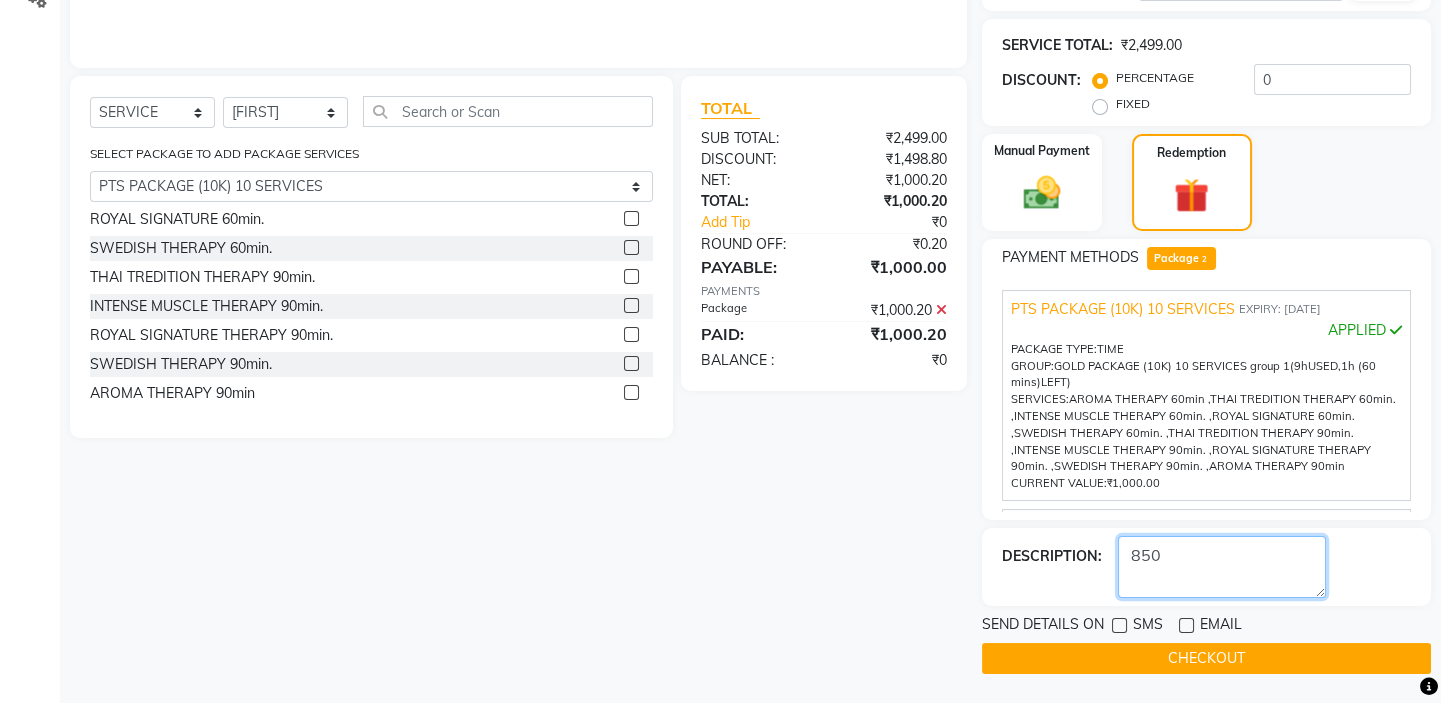 type on "850" 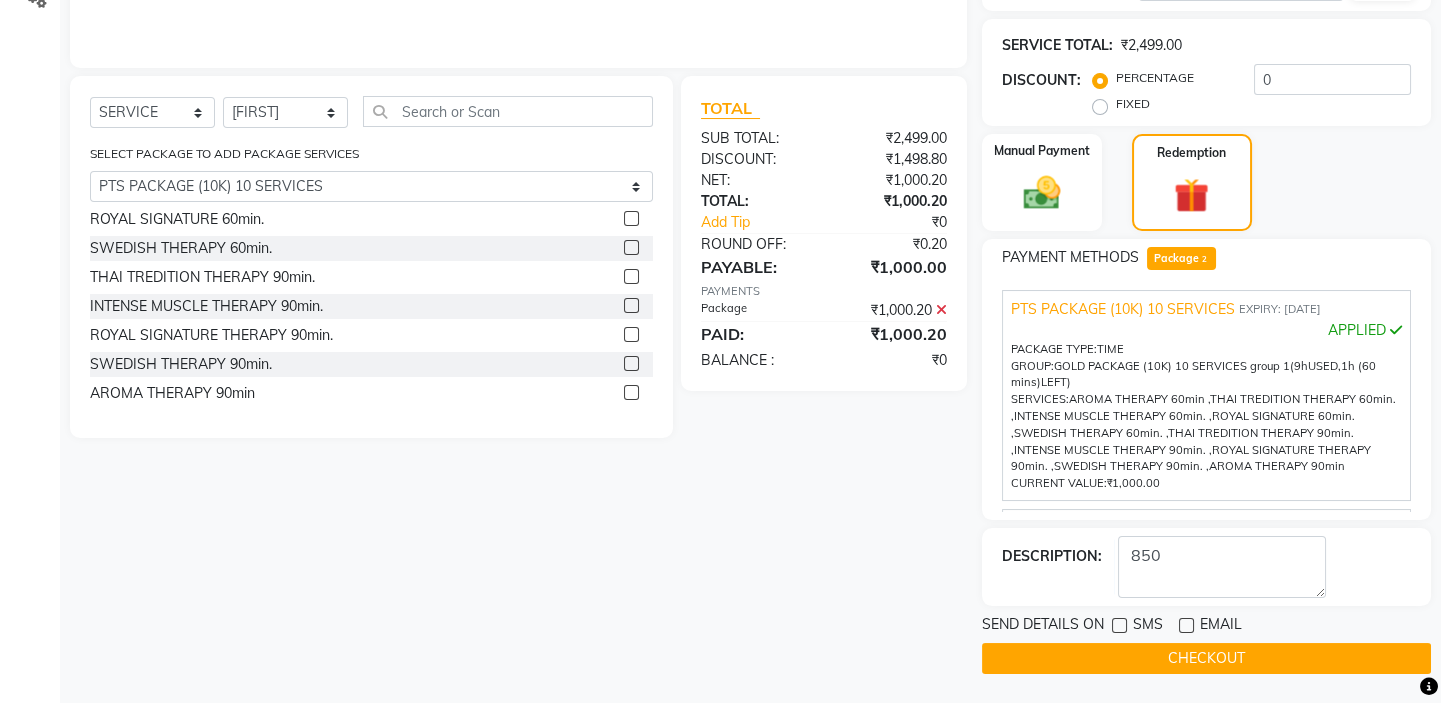 click on "CHECKOUT" 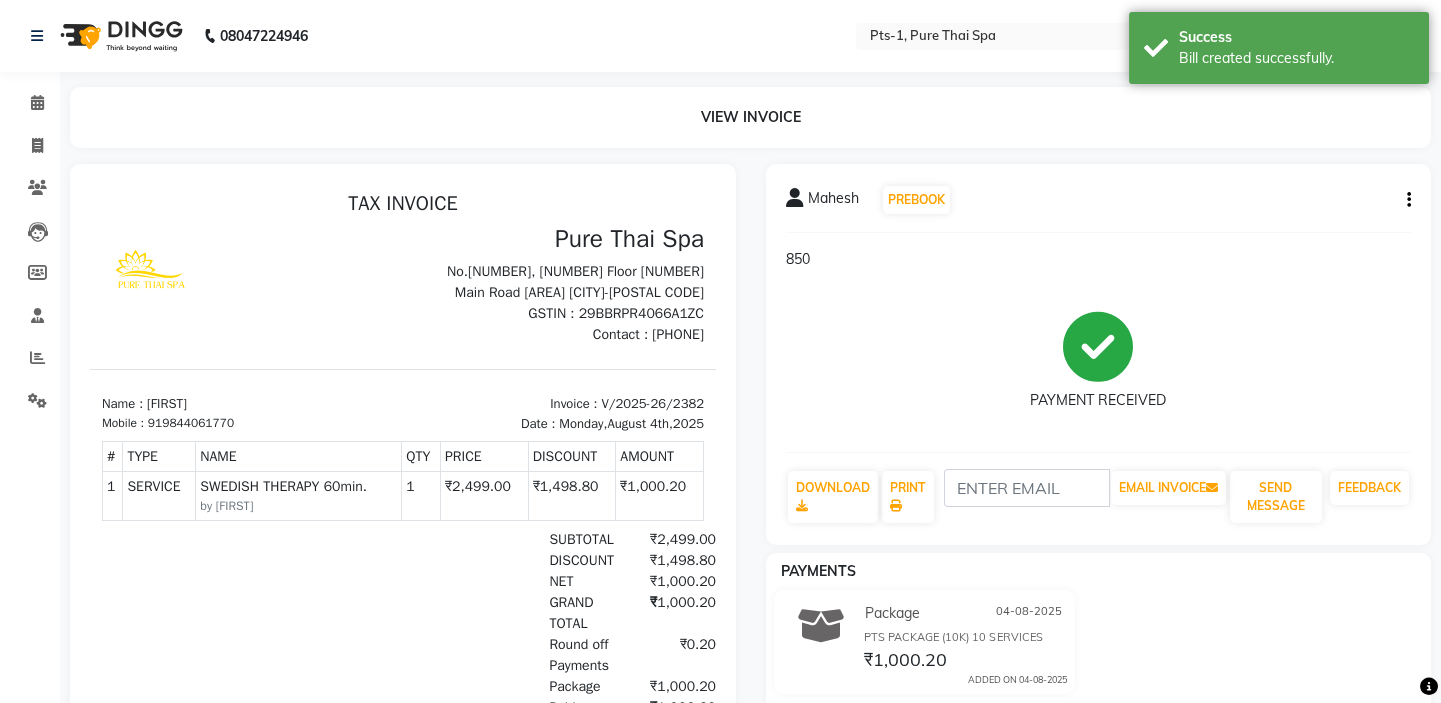 scroll, scrollTop: 0, scrollLeft: 0, axis: both 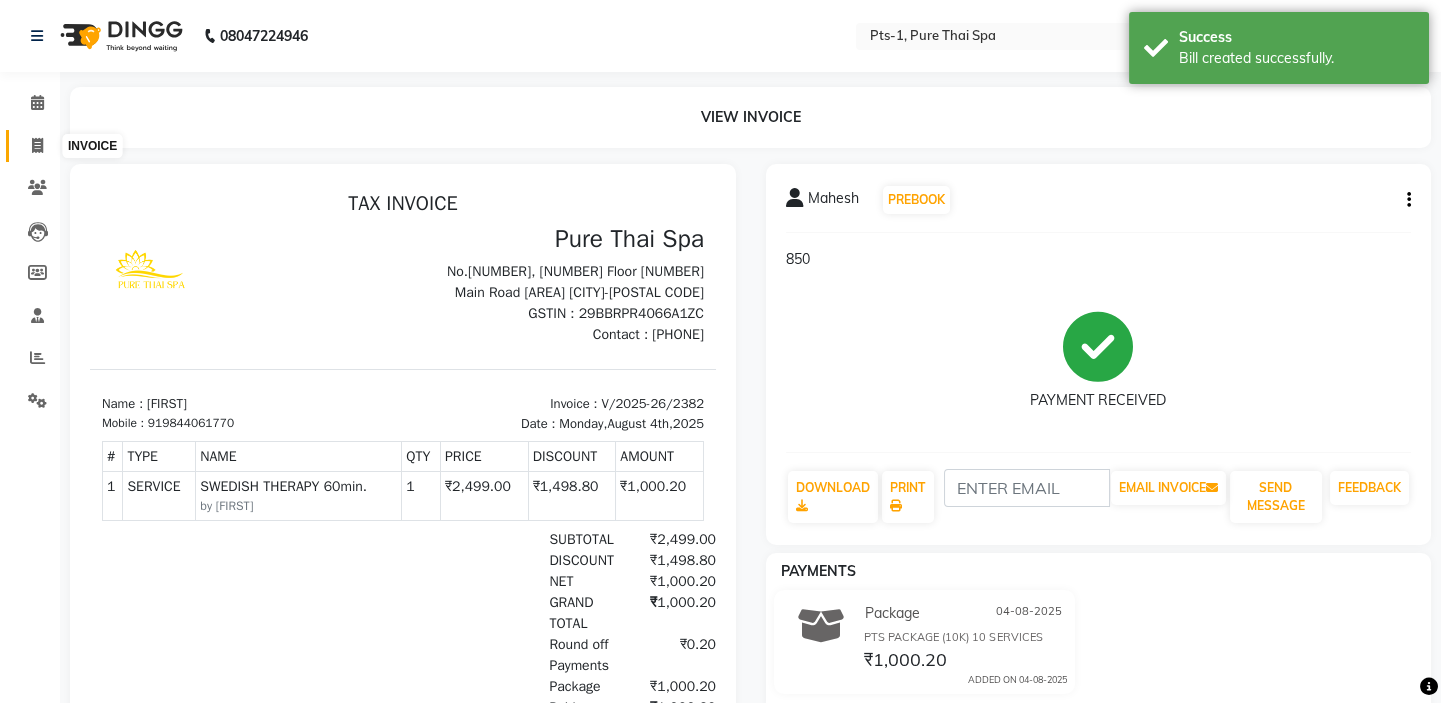 click 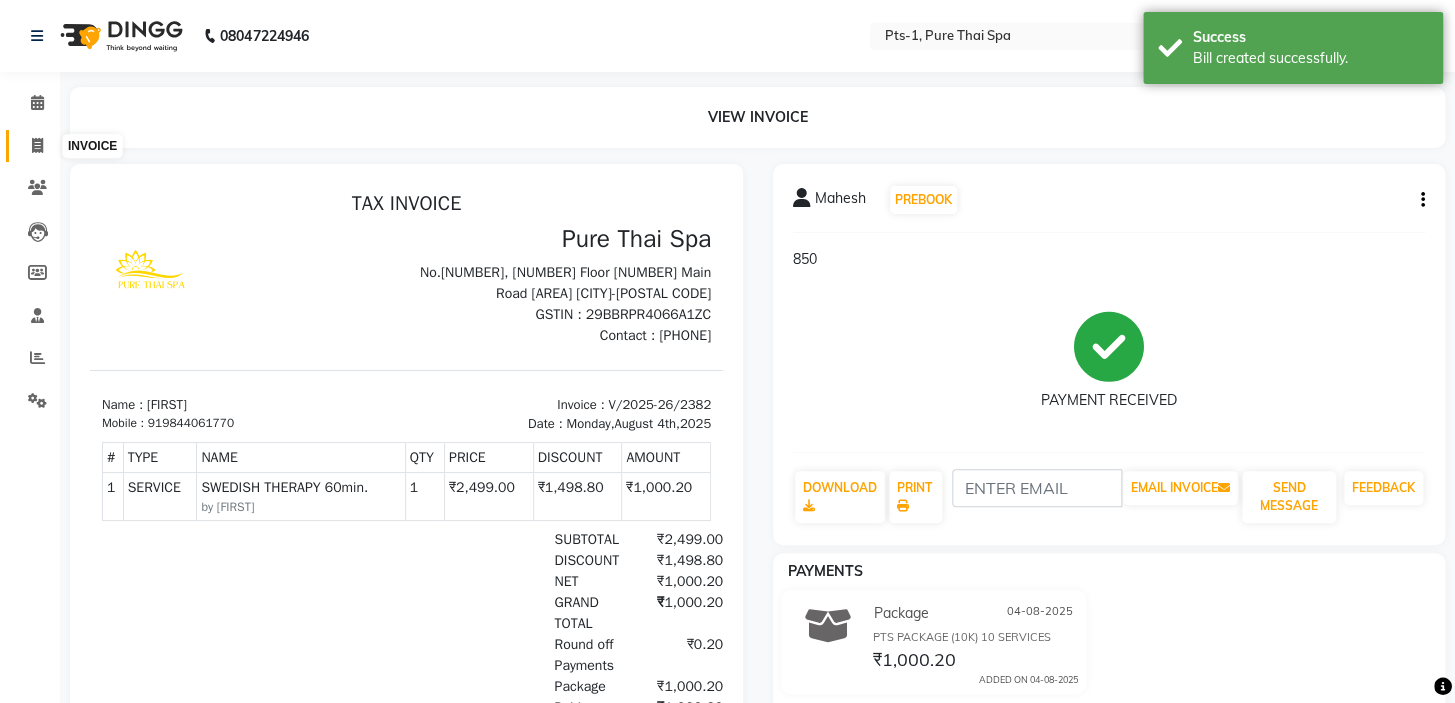 select on "5296" 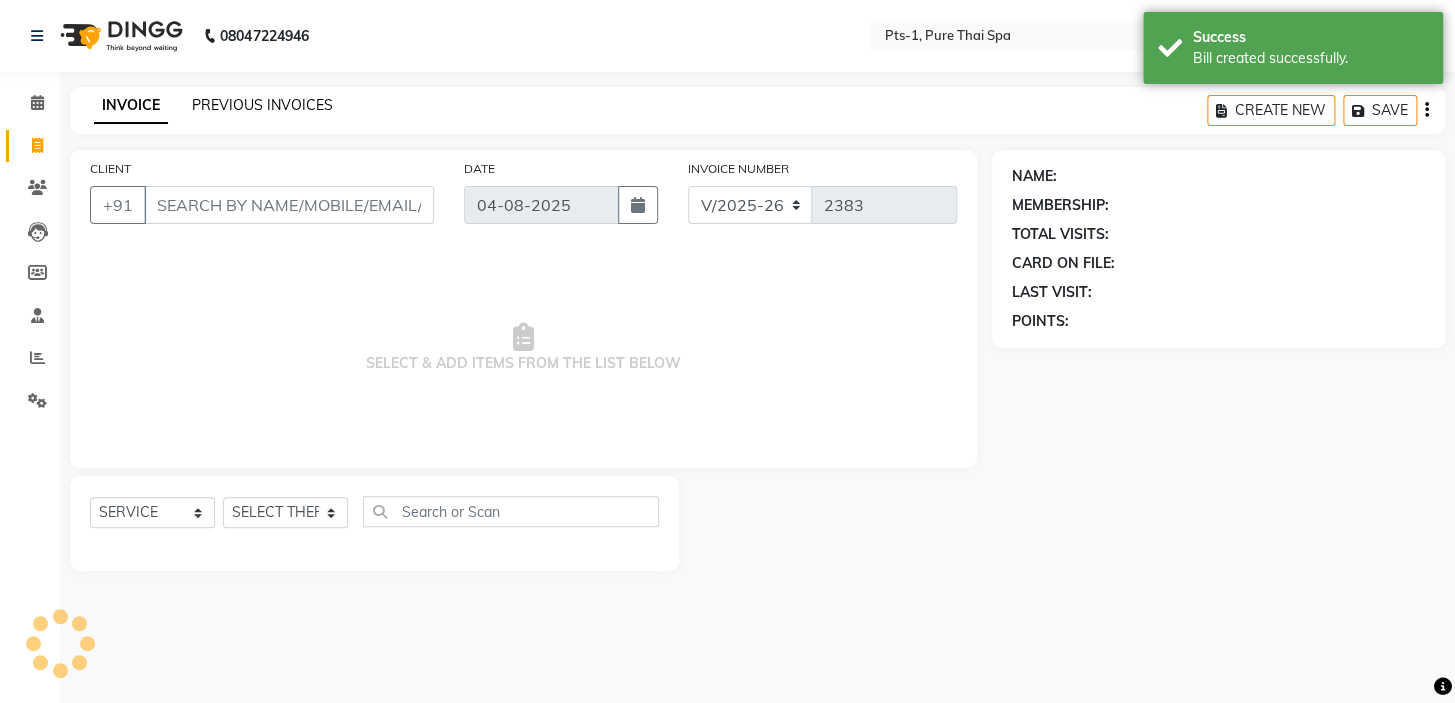 click on "PREVIOUS INVOICES" 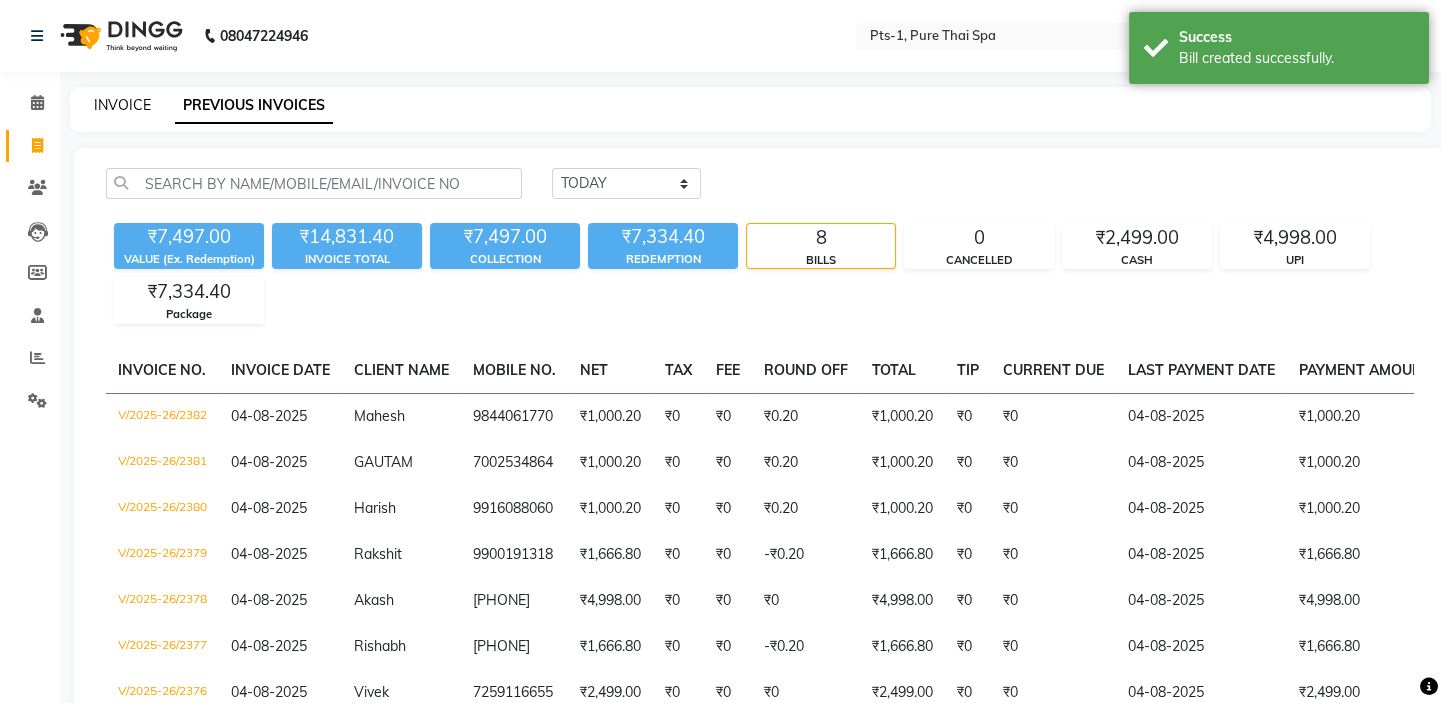 click on "INVOICE" 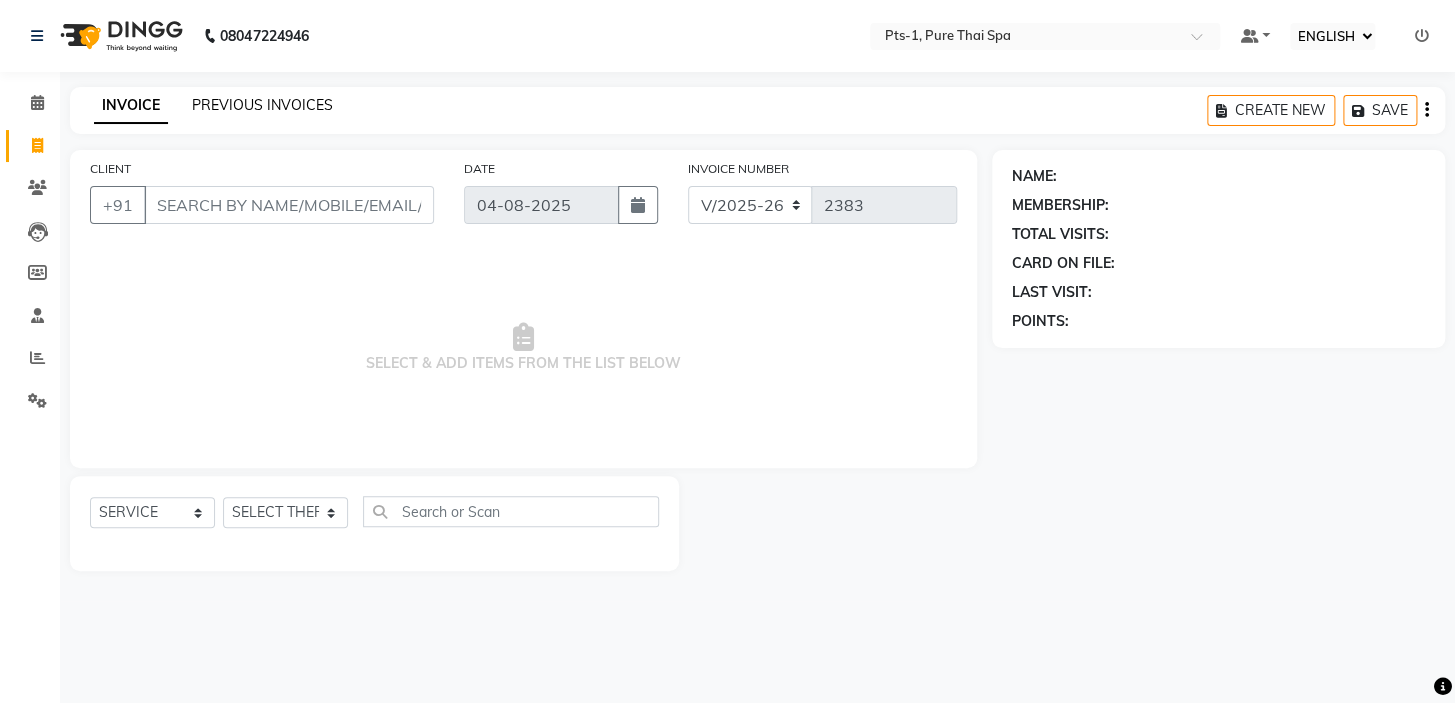 click on "PREVIOUS INVOICES" 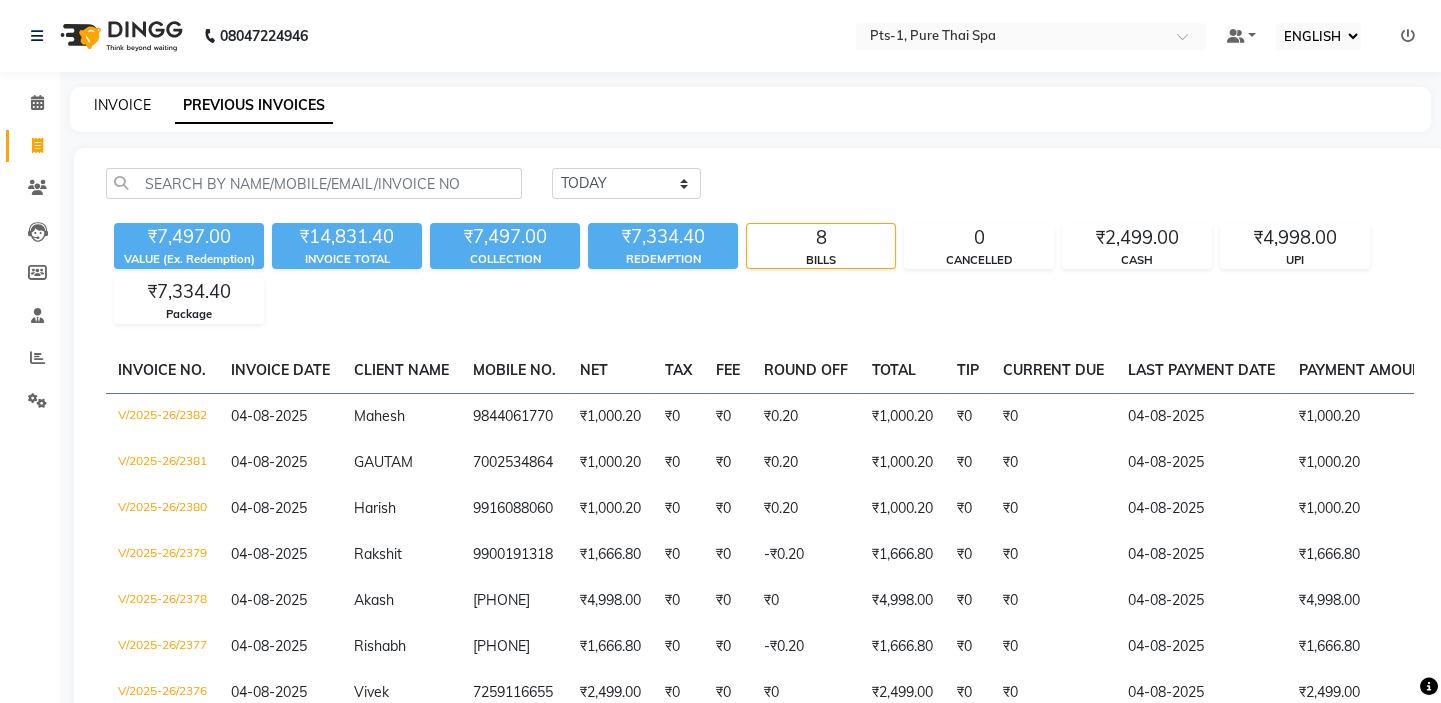 click on "INVOICE" 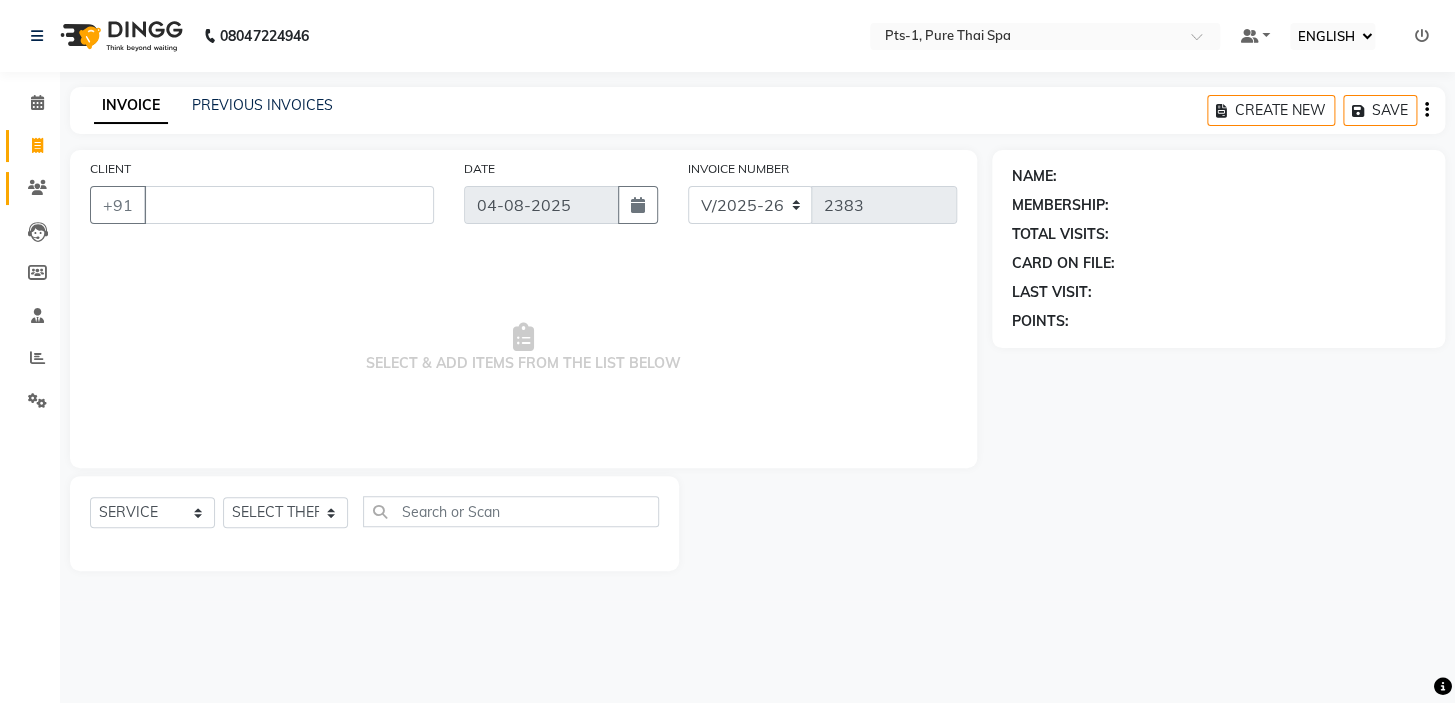 type 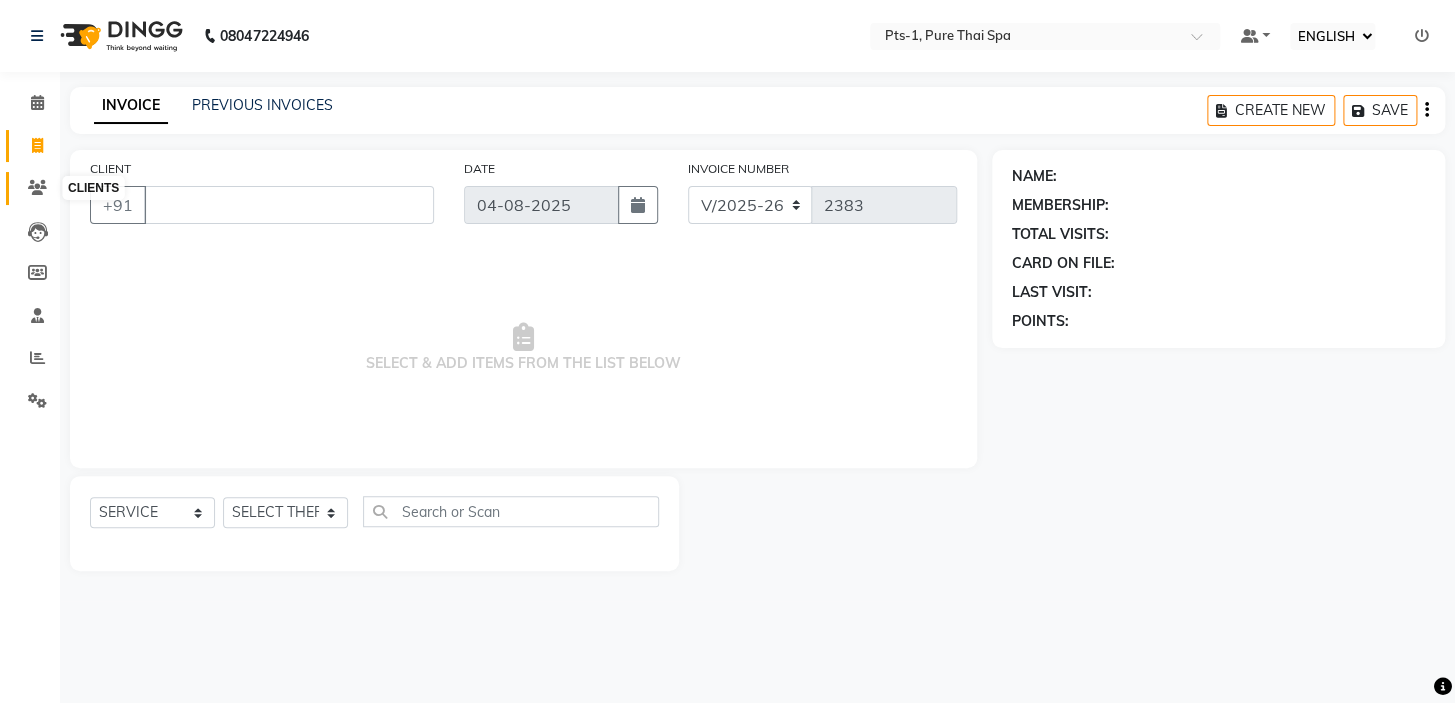 click 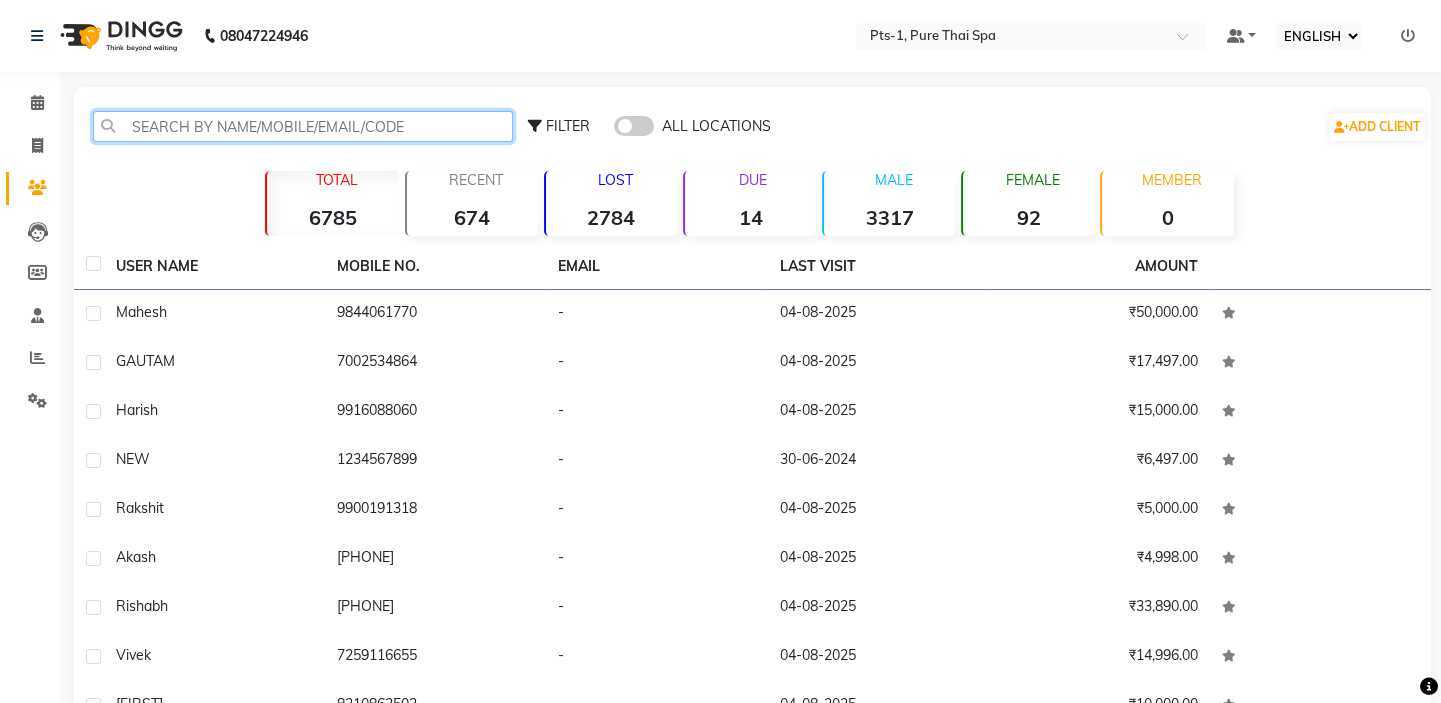 click 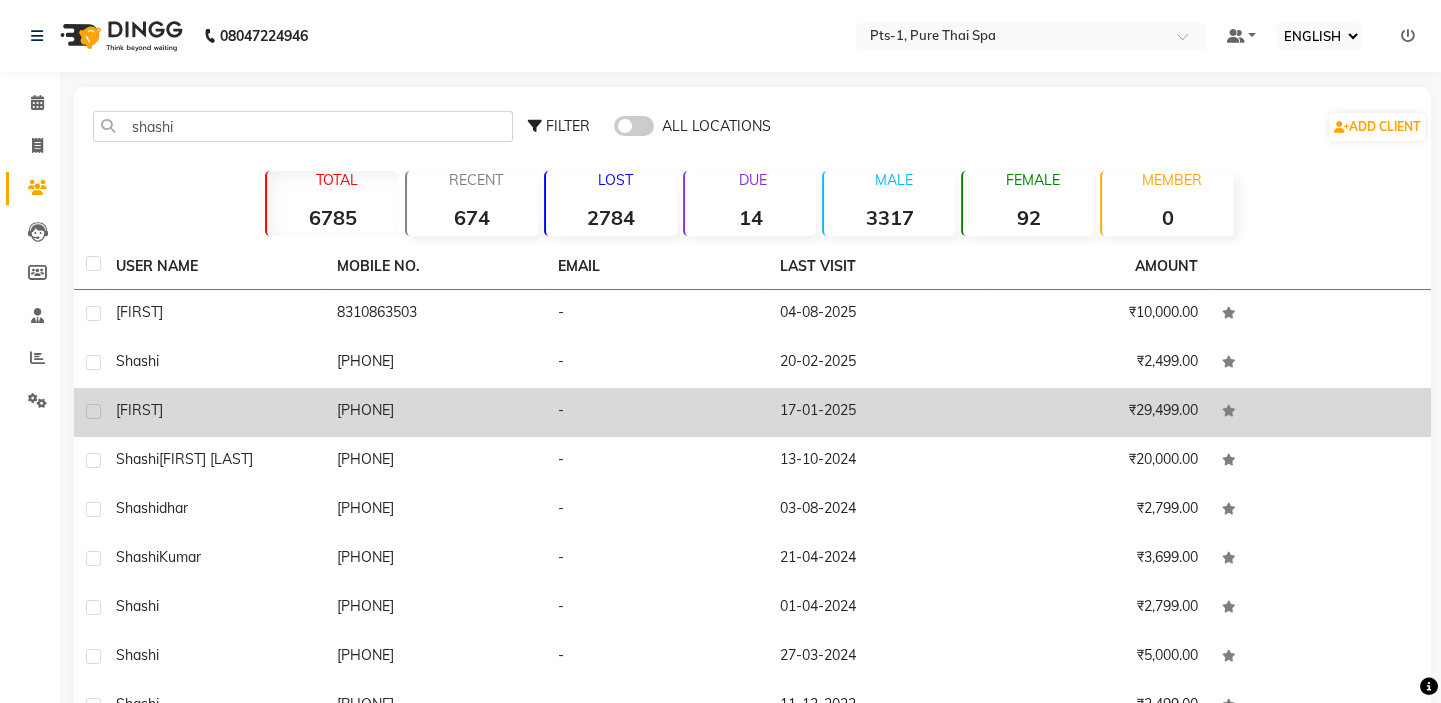 click on "[PHONE]" 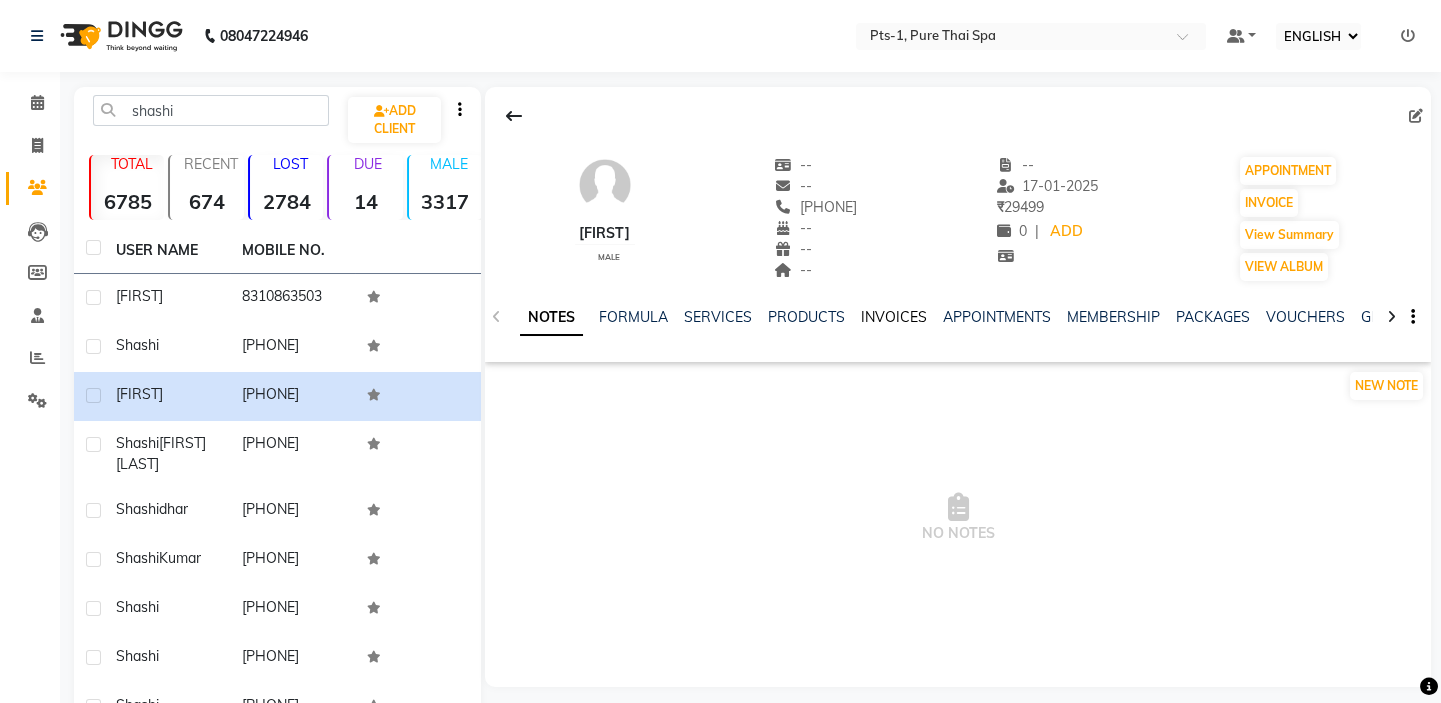 click on "INVOICES" 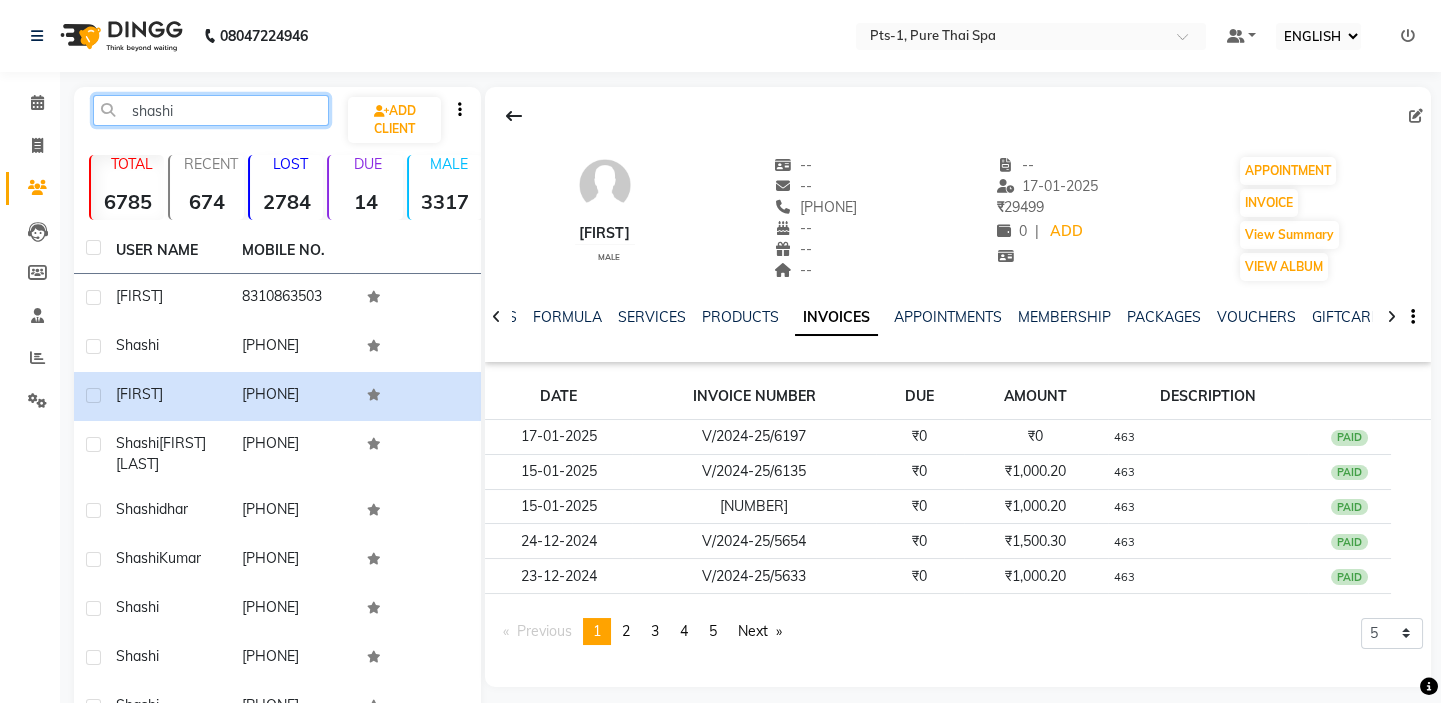 click on "shashi" 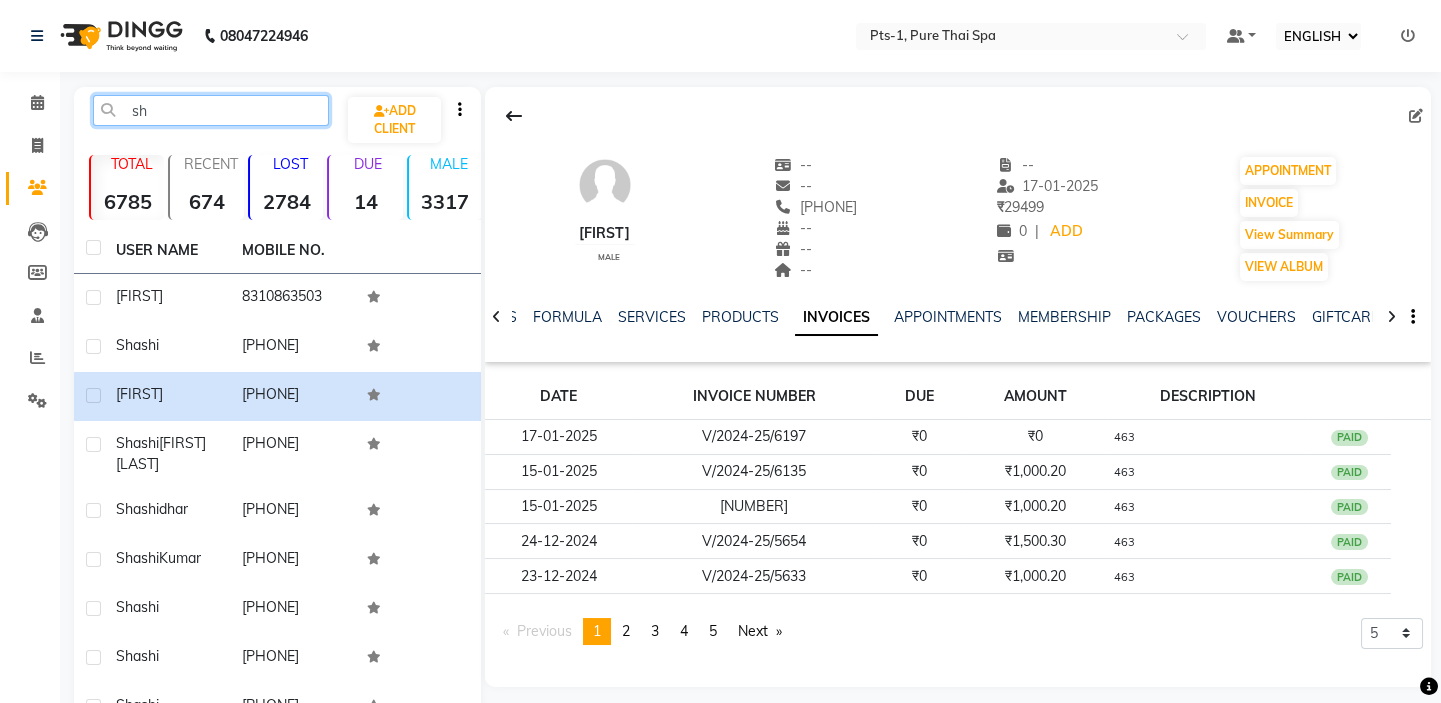 type on "s" 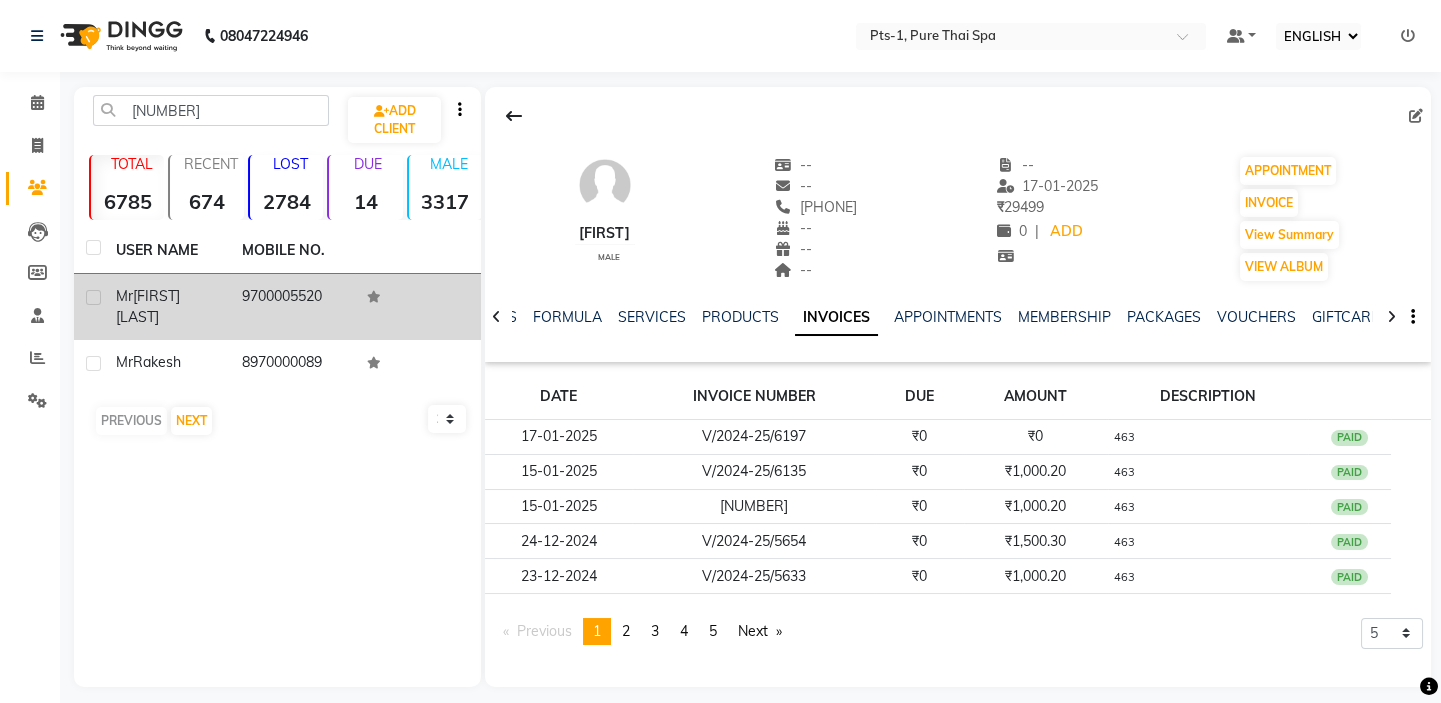 click on "9700005520" 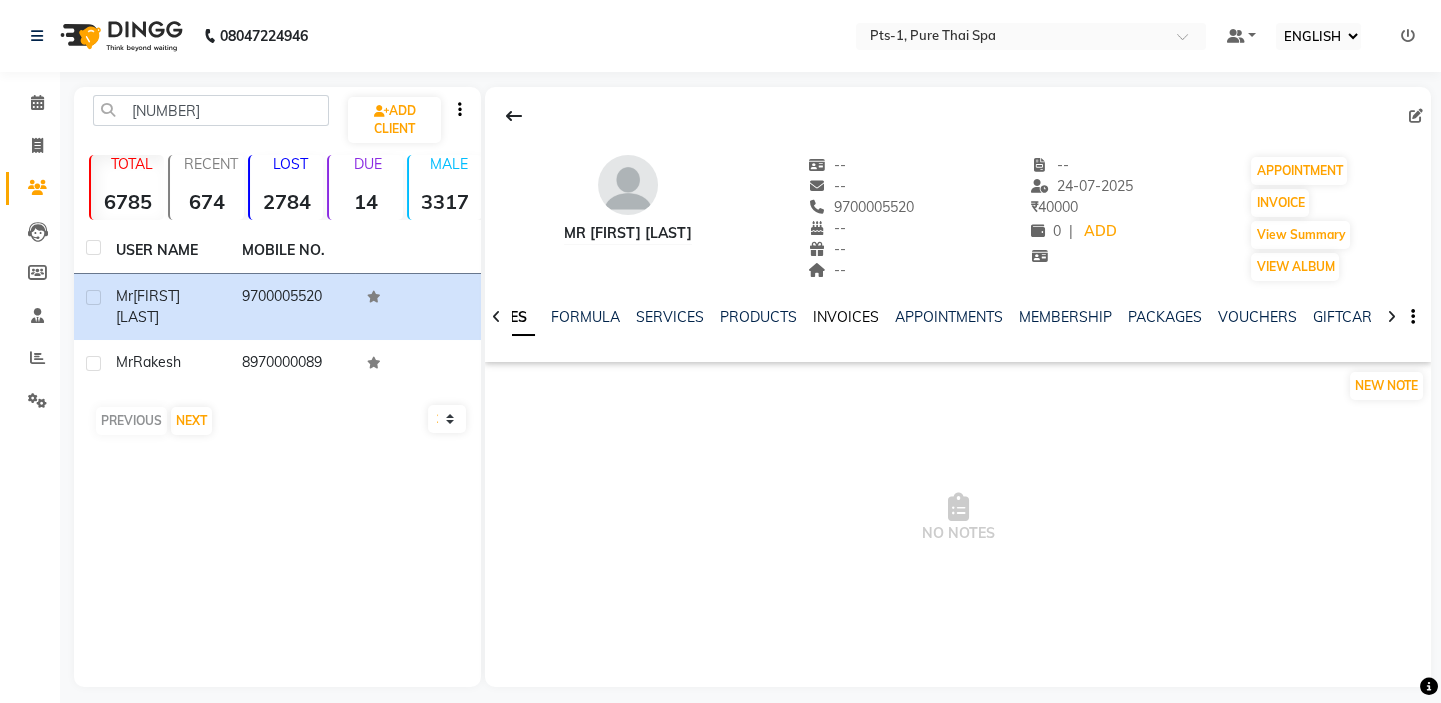 click on "INVOICES" 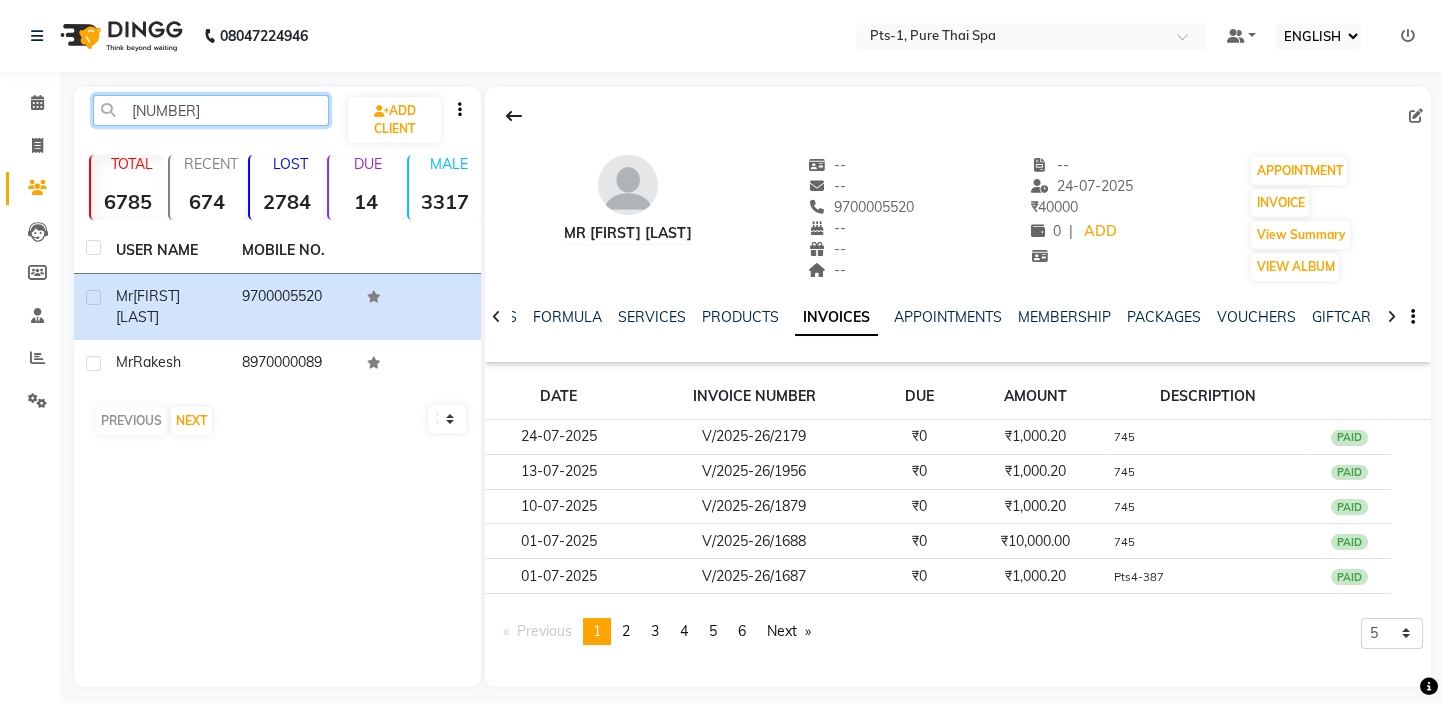 click on "[NUMBER]" 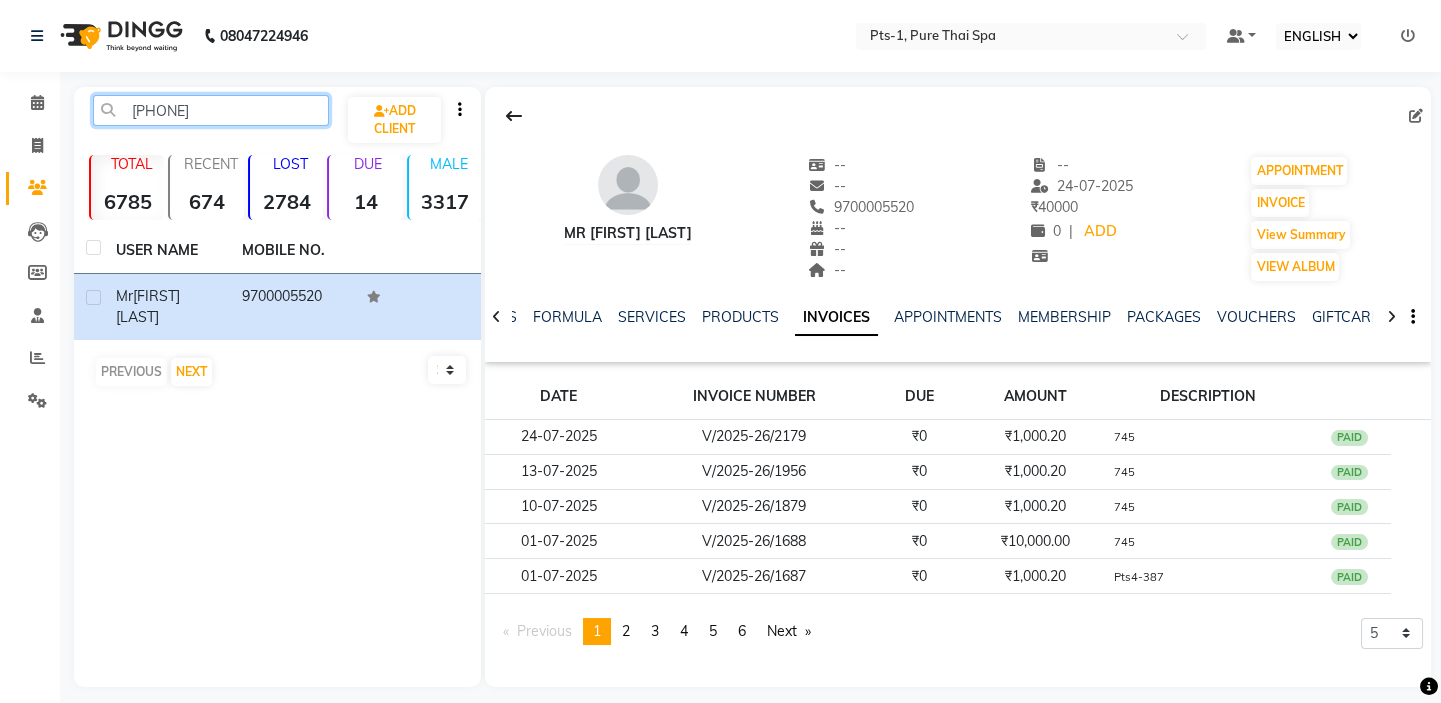 drag, startPoint x: 126, startPoint y: 131, endPoint x: 70, endPoint y: 124, distance: 56.435802 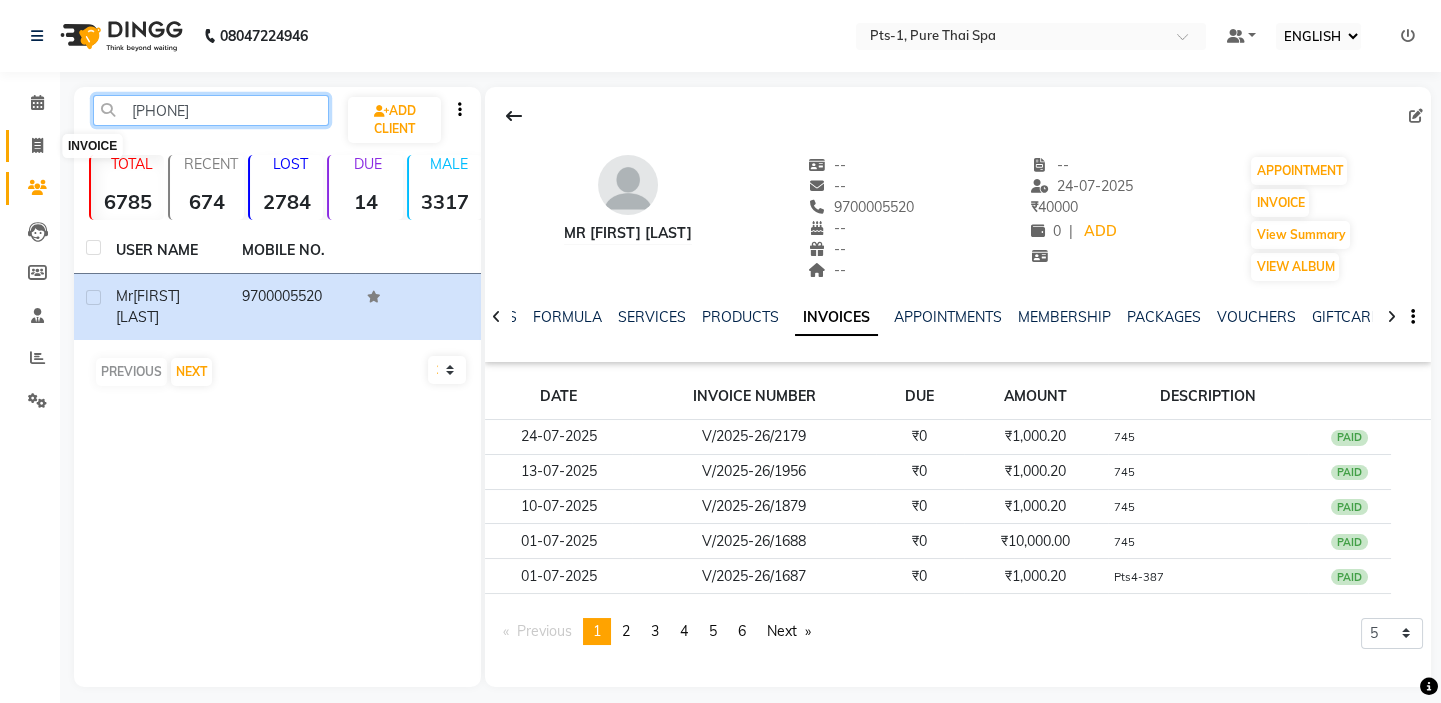 type on "[PHONE]" 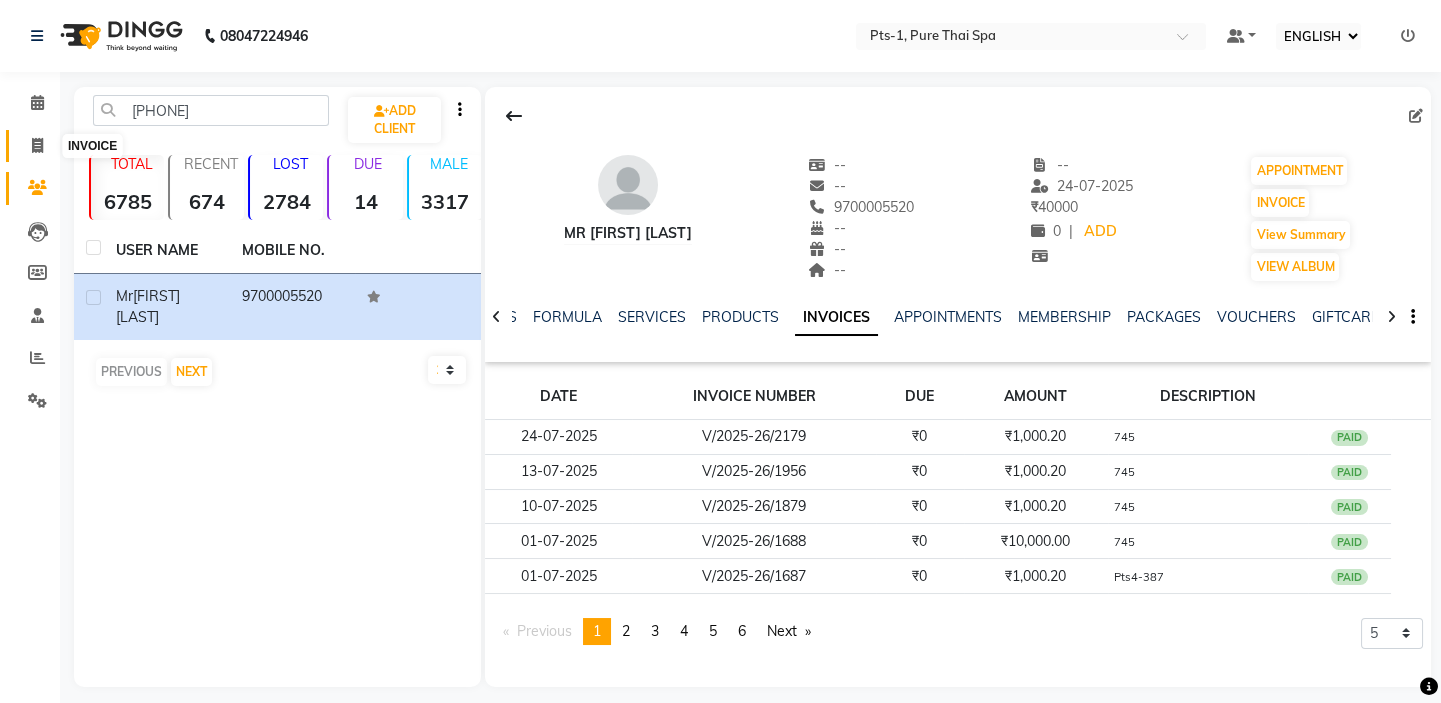 click 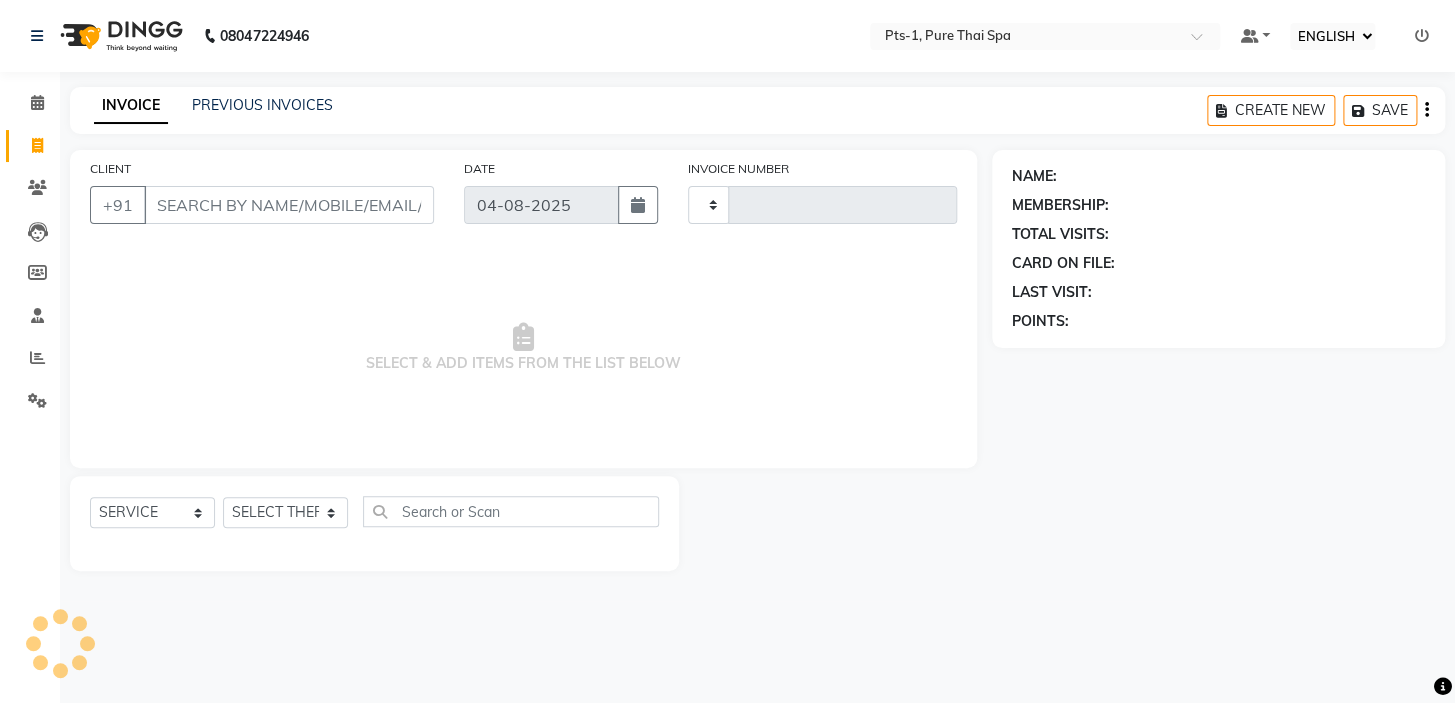 type on "2383" 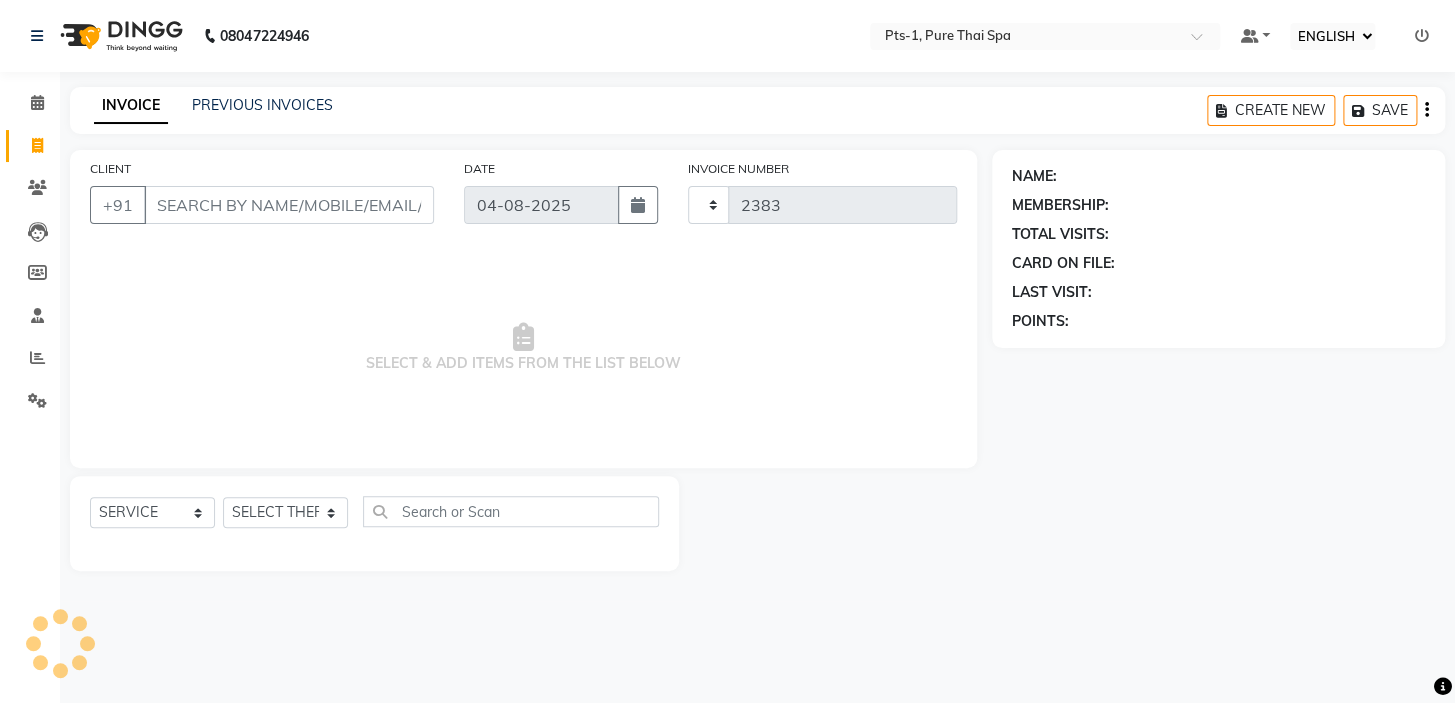 select on "5296" 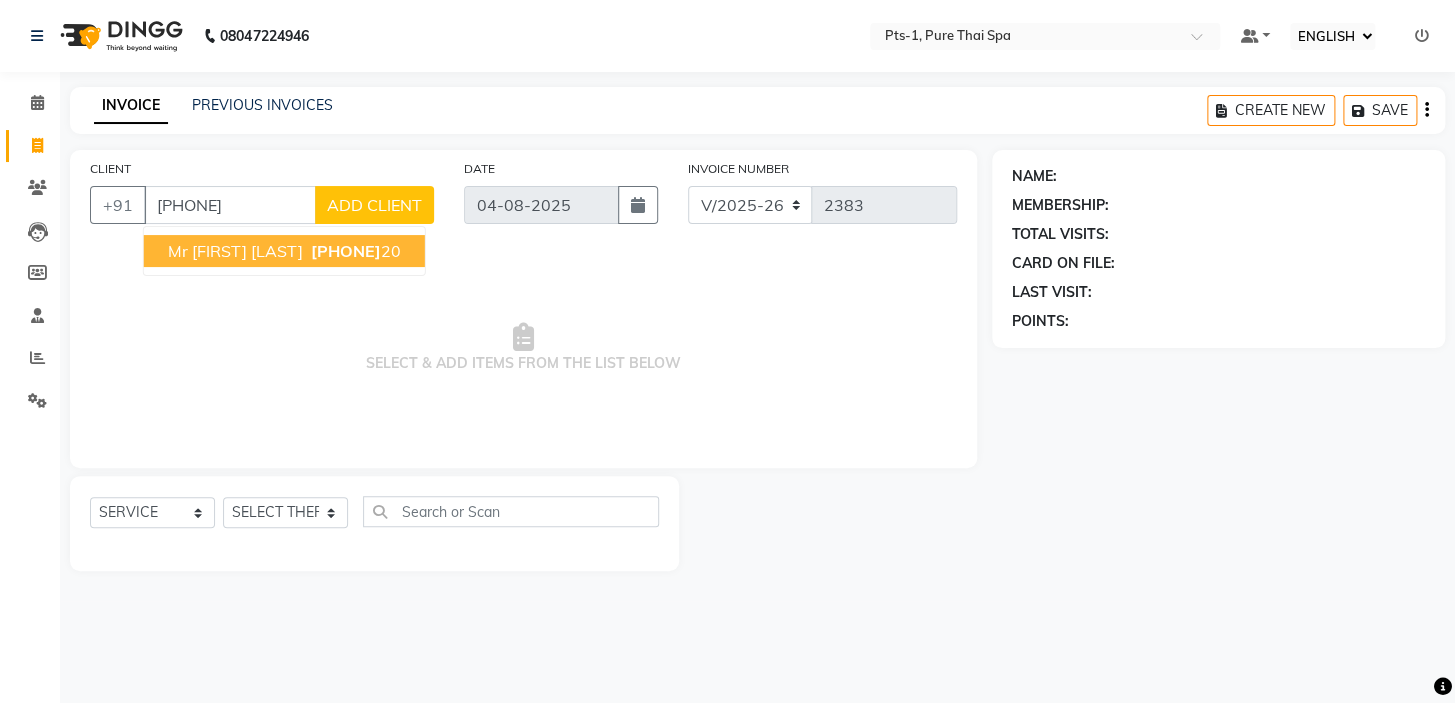 click on "Mr [FIRST] [LAST]" at bounding box center (235, 251) 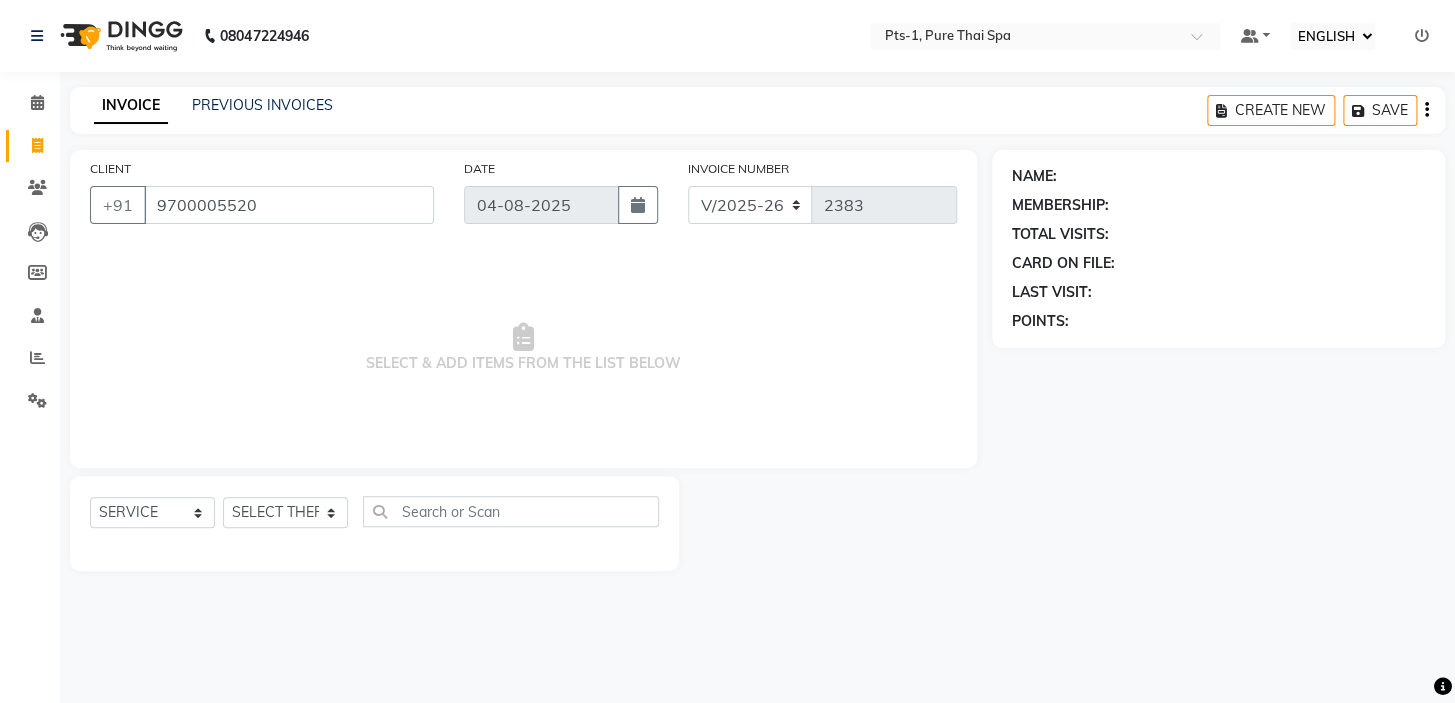 type on "9700005520" 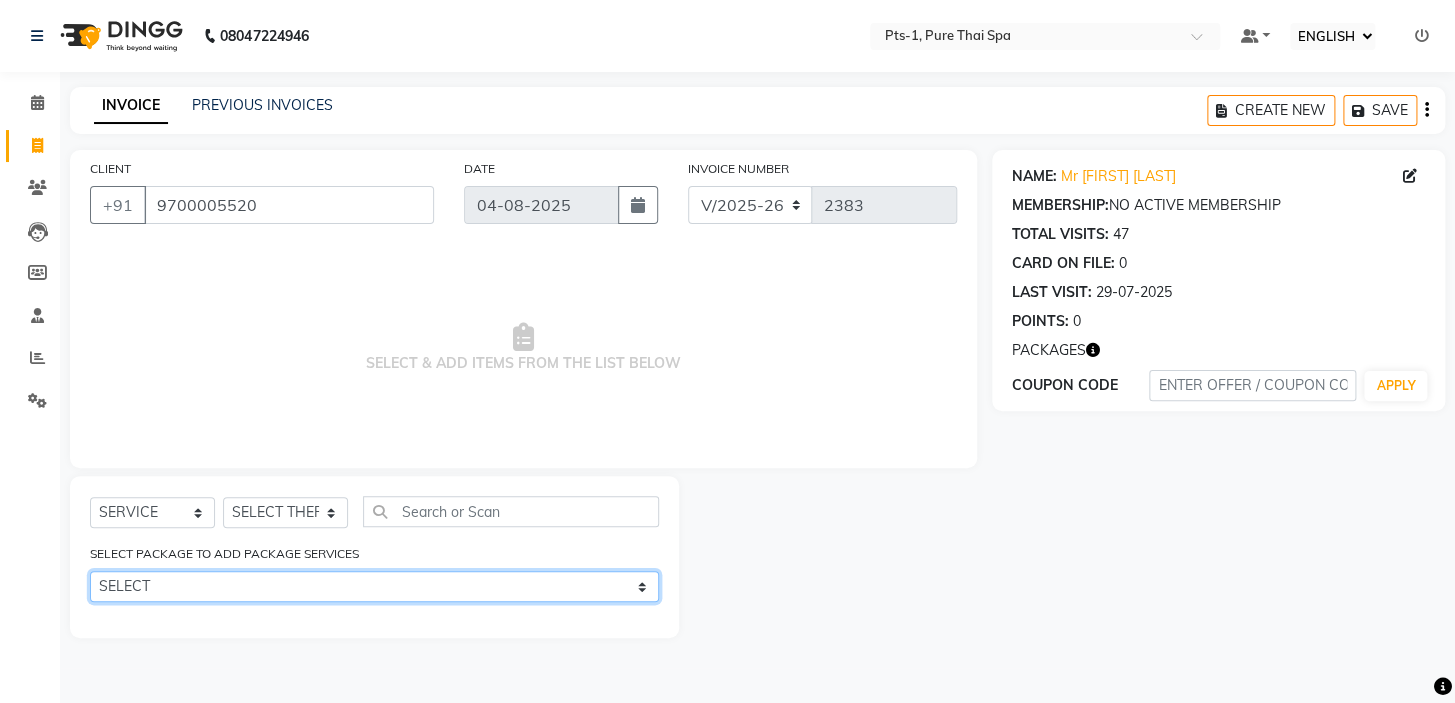click on "SELECT PTS PACKAGE (10K) 10 SERVICES PTS PACKAGE (10K) 10 SERVICES PTS PACKAGE (10K) 10 SERVICES" 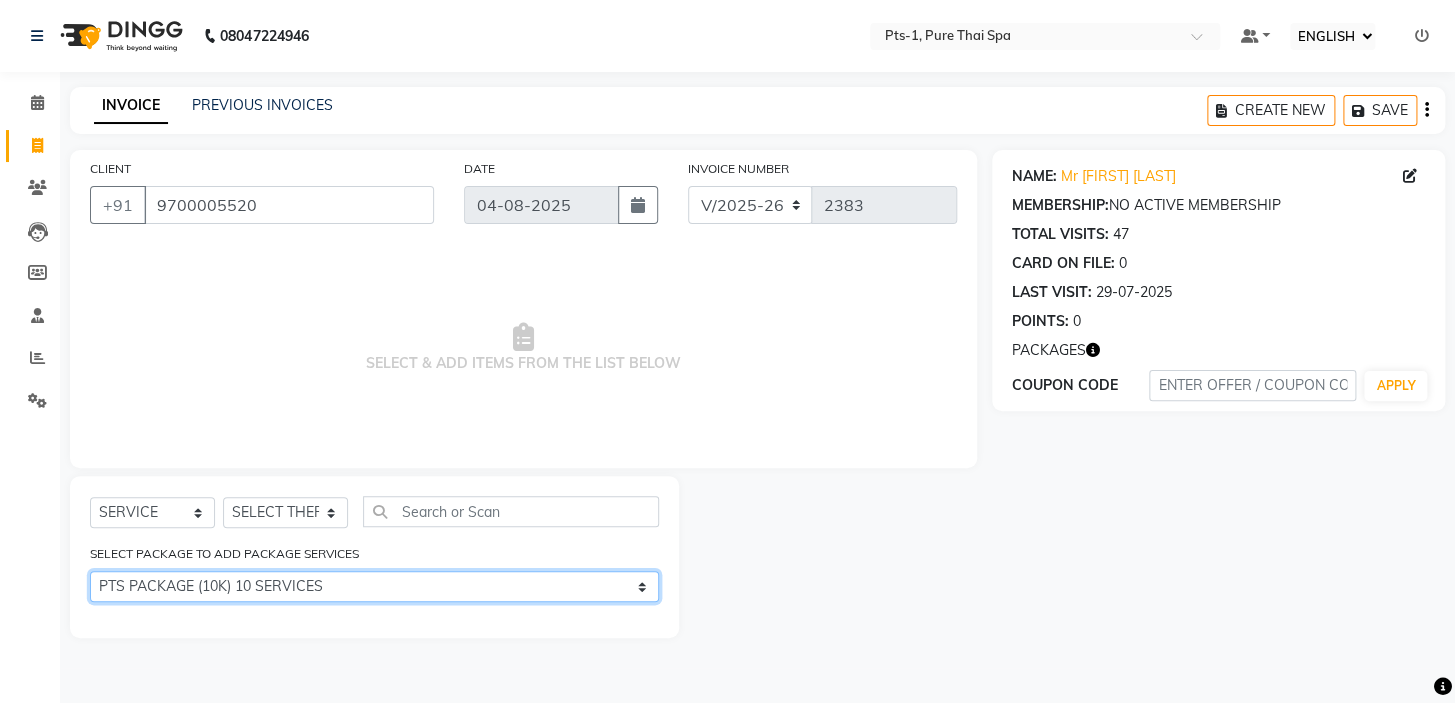 click on "SELECT PTS PACKAGE (10K) 10 SERVICES PTS PACKAGE (10K) 10 SERVICES PTS PACKAGE (10K) 10 SERVICES" 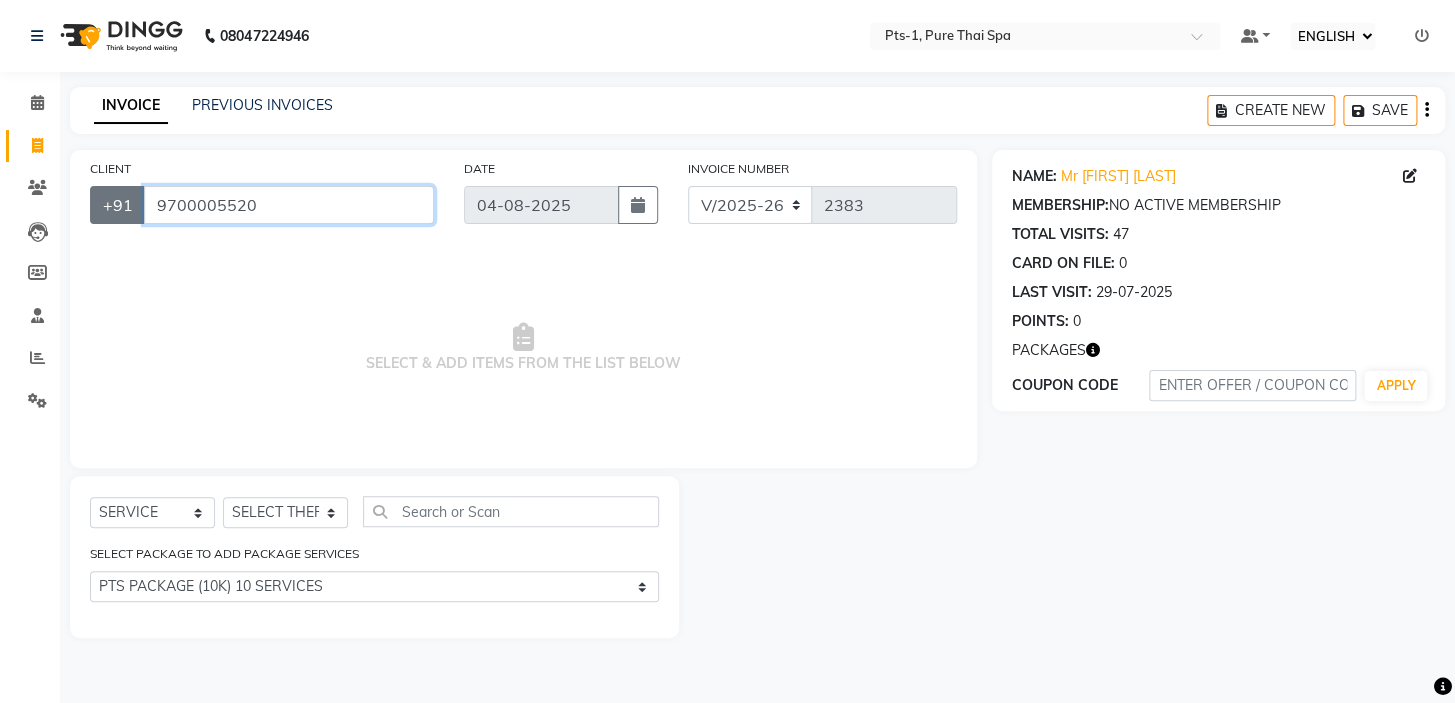 drag, startPoint x: 298, startPoint y: 197, endPoint x: 125, endPoint y: 210, distance: 173.48775 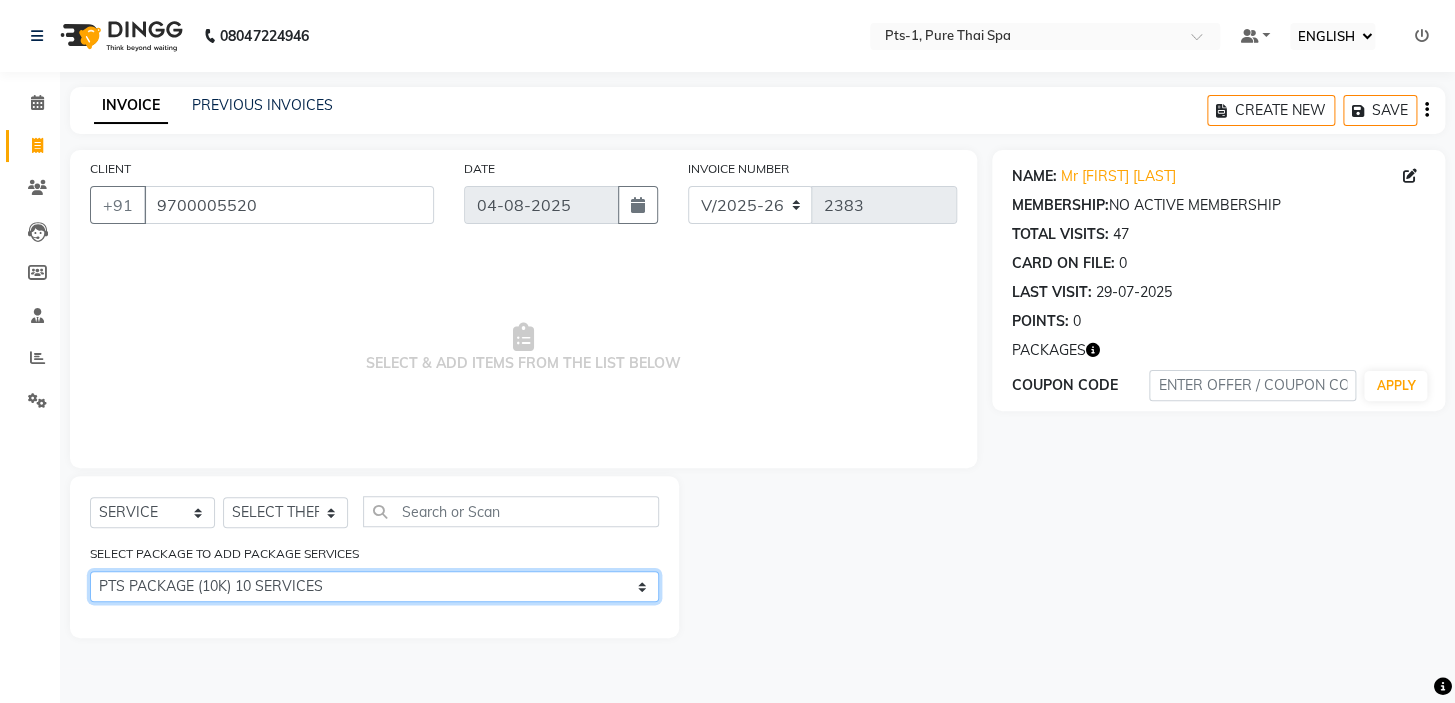 click on "SELECT PTS PACKAGE (10K) 10 SERVICES PTS PACKAGE (10K) 10 SERVICES PTS PACKAGE (10K) 10 SERVICES" 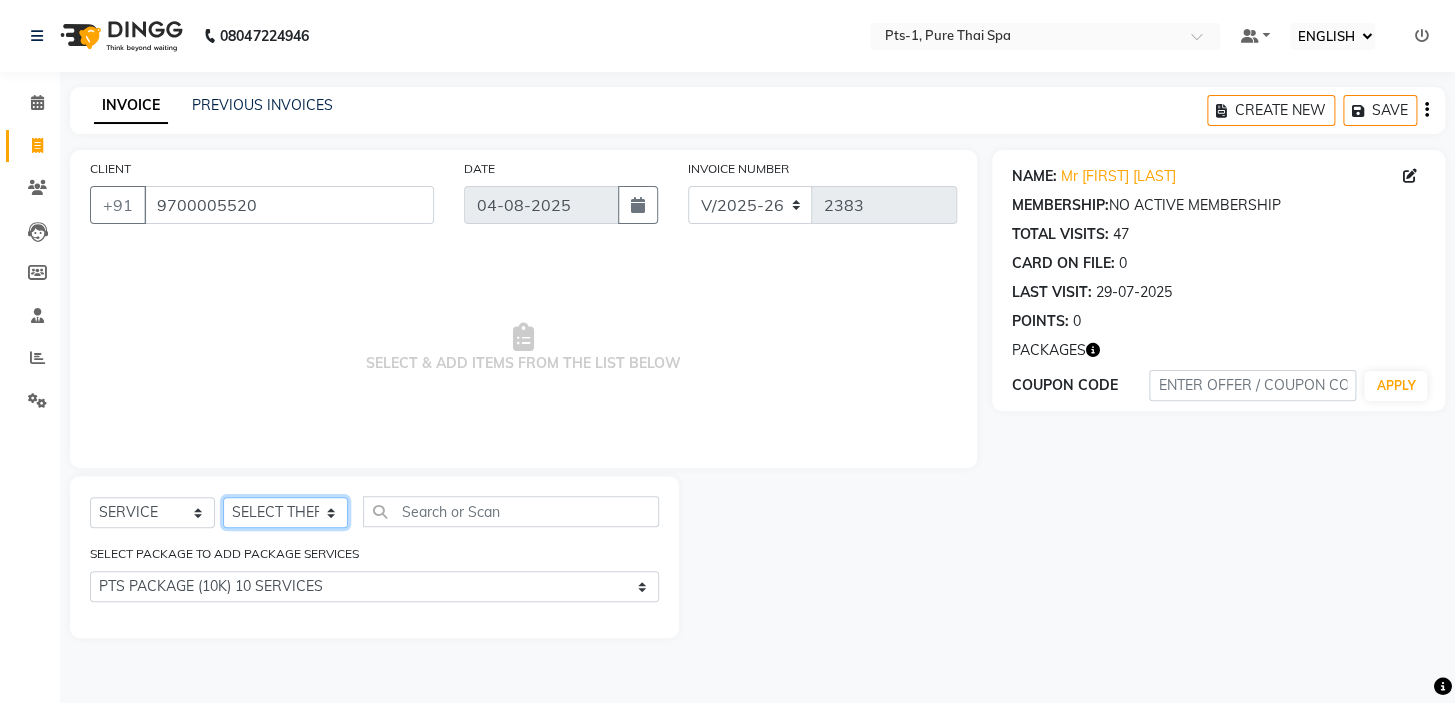 click on "SELECT THERAPIST [FIRST] [FIRST] [FIRST] [FIRST] [FIRST] [FIRST] [FIRST] [FIRST] [FIRST] [FIRST] [FIRST] [FIRST] [FIRST] [FIRST] [FIRST]" 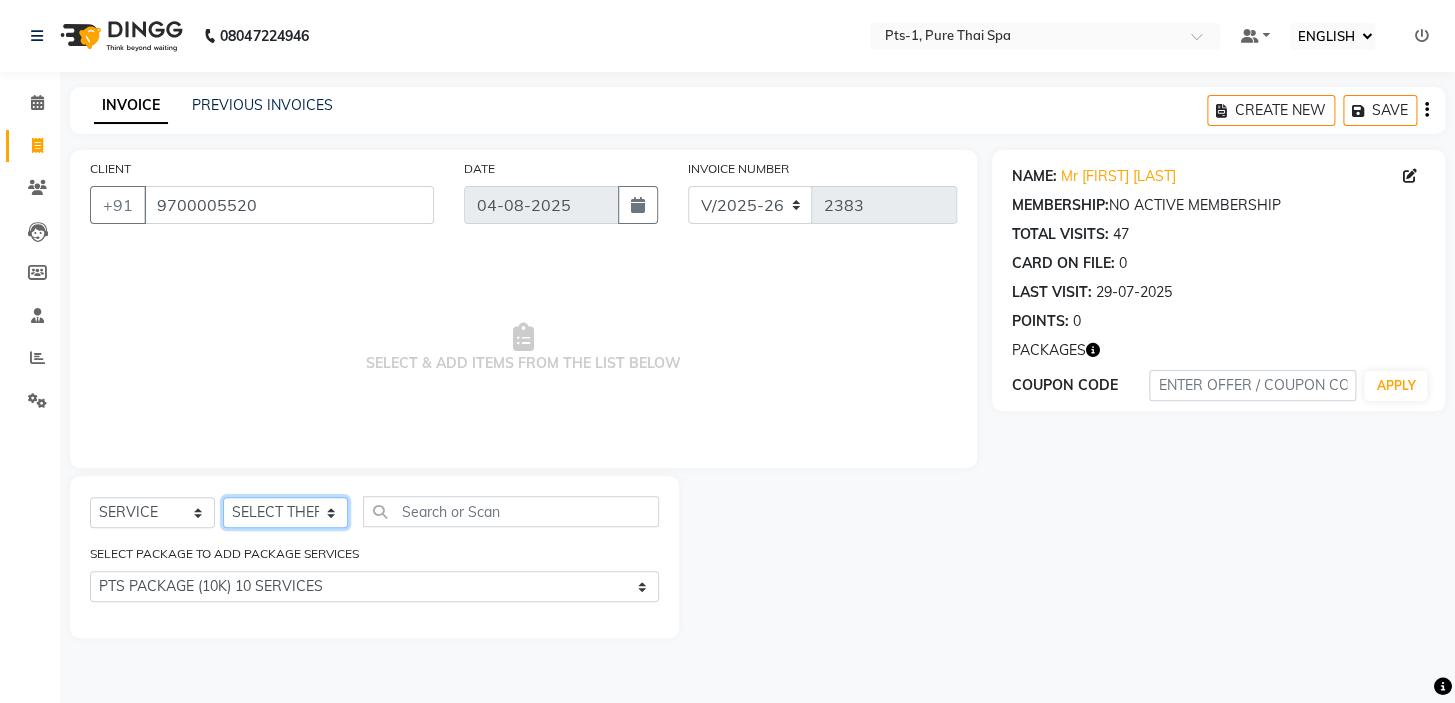 select on "85045" 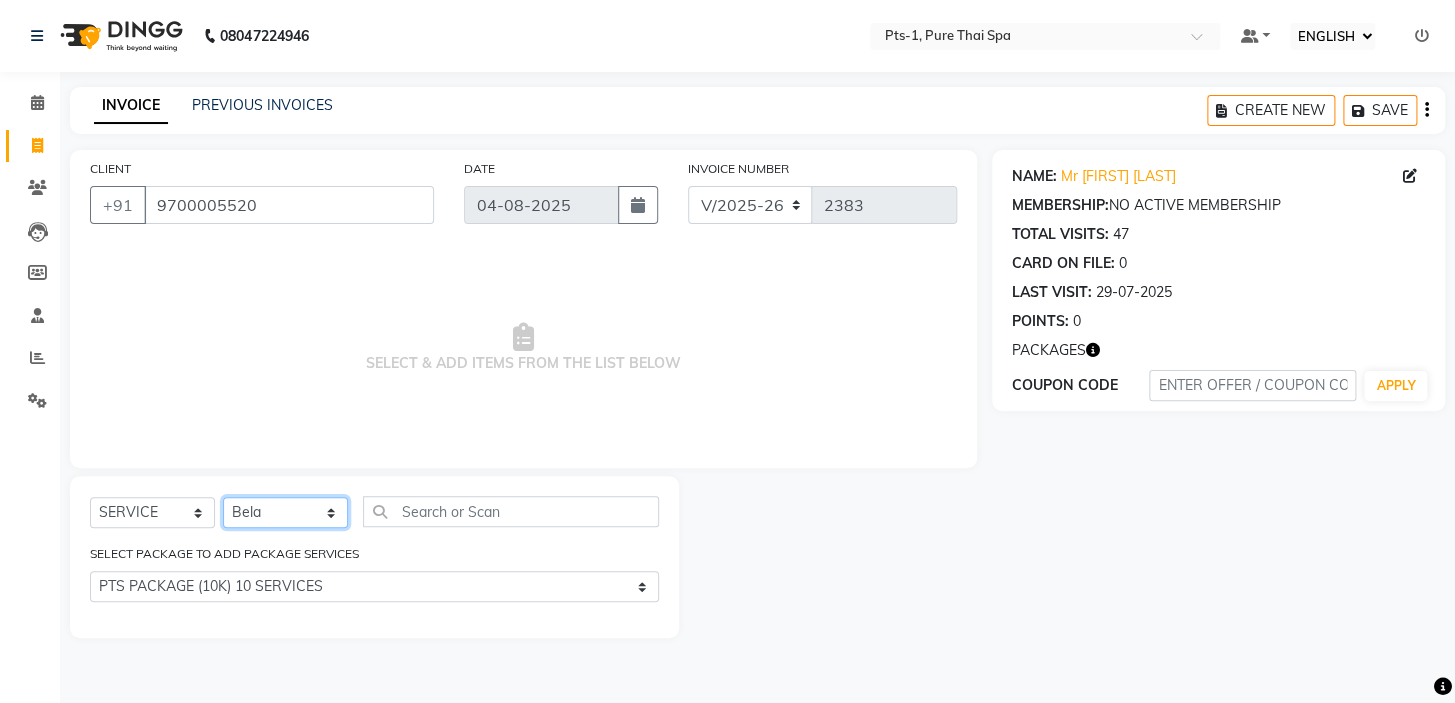 click on "SELECT THERAPIST [FIRST] [FIRST] [FIRST] [FIRST] [FIRST] [FIRST] [FIRST] [FIRST] [FIRST] [FIRST] [FIRST] [FIRST] [FIRST] [FIRST] [FIRST]" 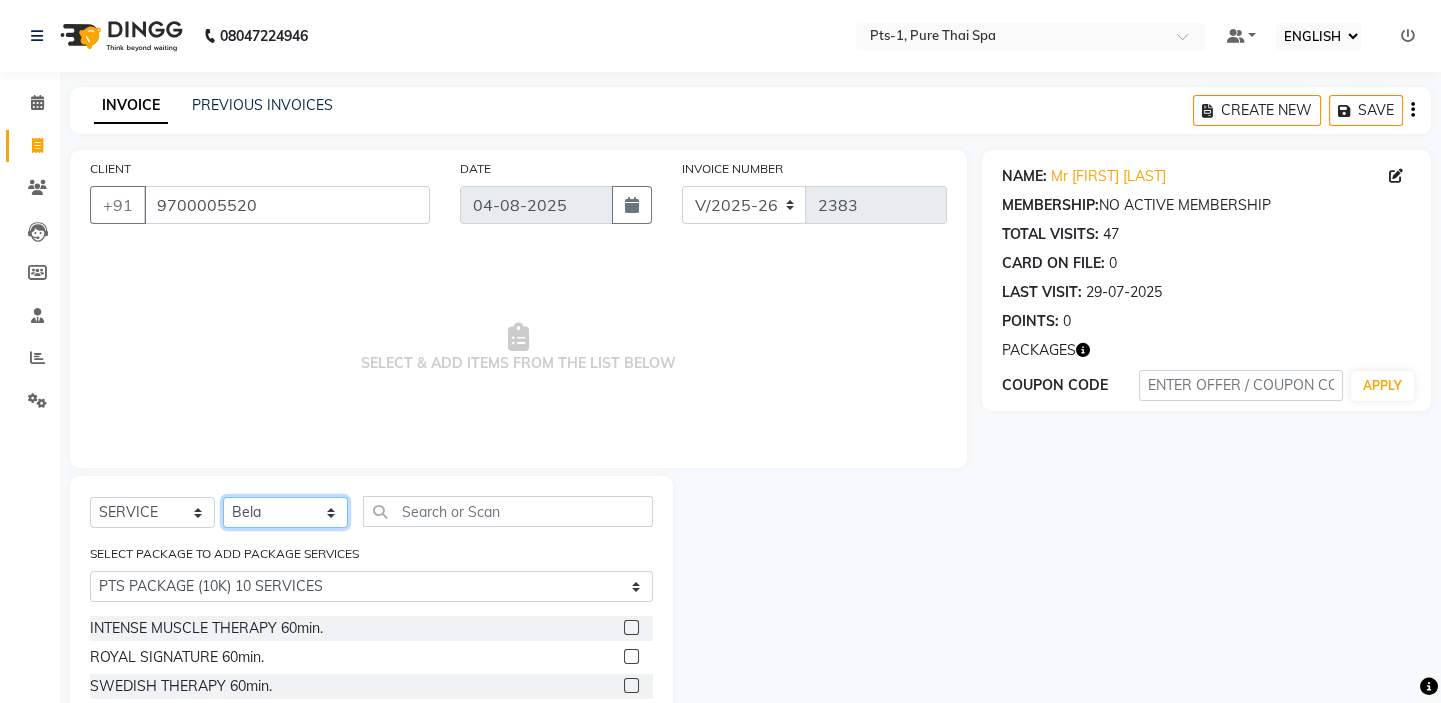 scroll, scrollTop: 90, scrollLeft: 0, axis: vertical 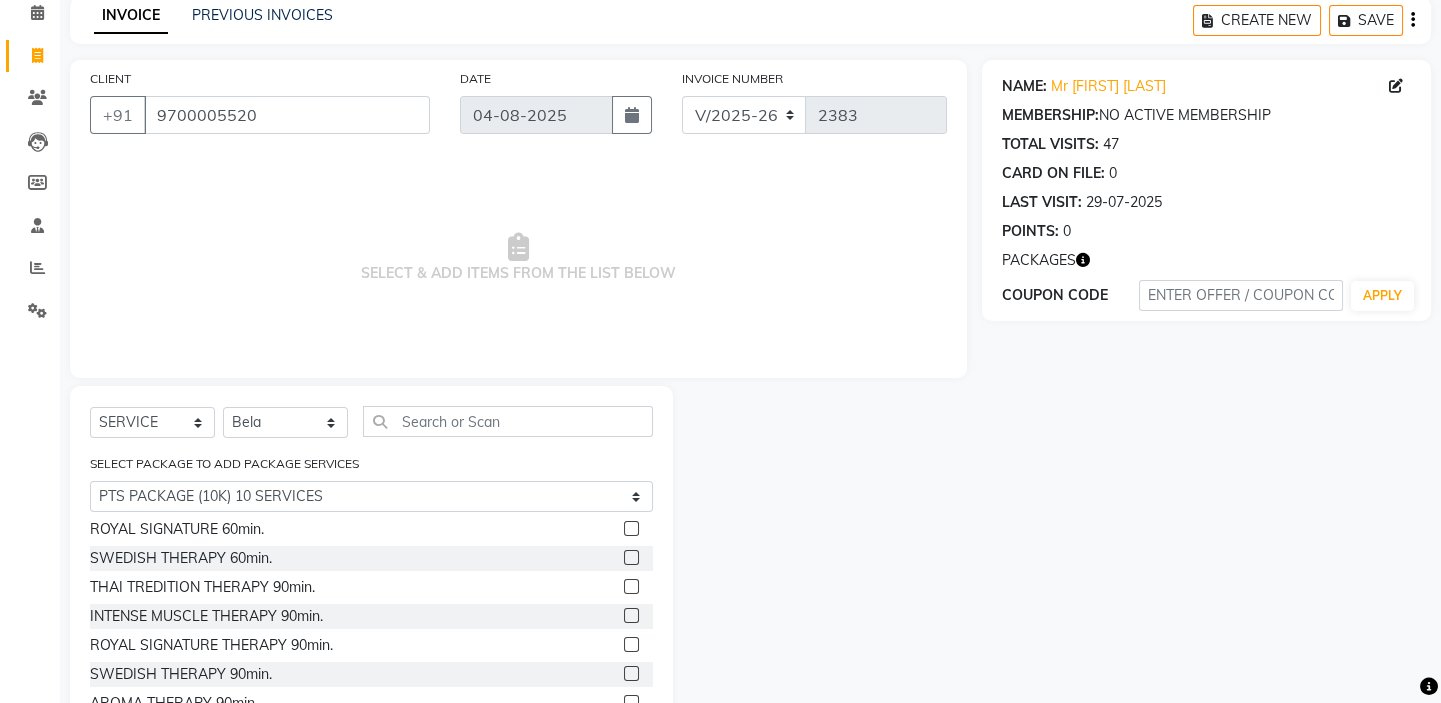 click 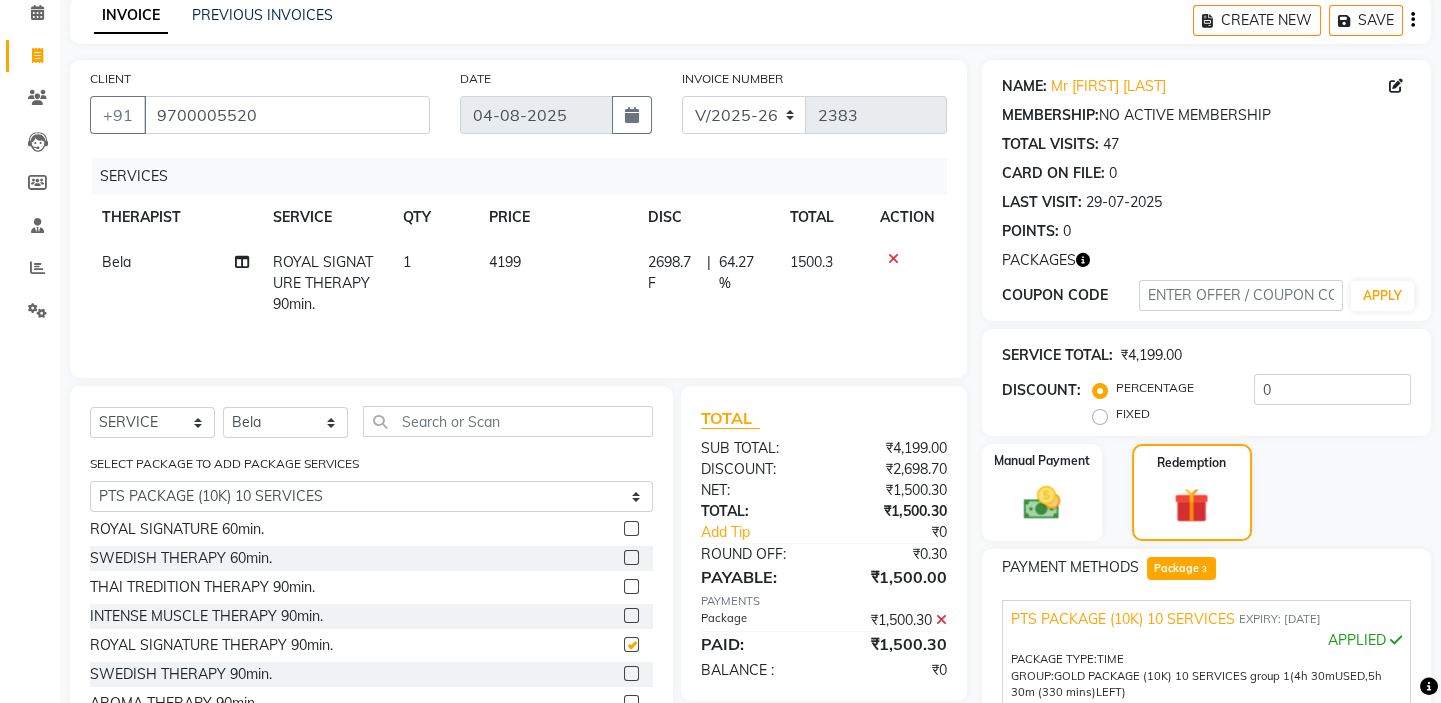 checkbox on "false" 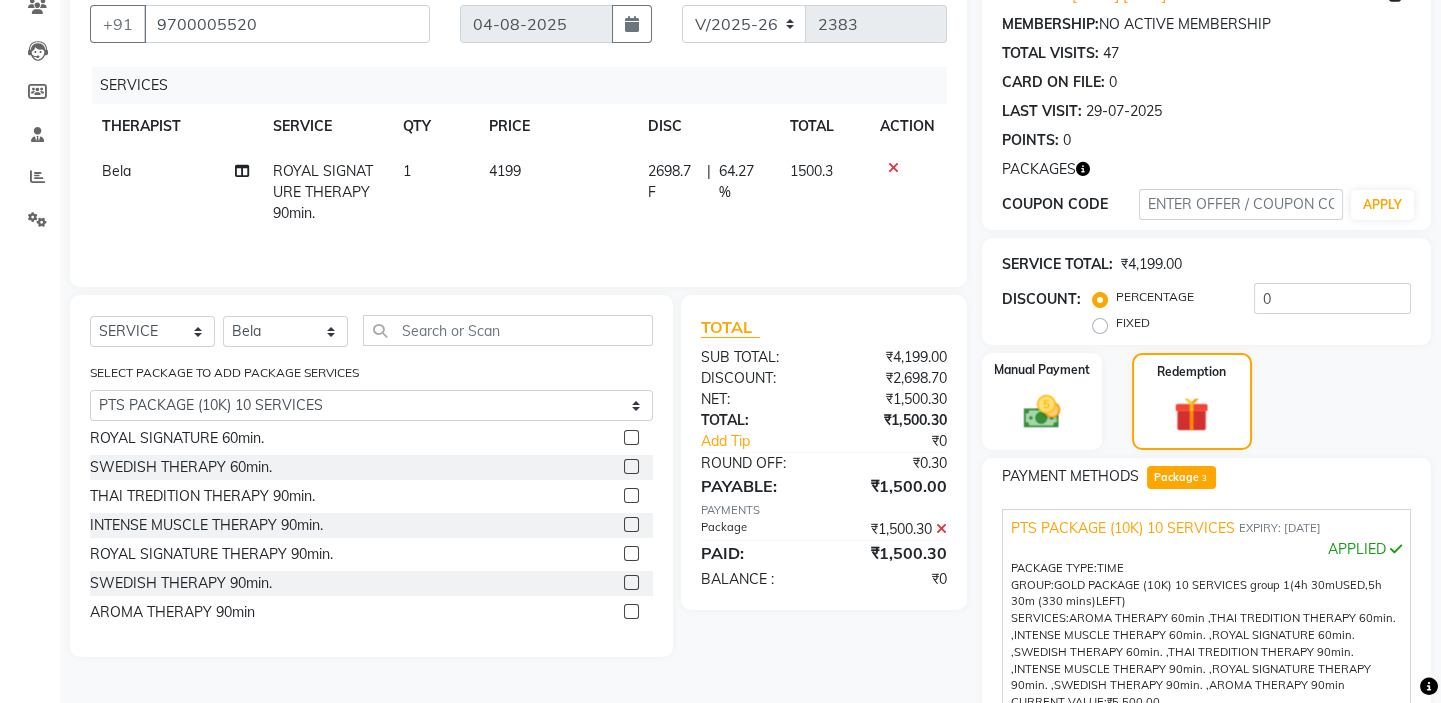 scroll, scrollTop: 400, scrollLeft: 0, axis: vertical 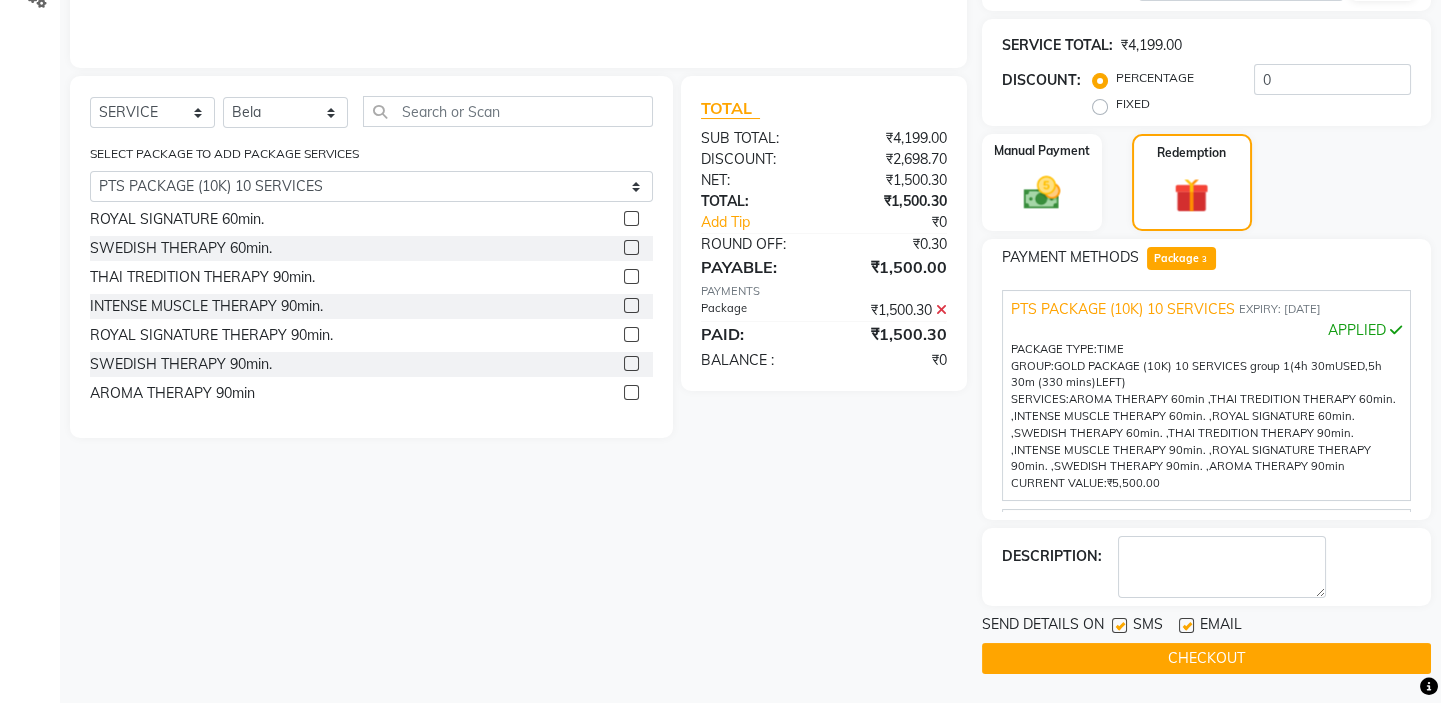 click 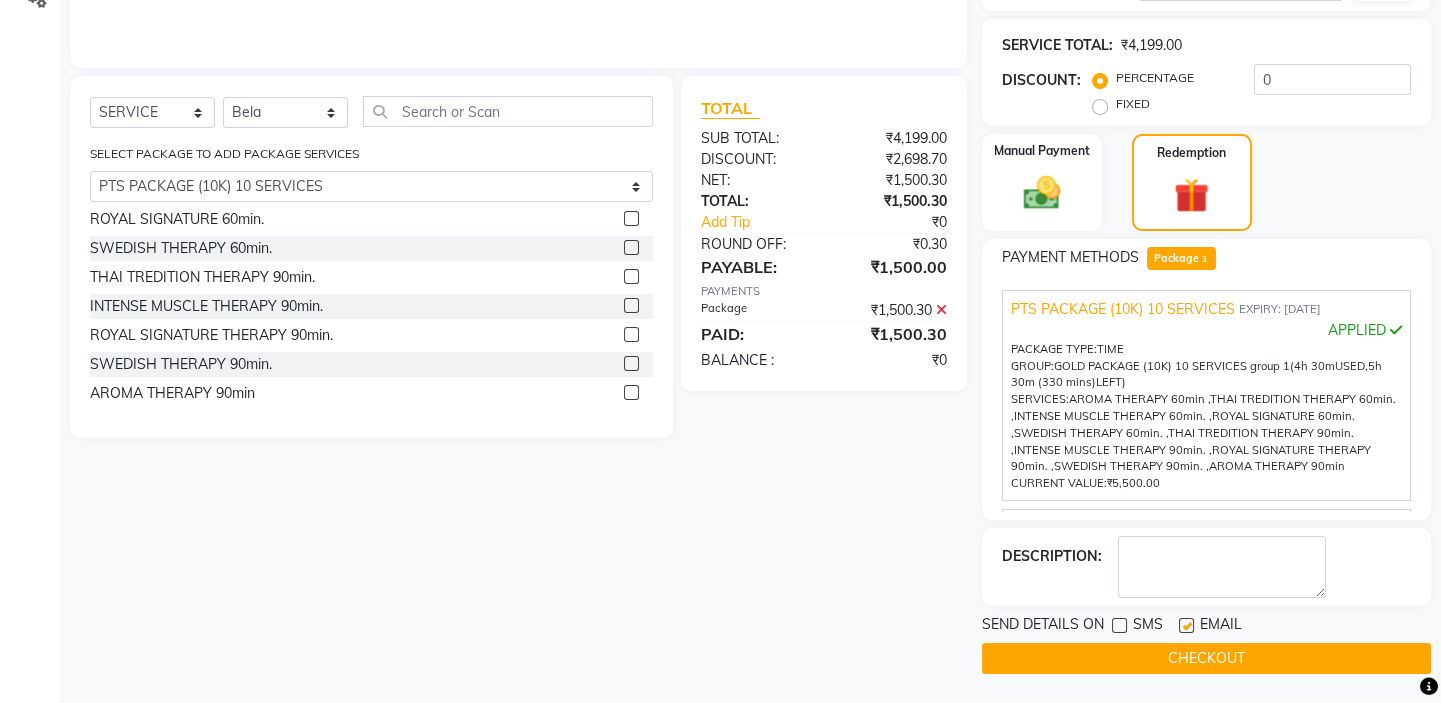 click 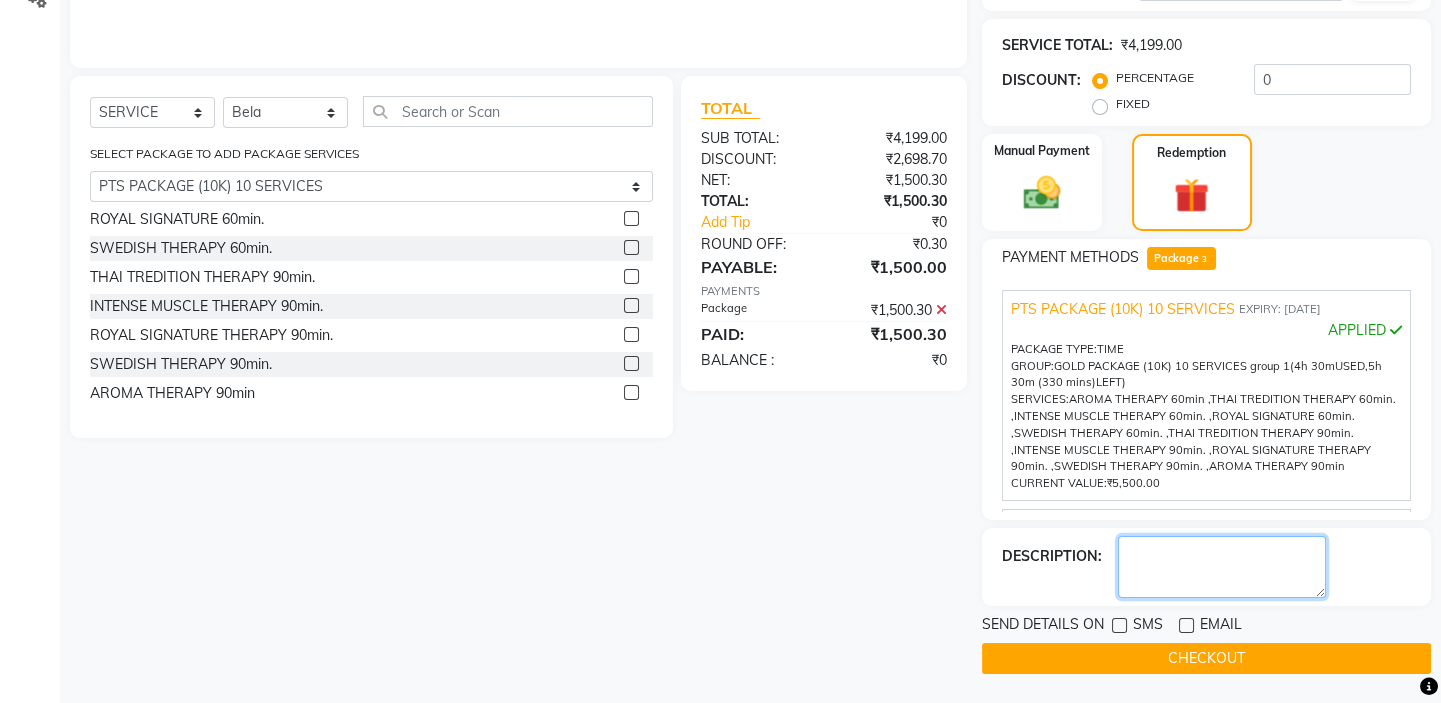 click 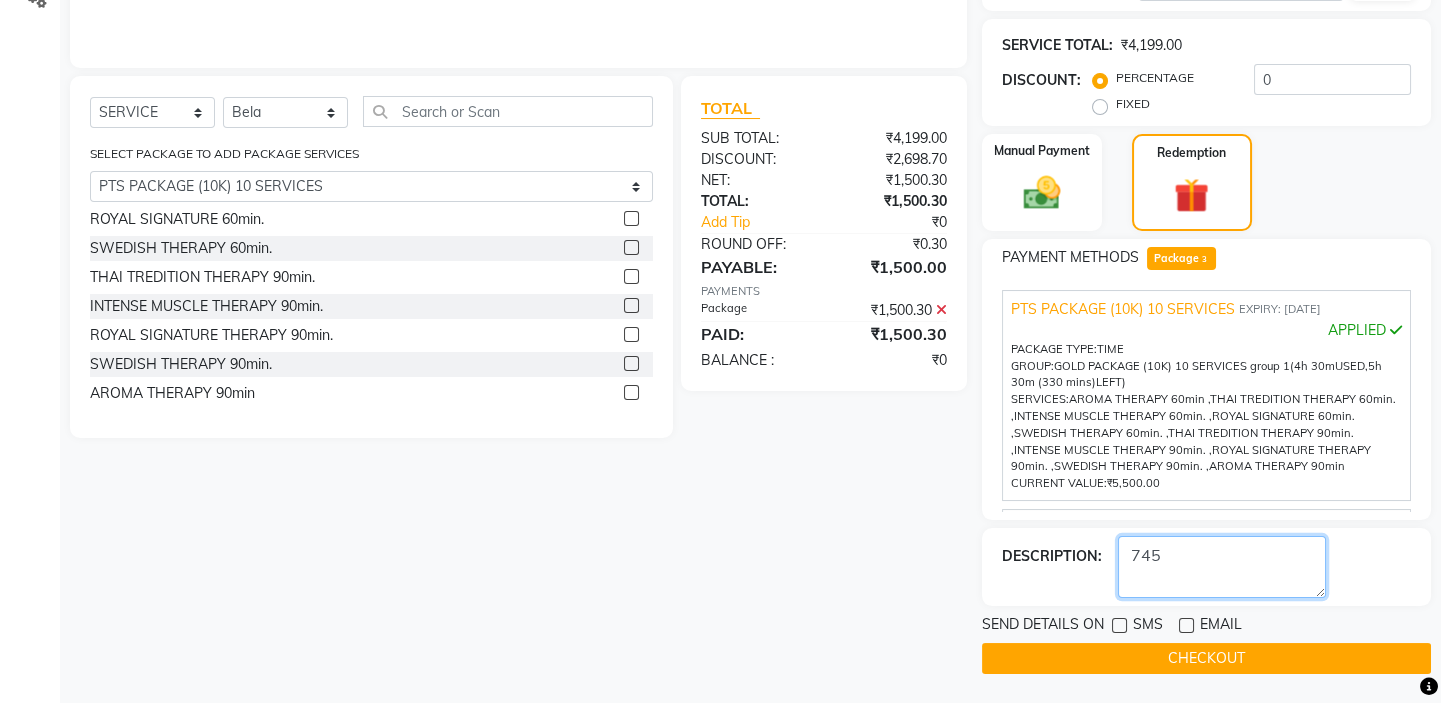 type on "745" 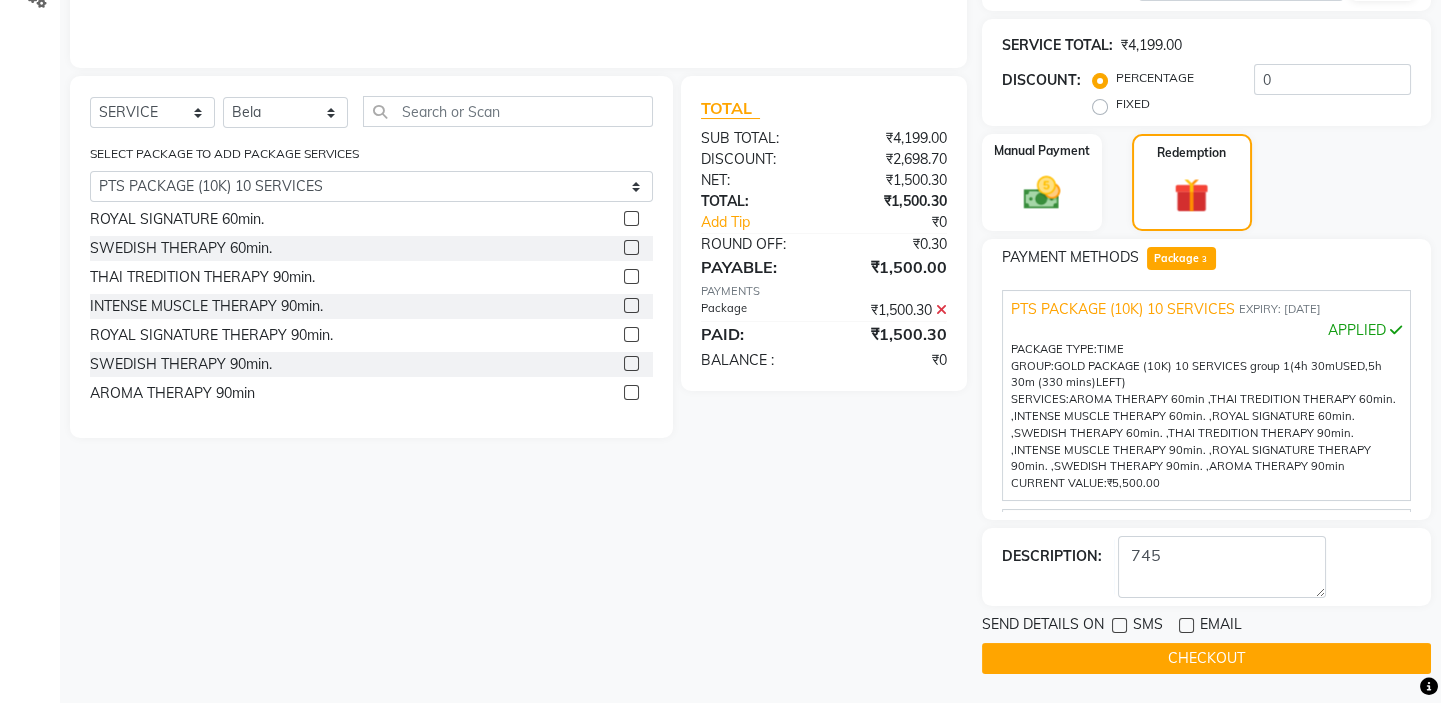 click on "CHECKOUT" 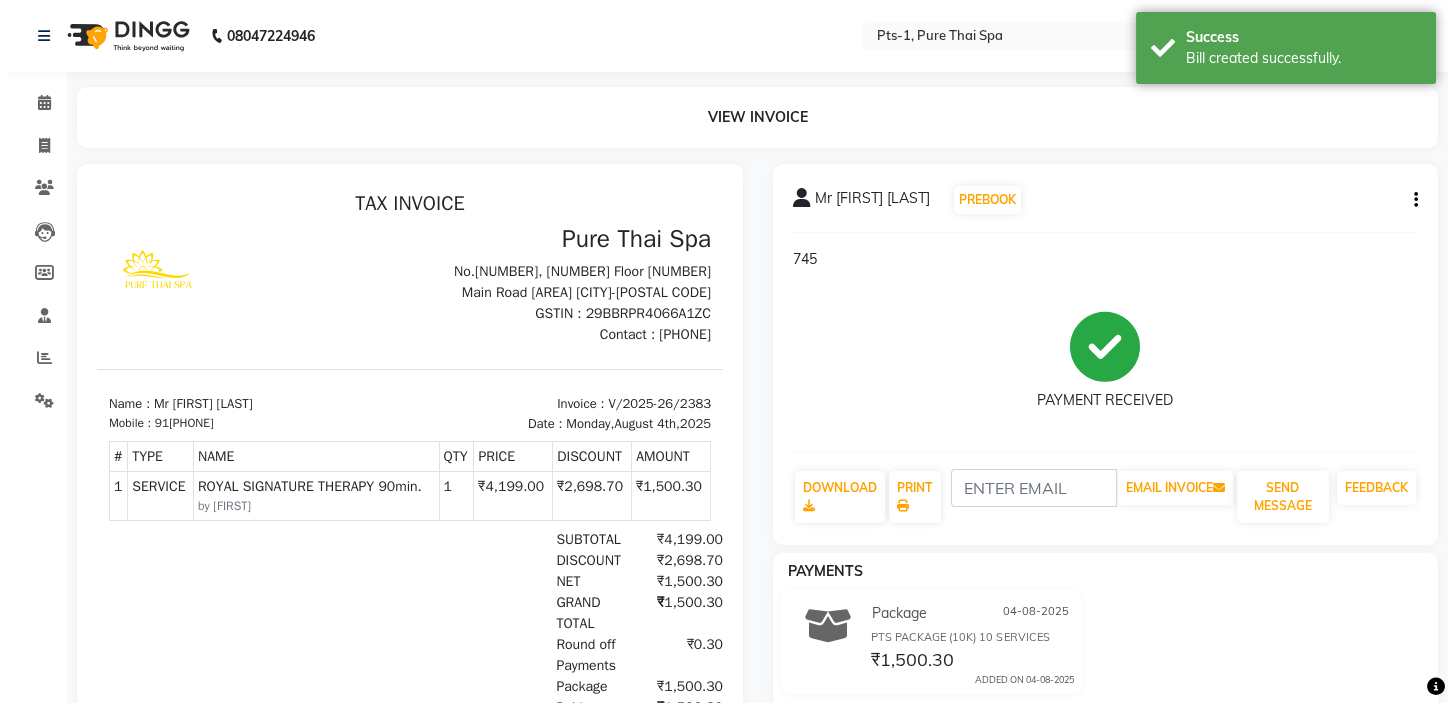 scroll, scrollTop: 0, scrollLeft: 0, axis: both 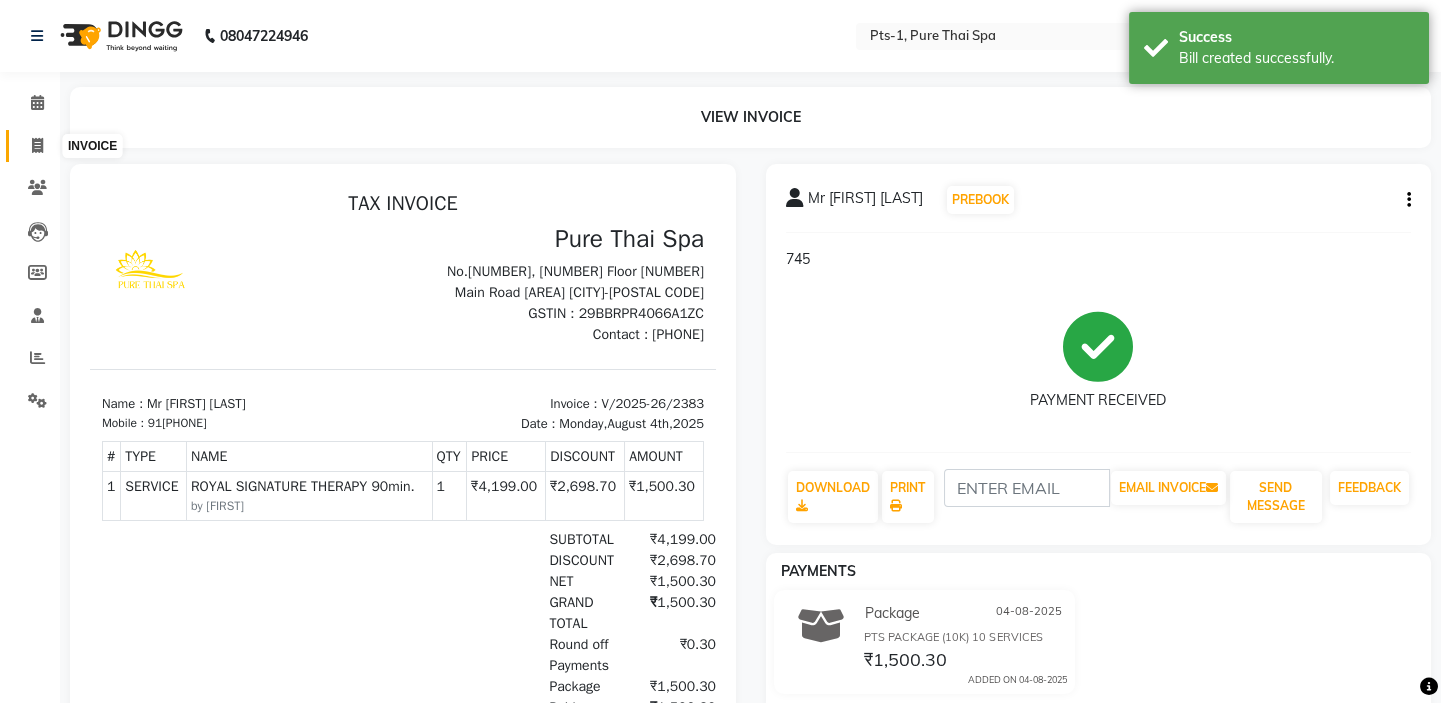 click 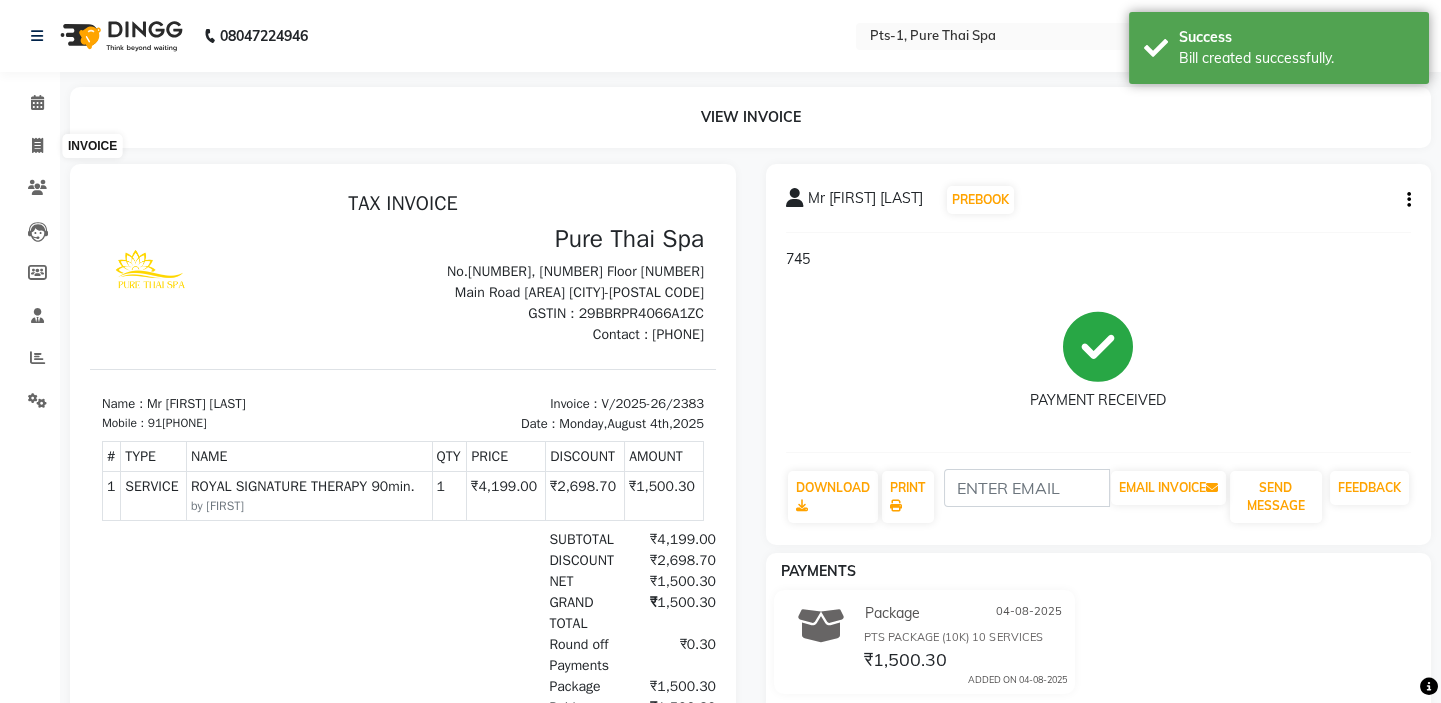 select on "5296" 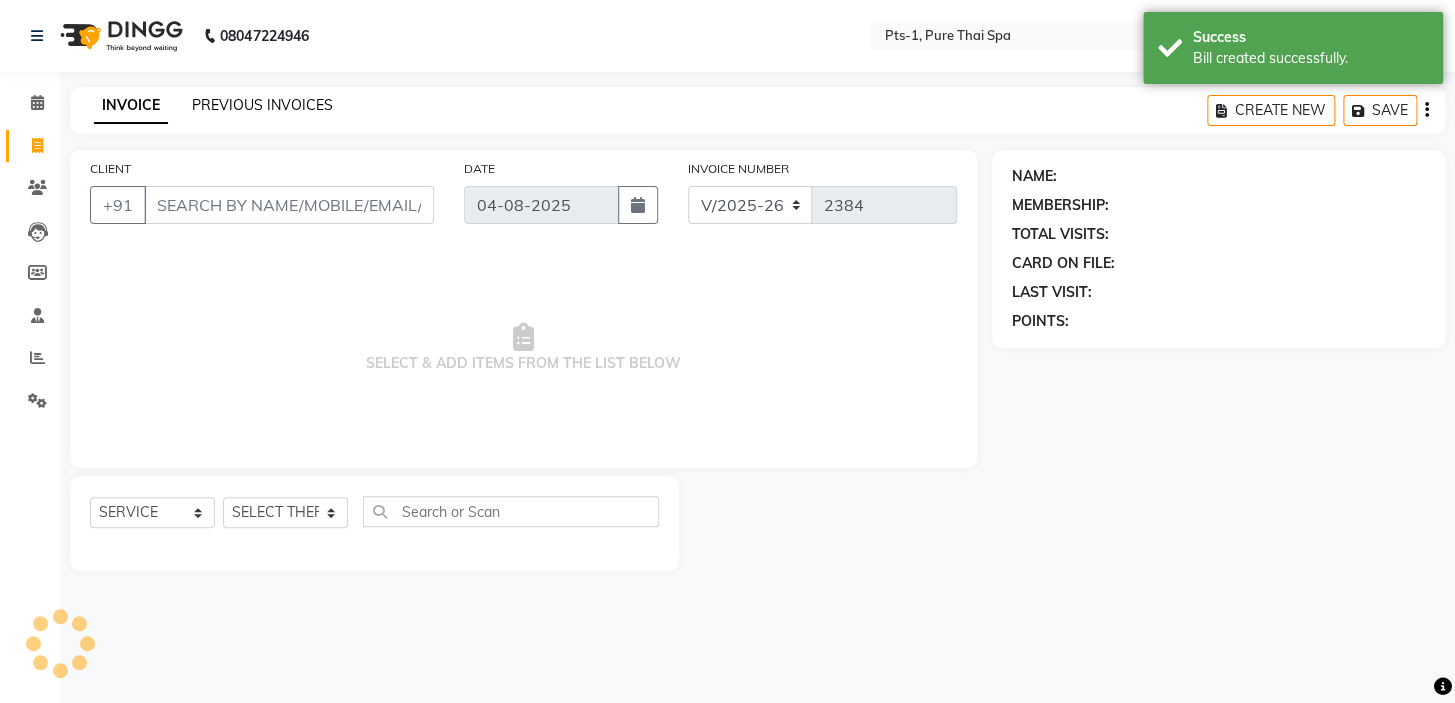 click on "PREVIOUS INVOICES" 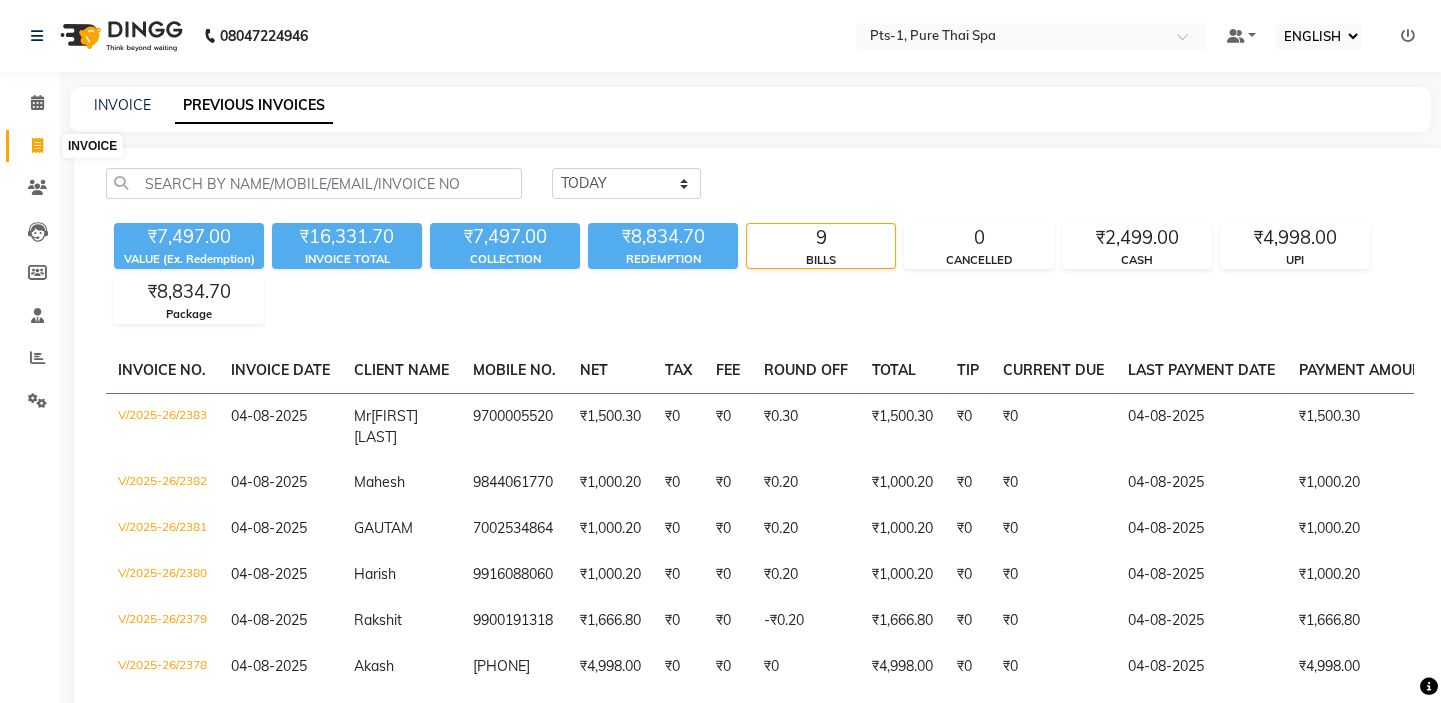 click 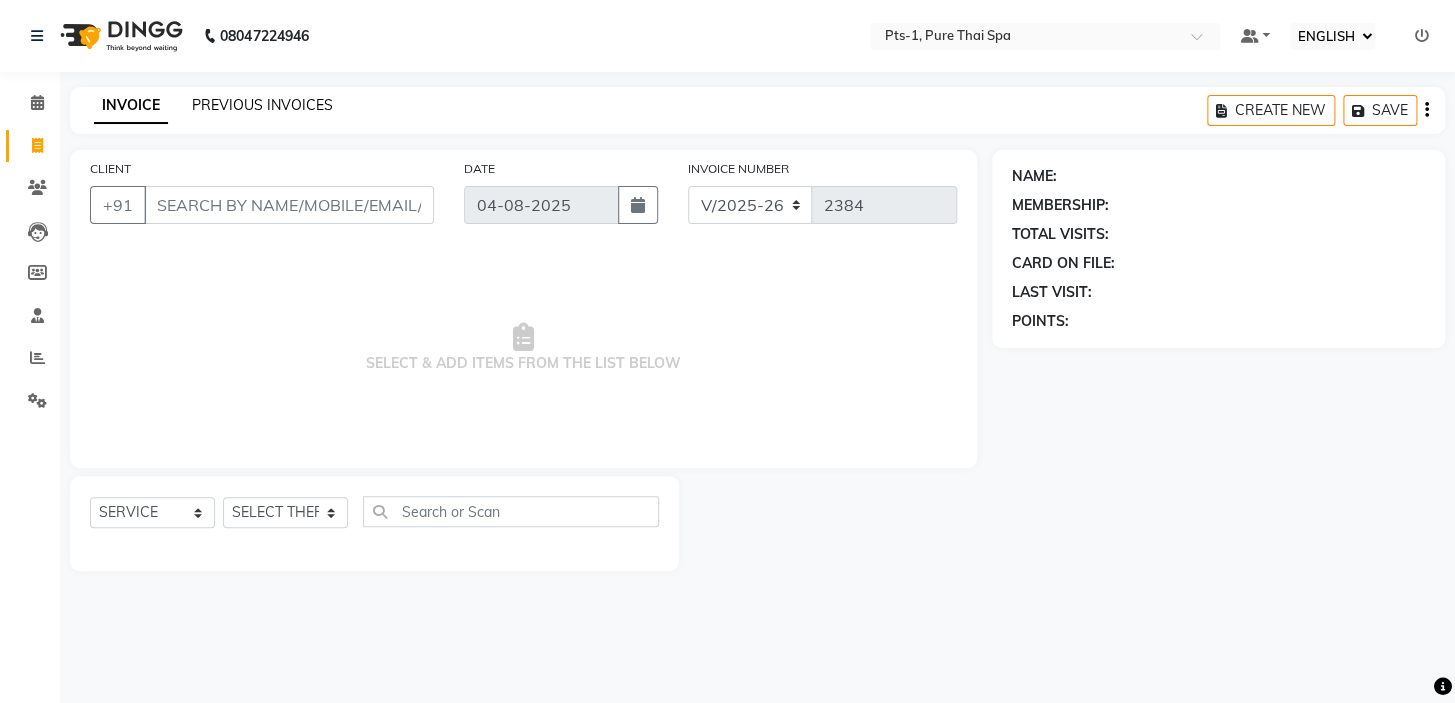 click on "PREVIOUS INVOICES" 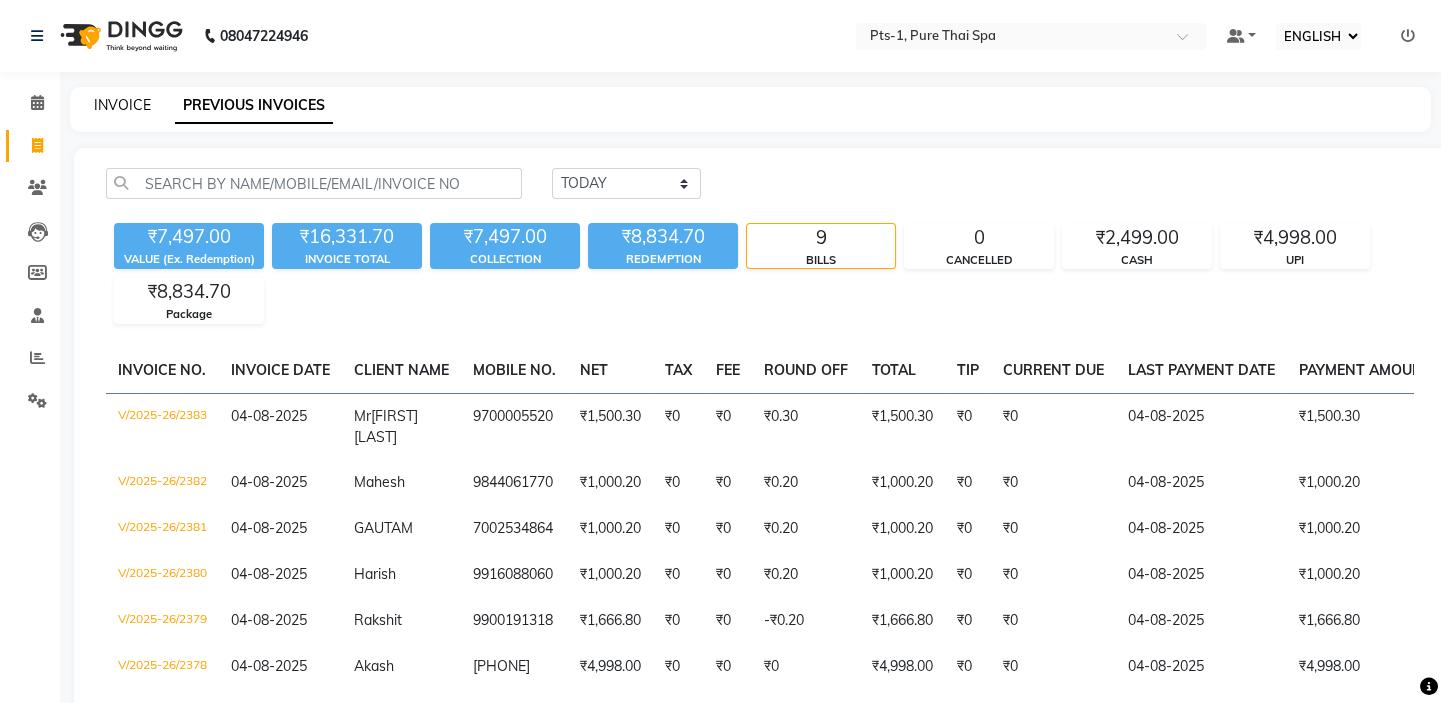 click on "INVOICE" 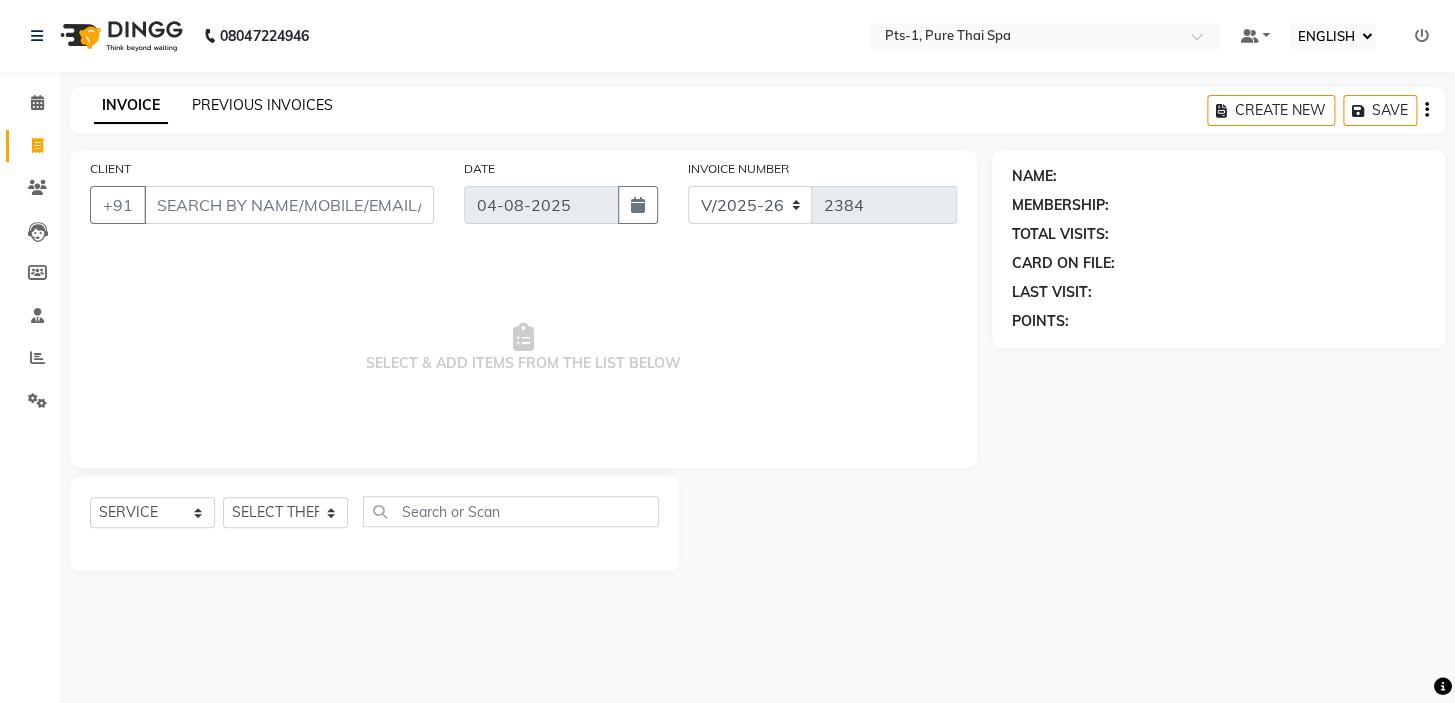 click on "PREVIOUS INVOICES" 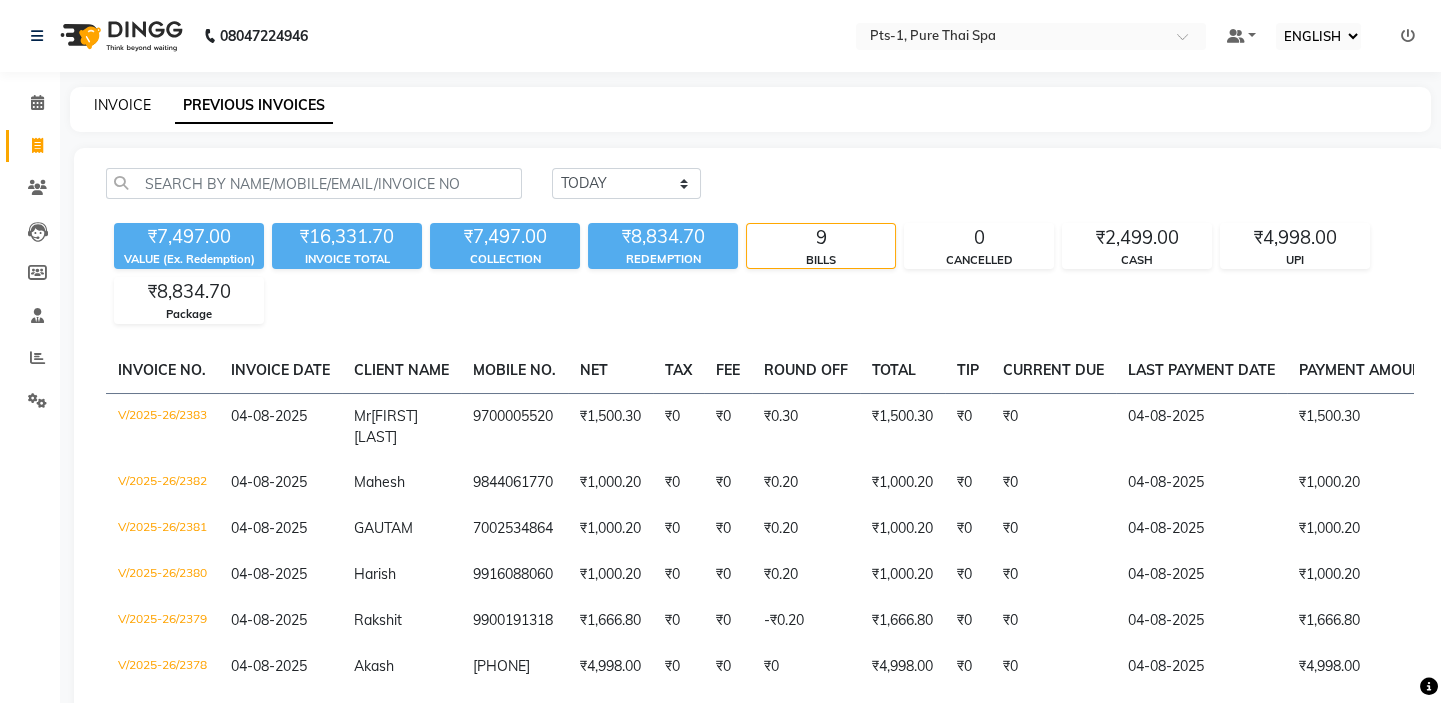 click on "INVOICE" 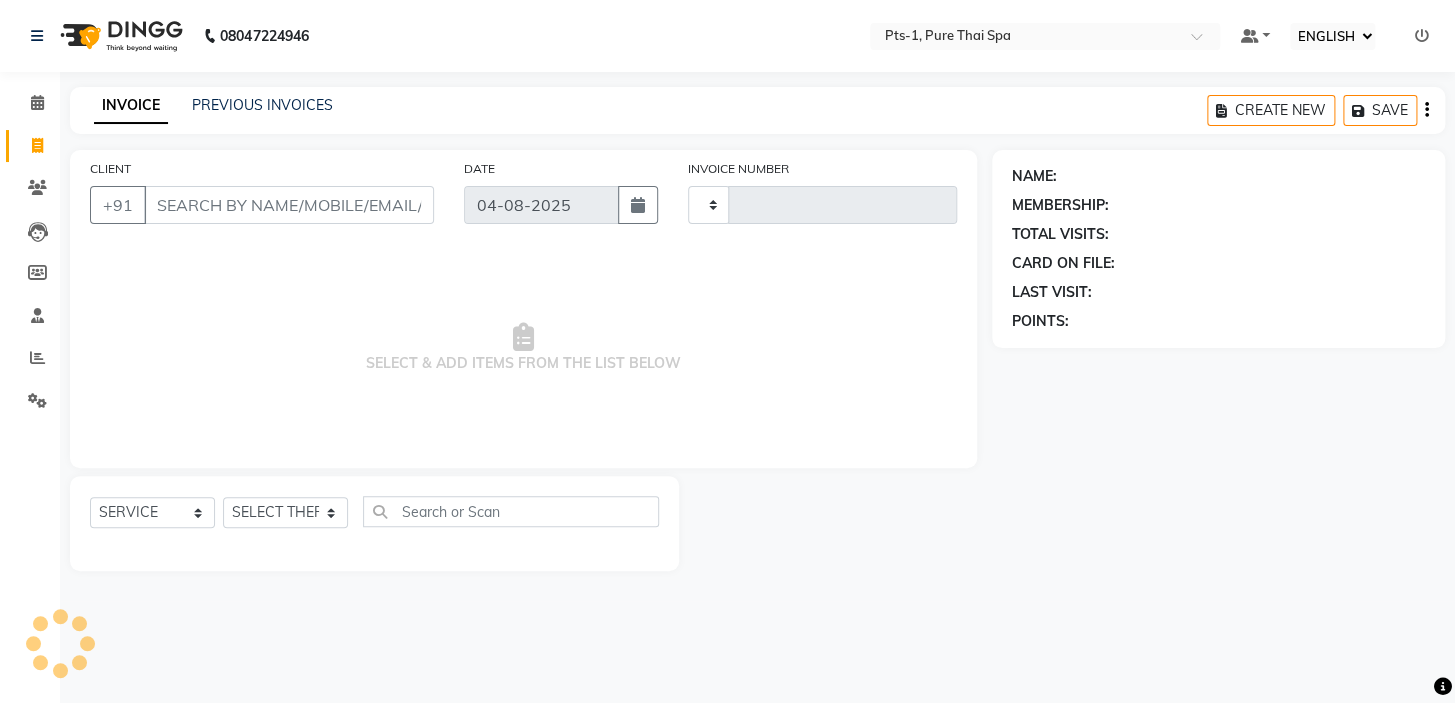type on "2384" 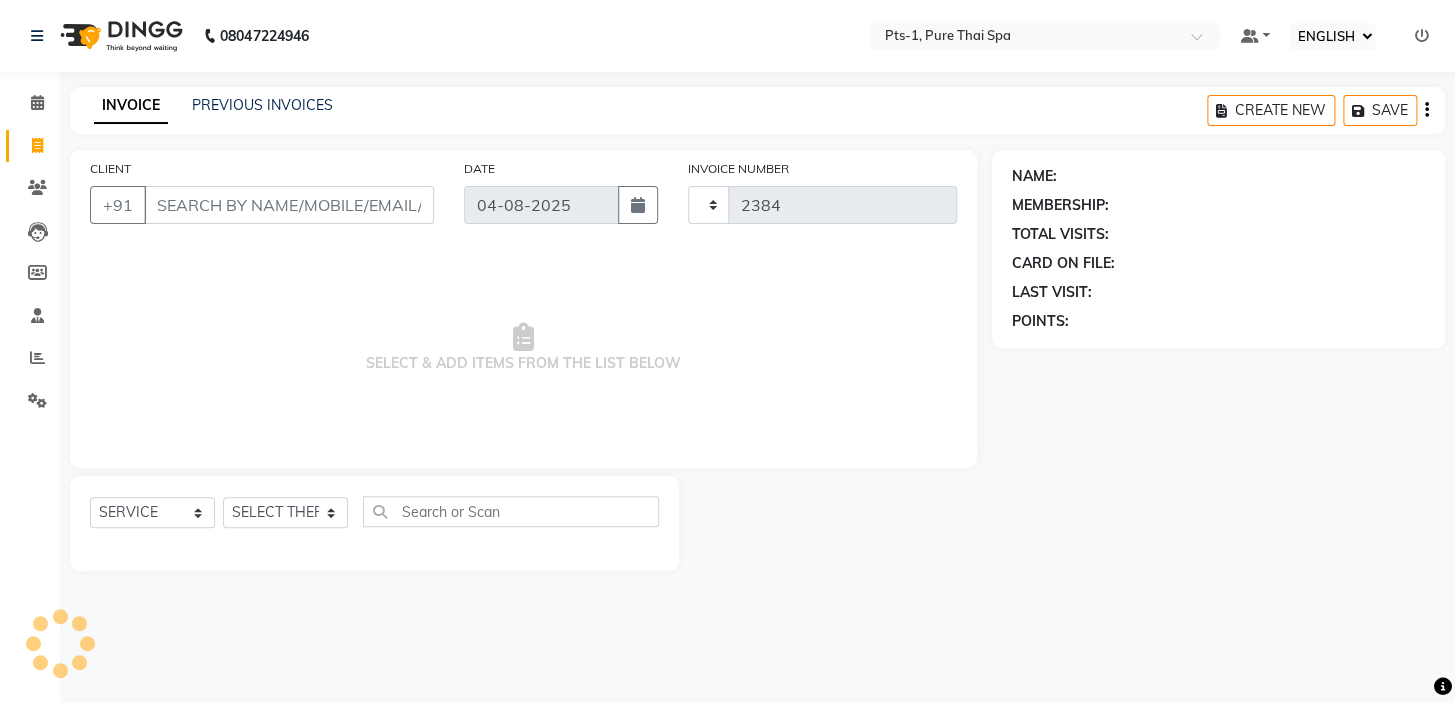 select on "5296" 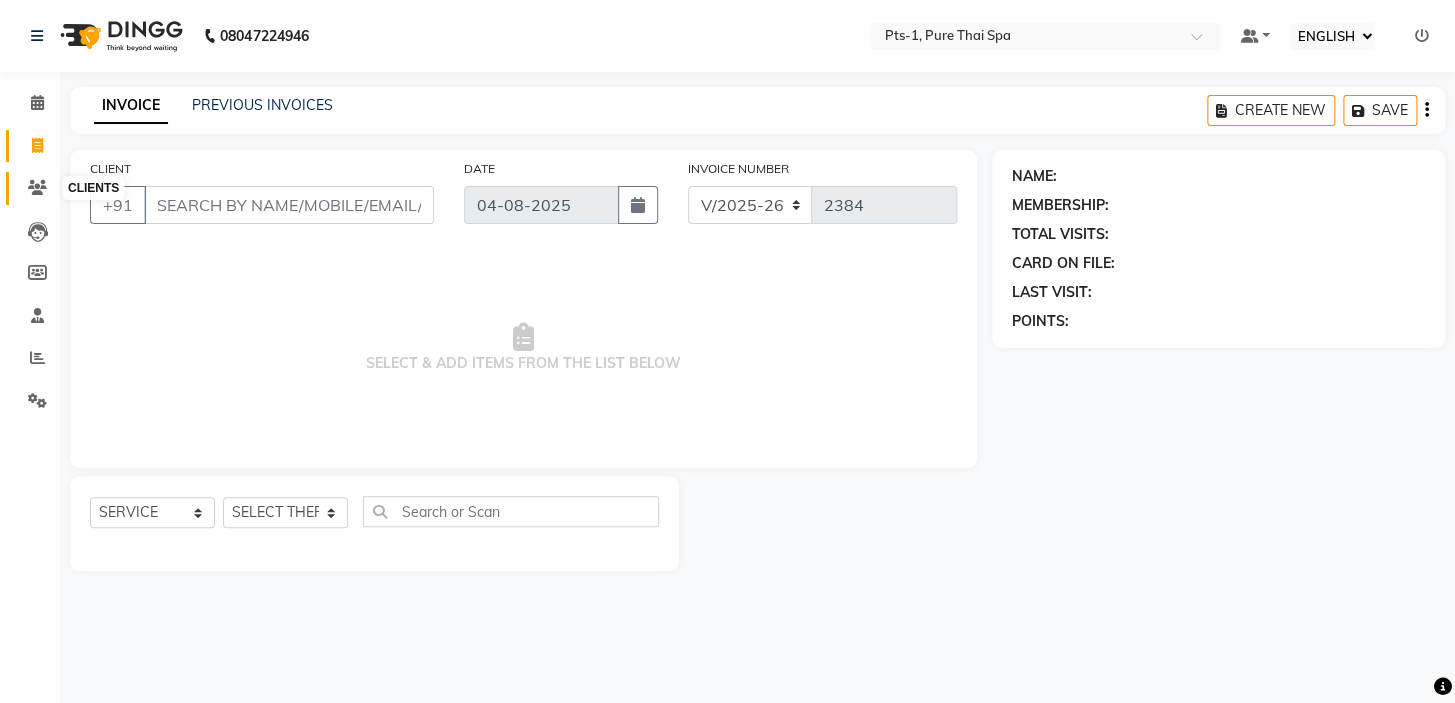 click 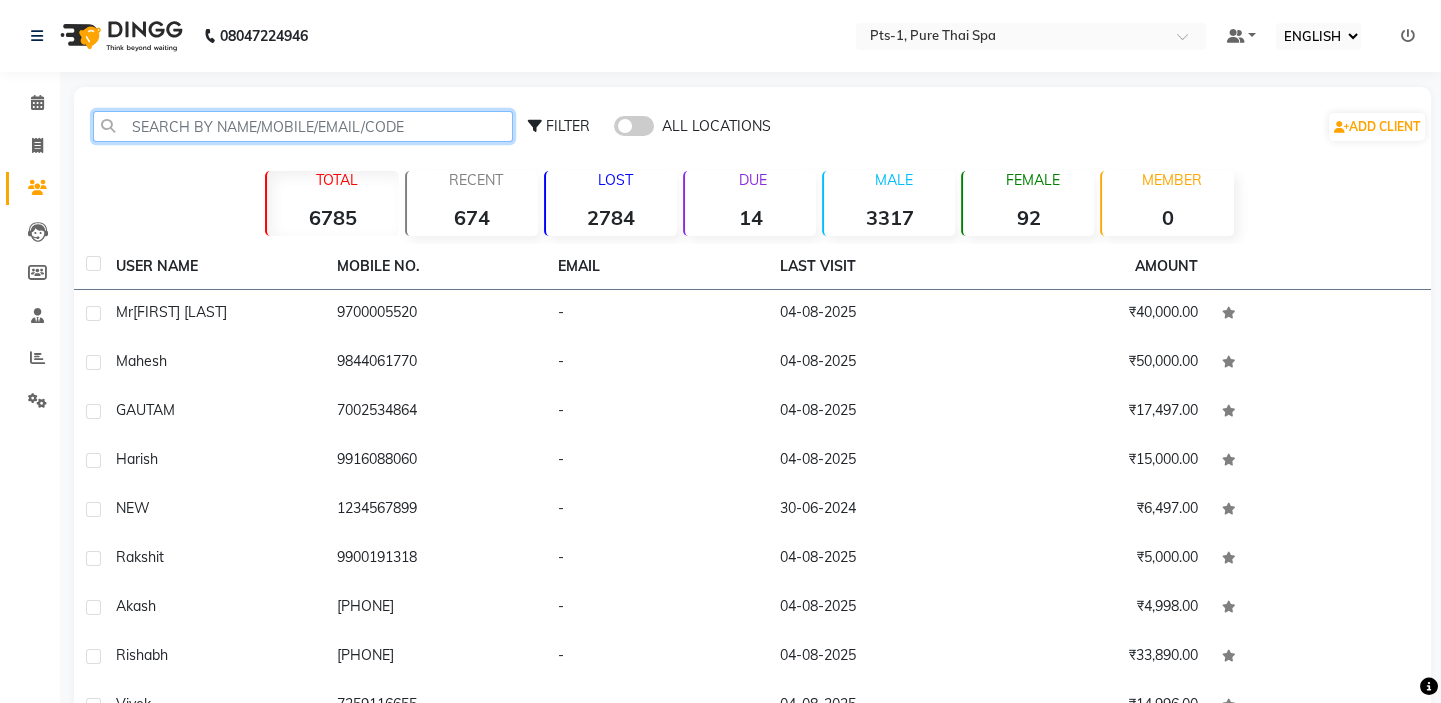 click 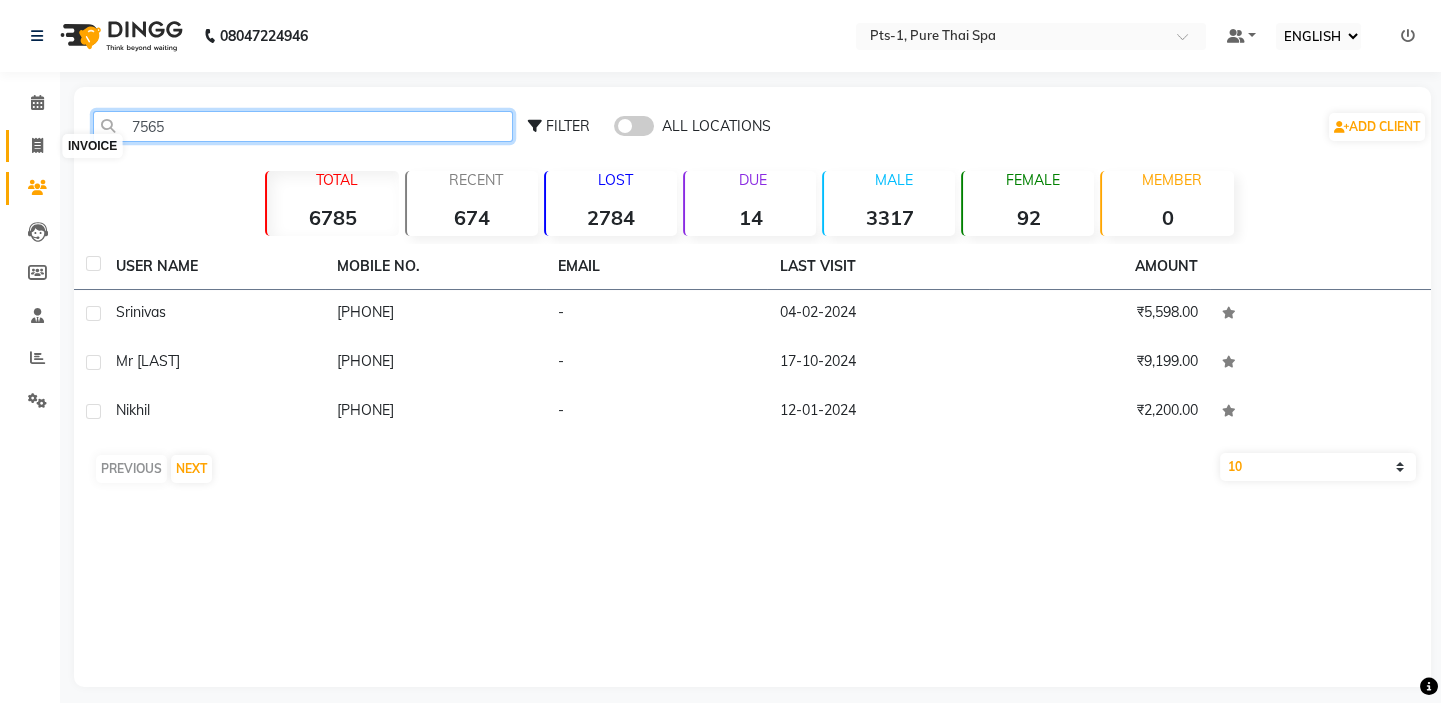 type on "7565" 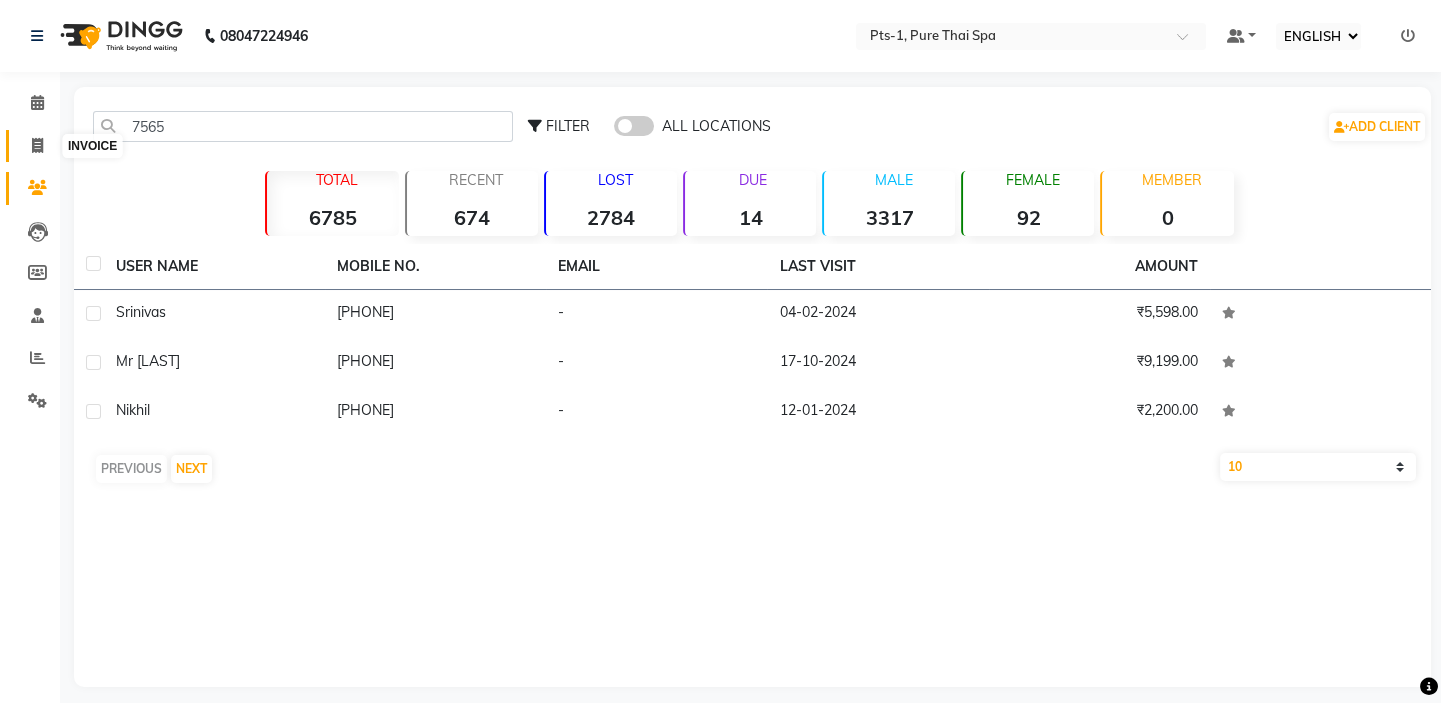 click 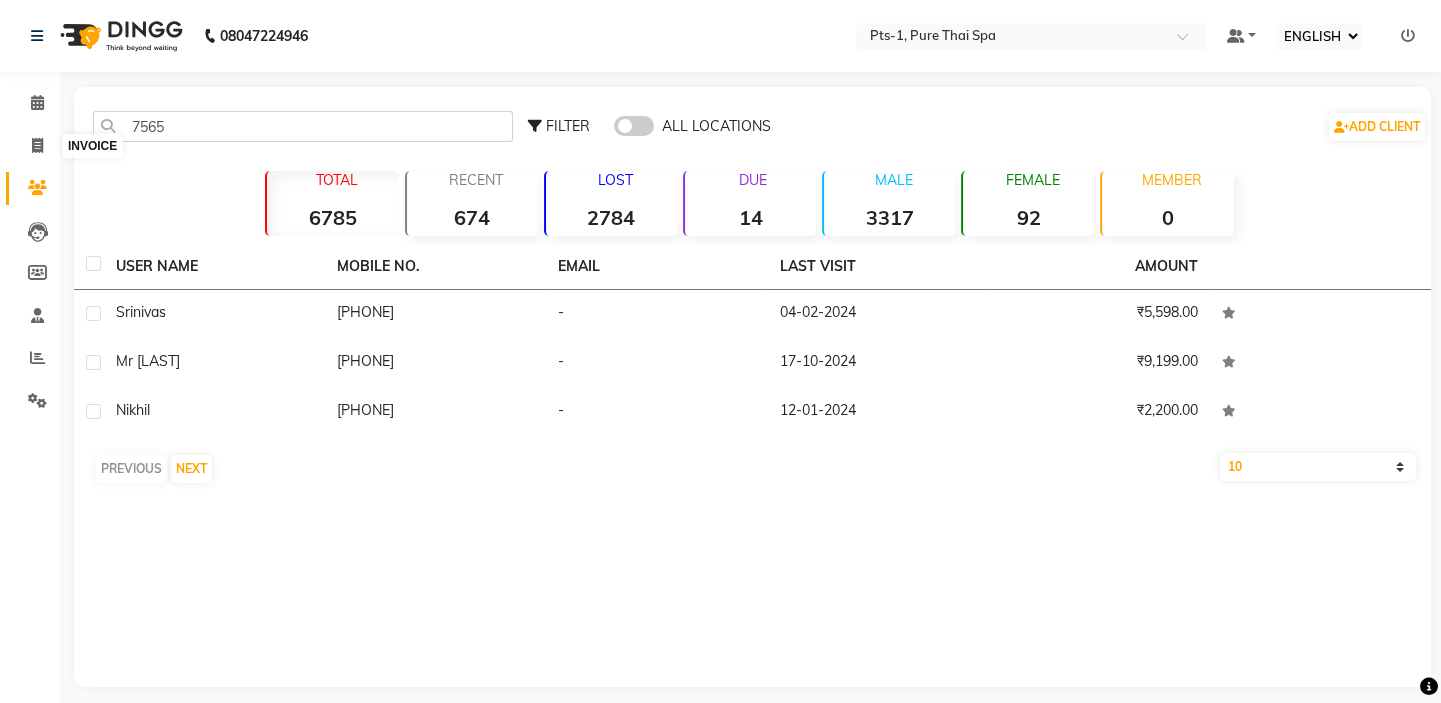 select on "5296" 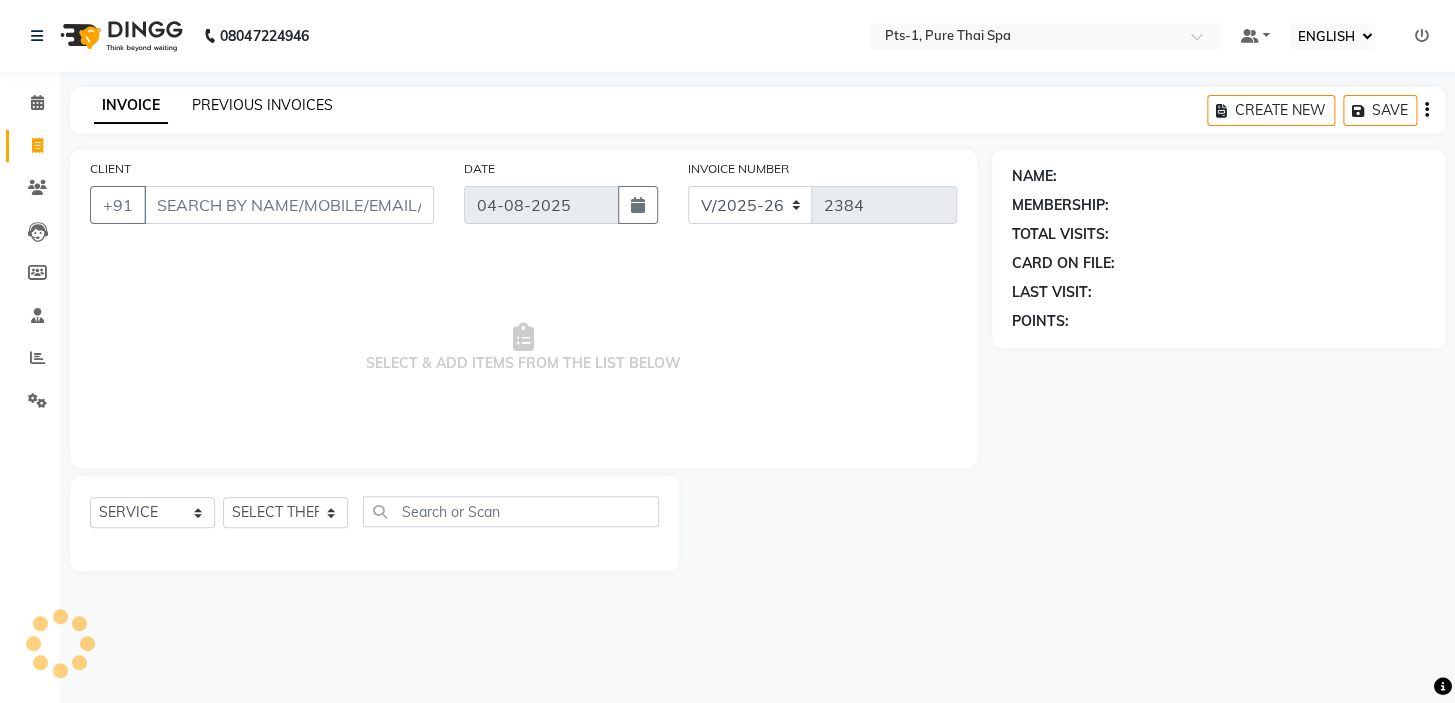 click on "PREVIOUS INVOICES" 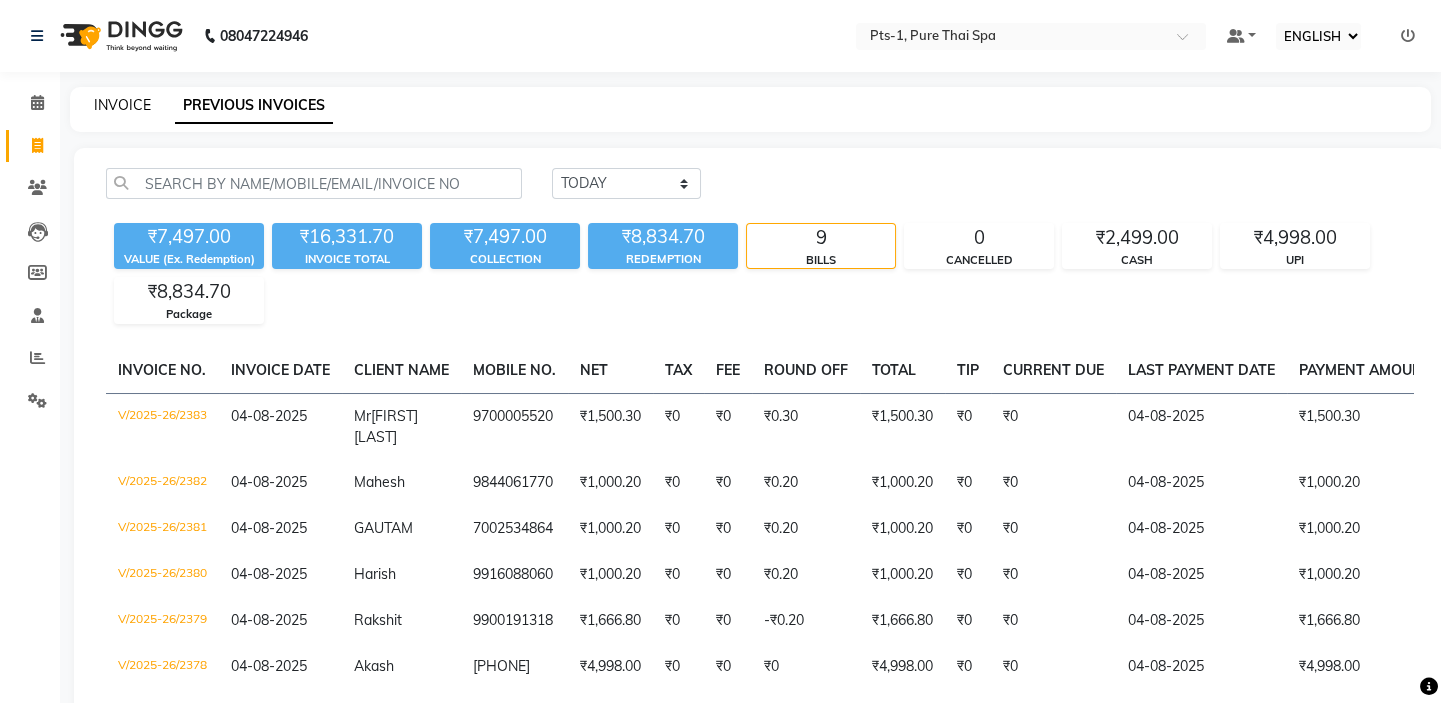 click on "INVOICE" 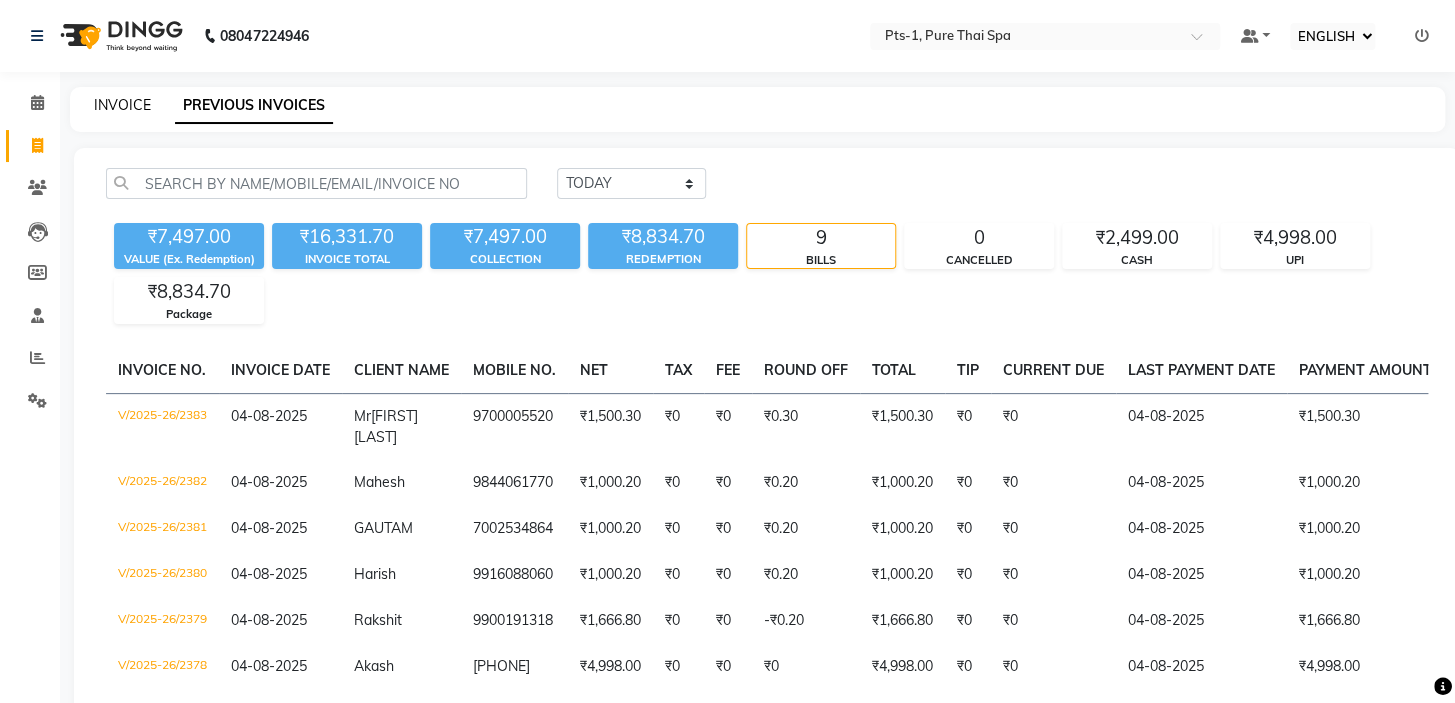 select on "5296" 